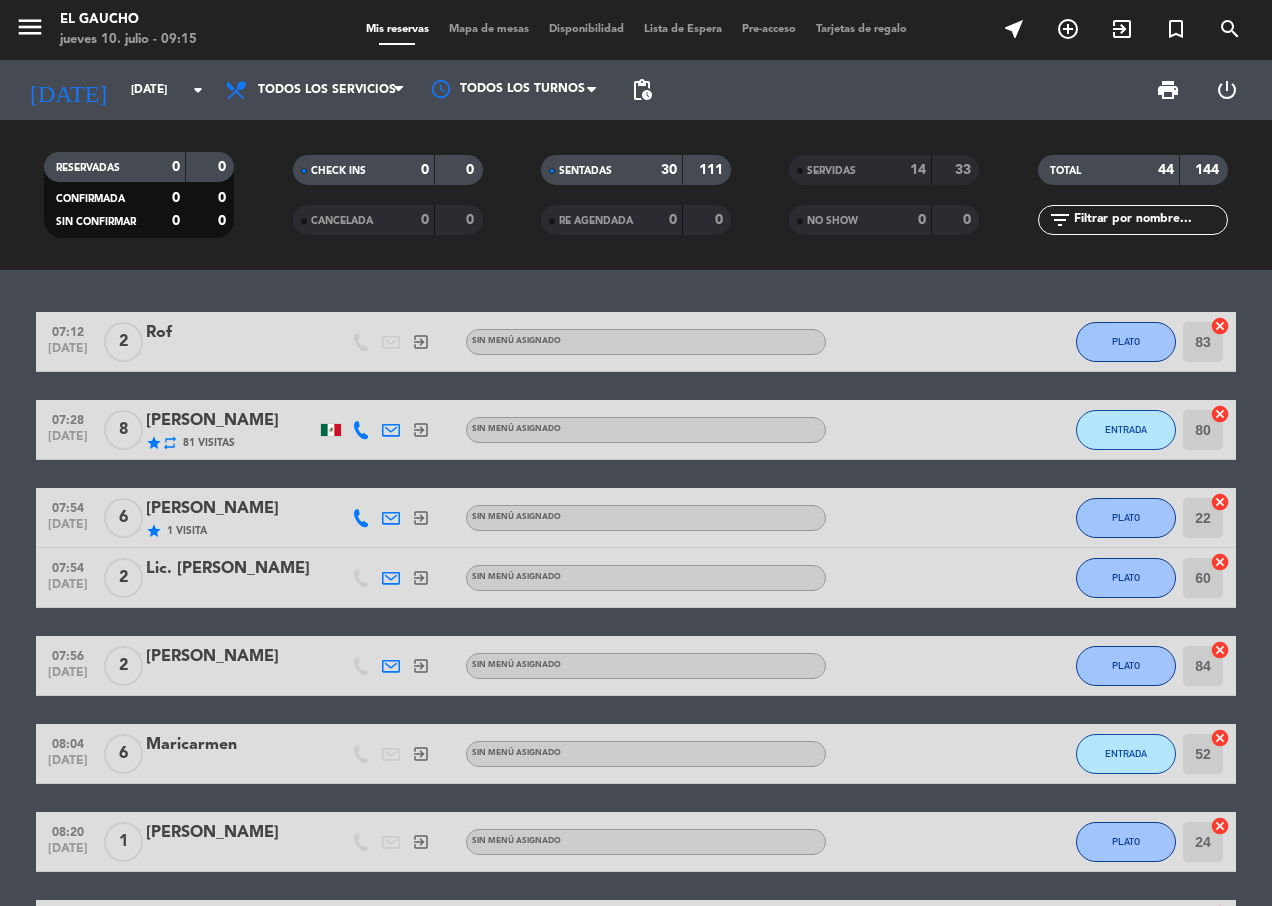 scroll, scrollTop: 0, scrollLeft: 0, axis: both 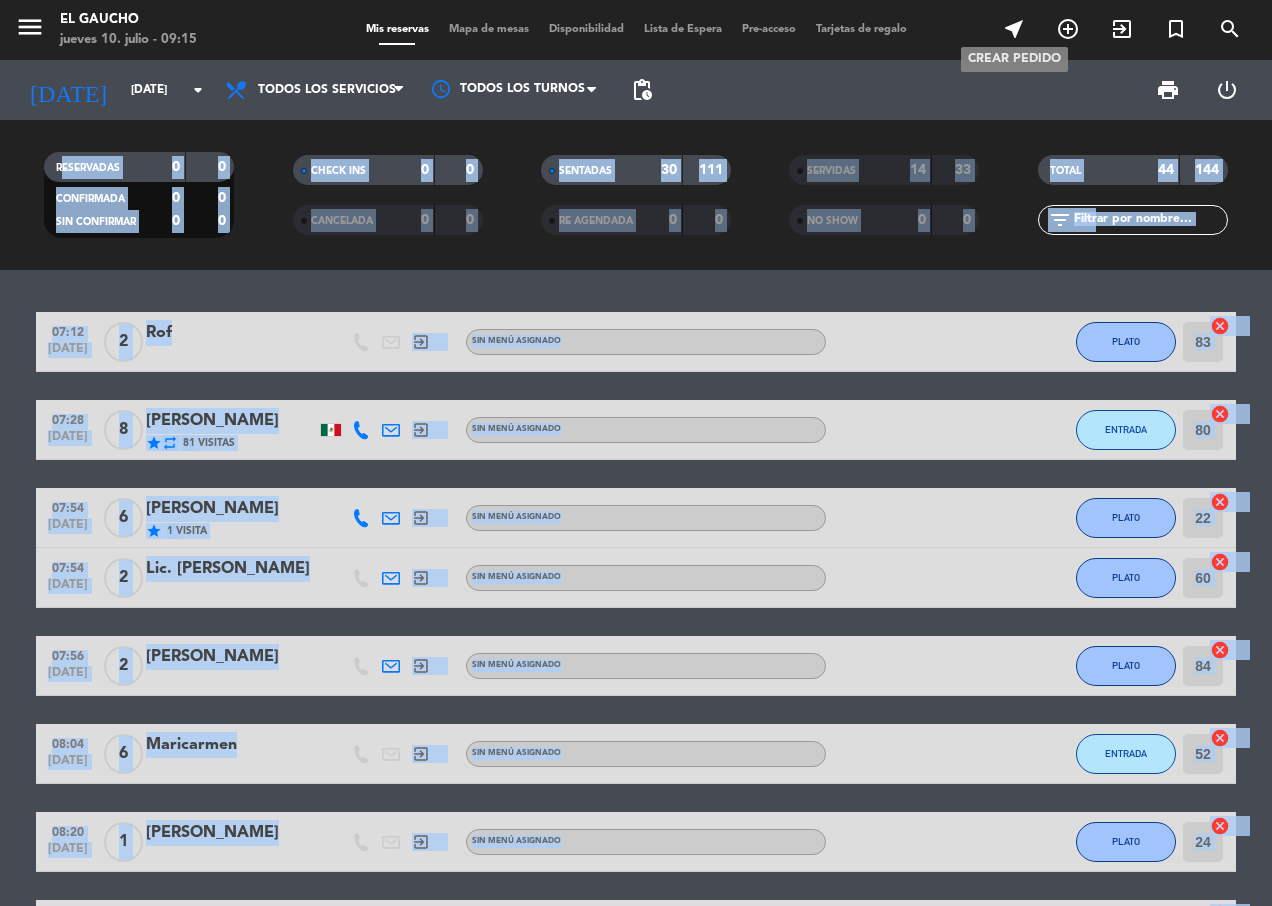 click on "near_me Crear pedido" at bounding box center [1014, 29] 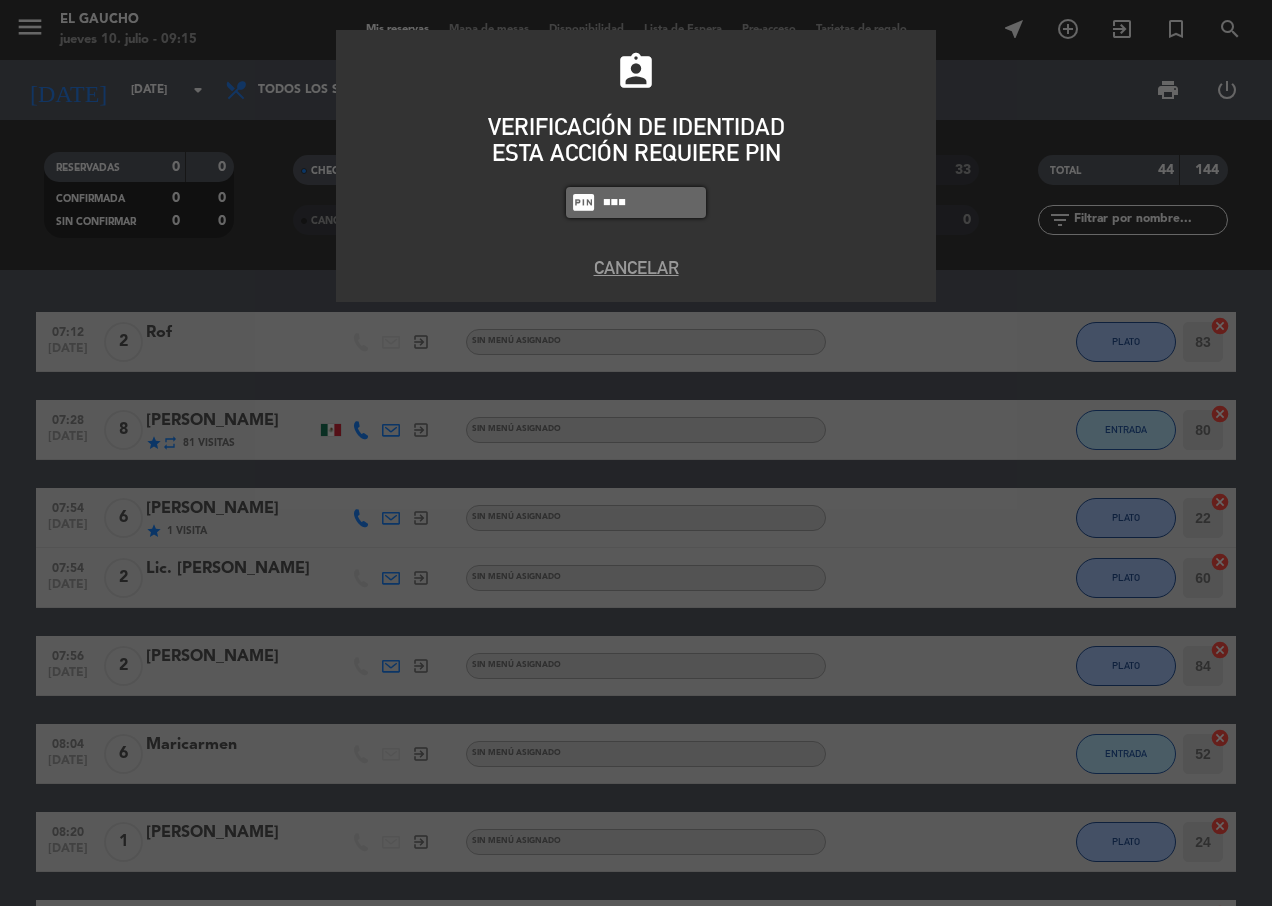 type on "4058" 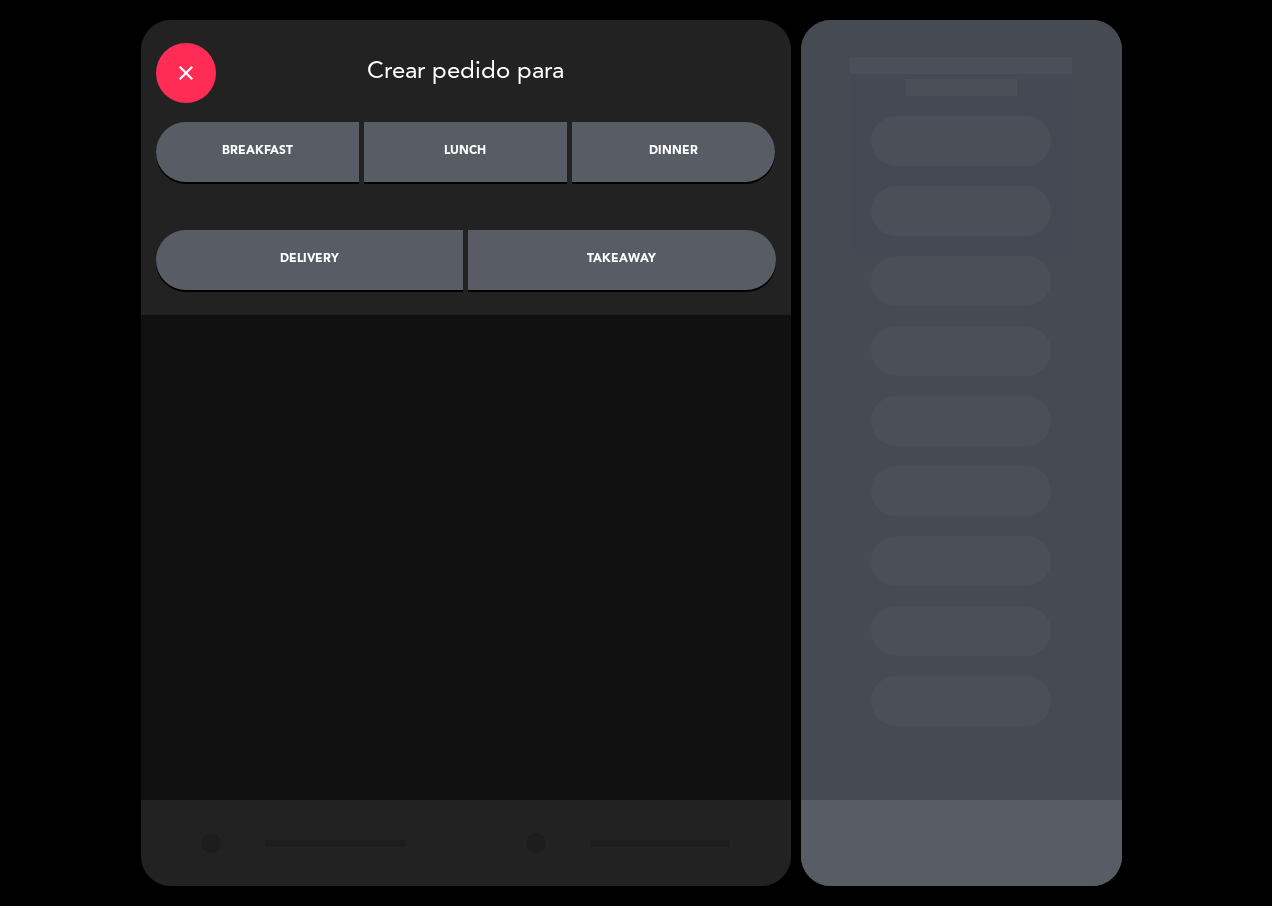 click on "breakfast" 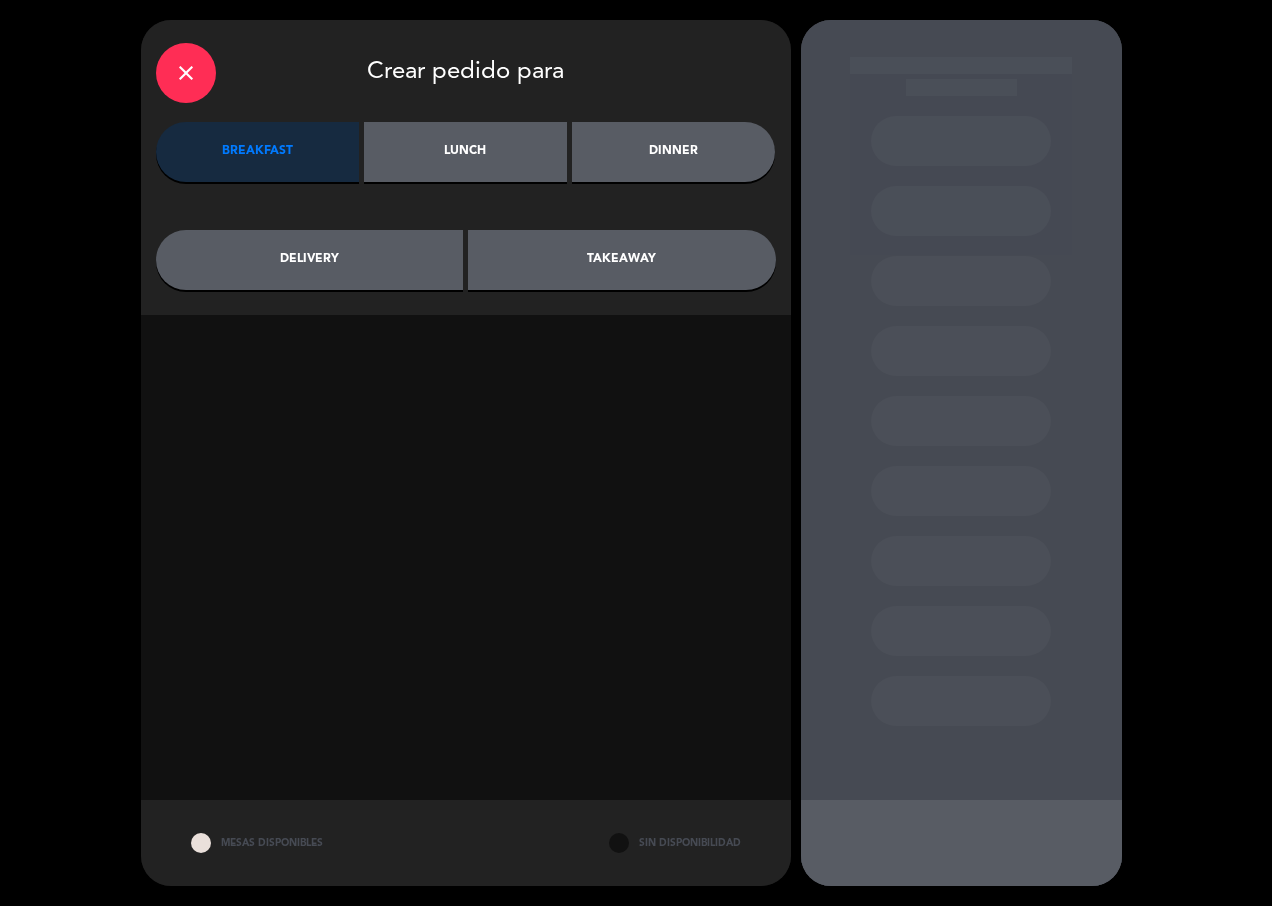 drag, startPoint x: 682, startPoint y: 220, endPoint x: 675, endPoint y: 243, distance: 24.04163 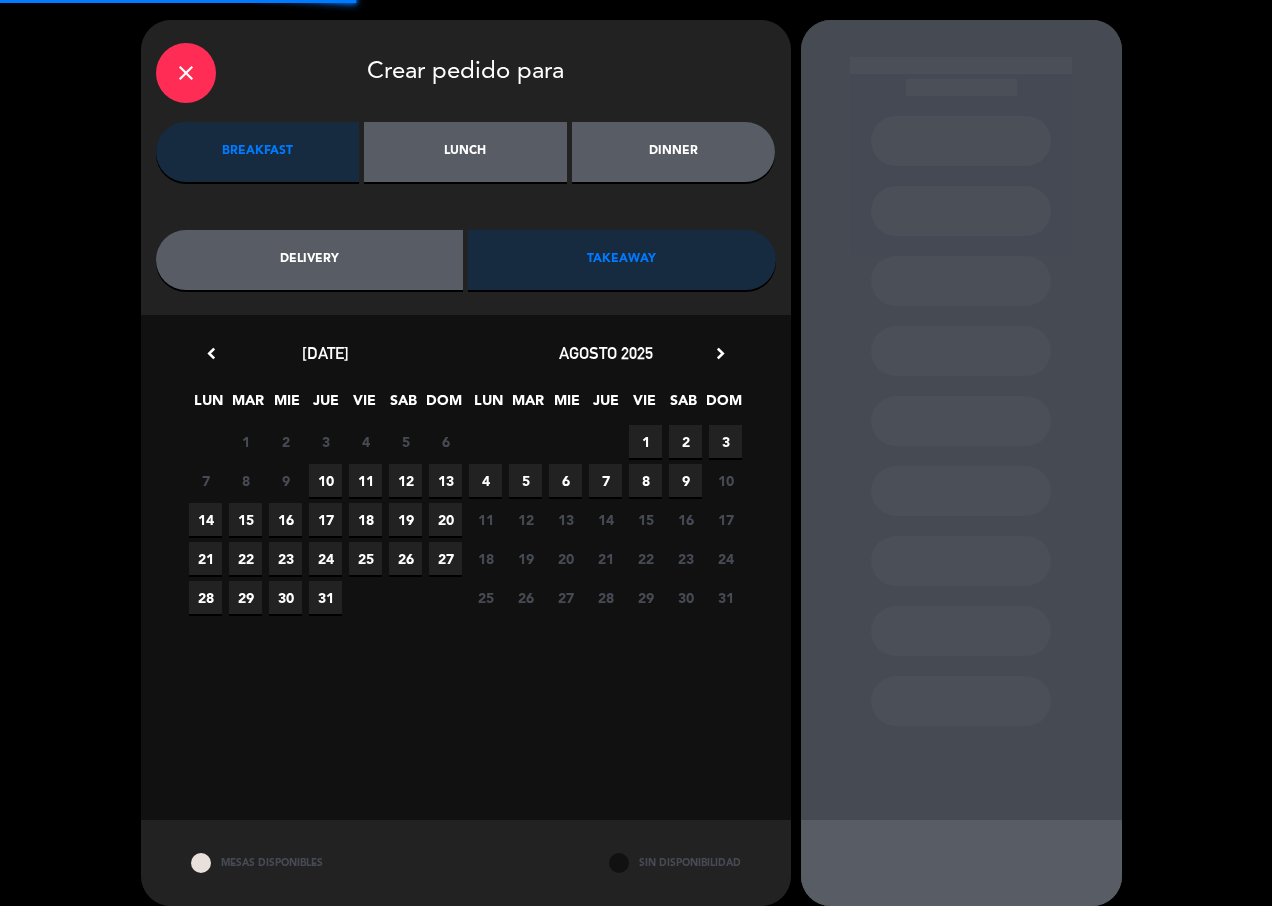 scroll, scrollTop: 20, scrollLeft: 0, axis: vertical 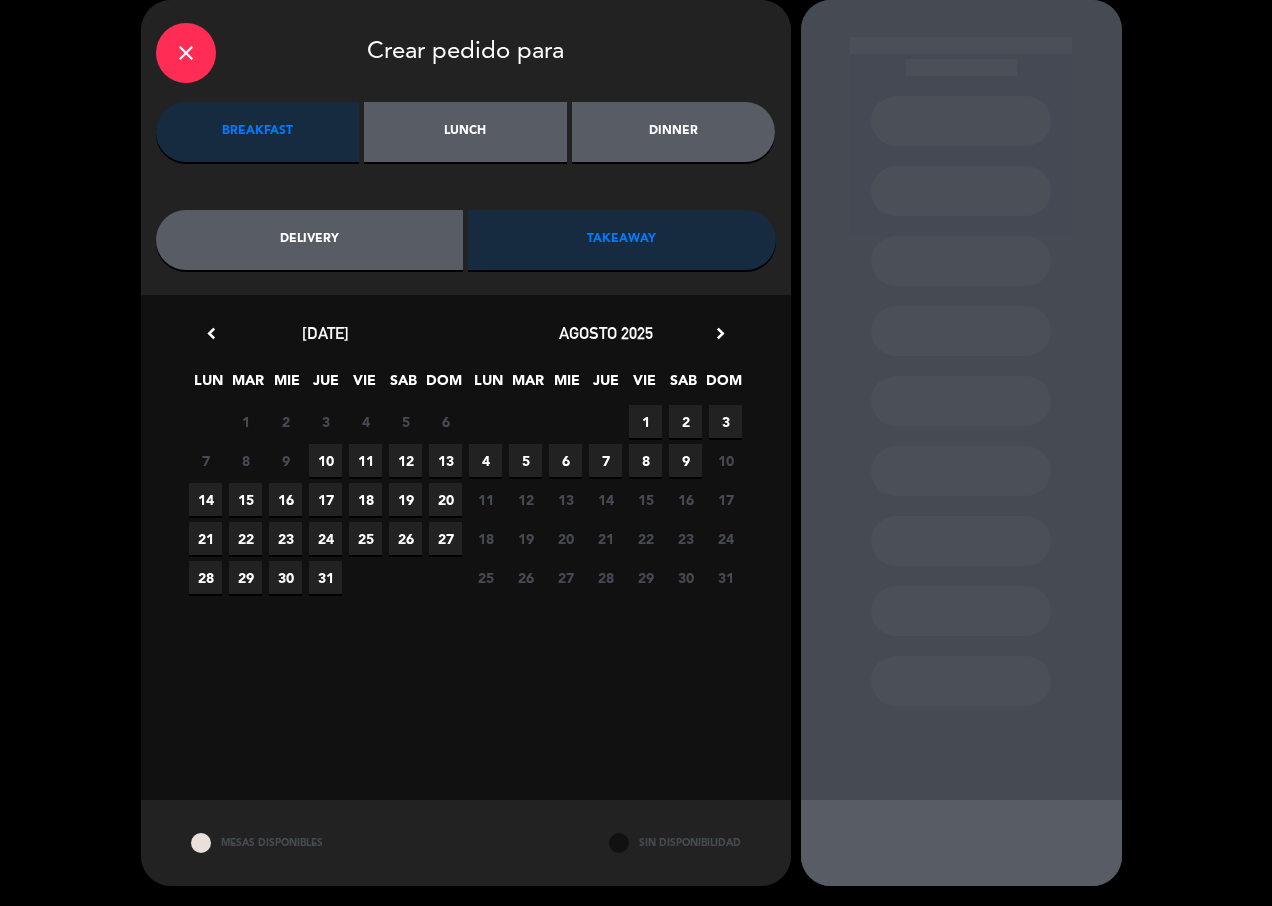drag, startPoint x: 320, startPoint y: 455, endPoint x: 358, endPoint y: 456, distance: 38.013157 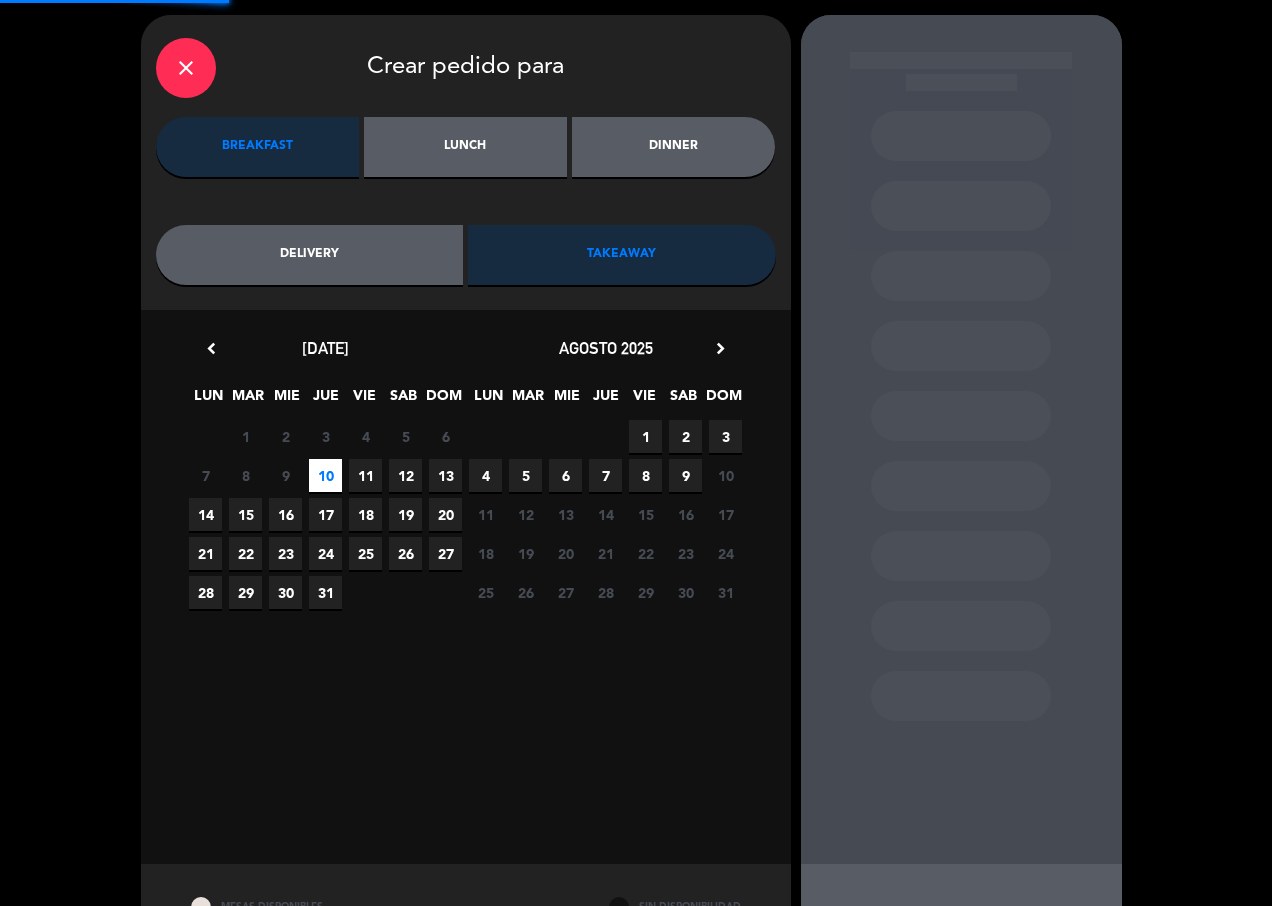 scroll, scrollTop: 0, scrollLeft: 0, axis: both 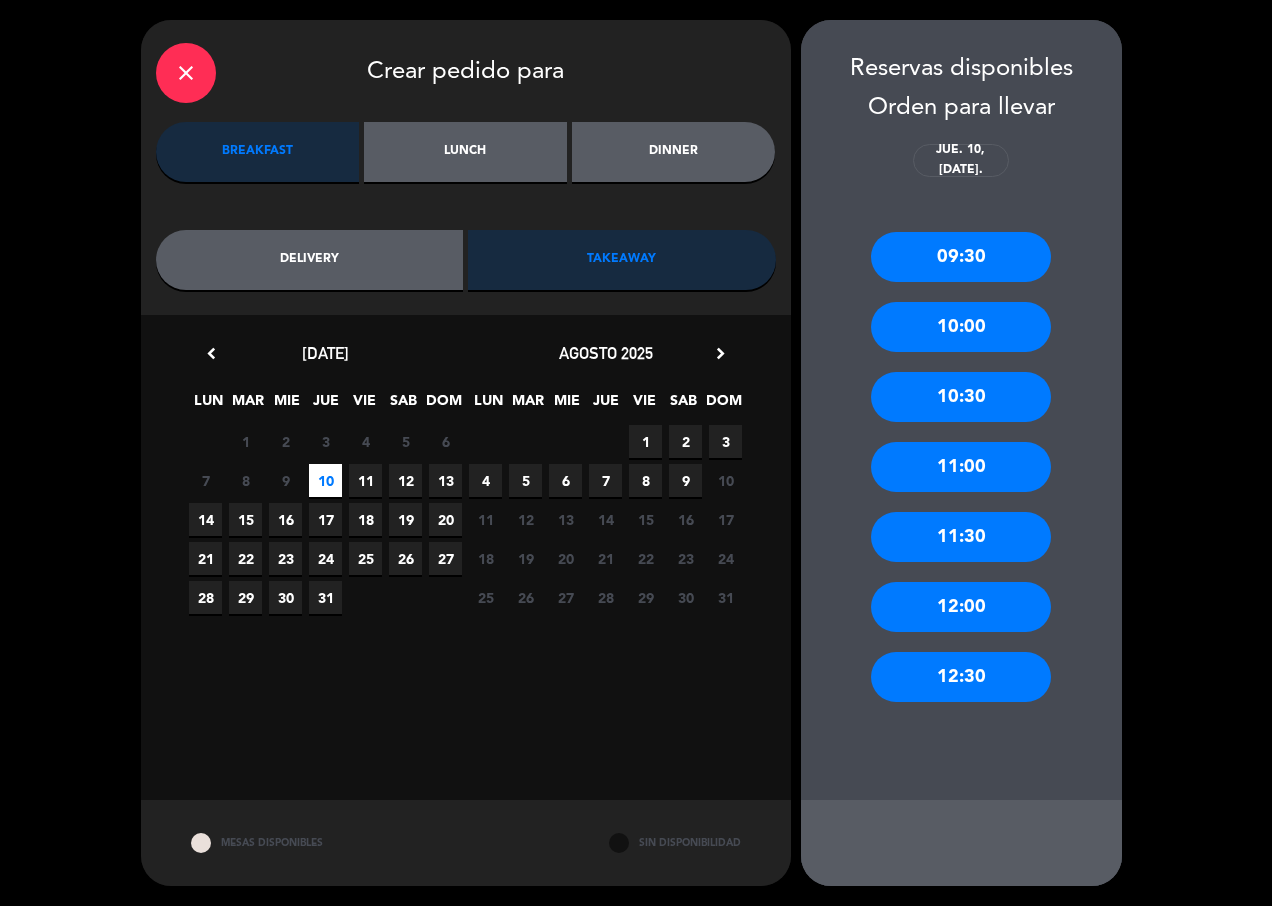 click on "09:30" at bounding box center [961, 257] 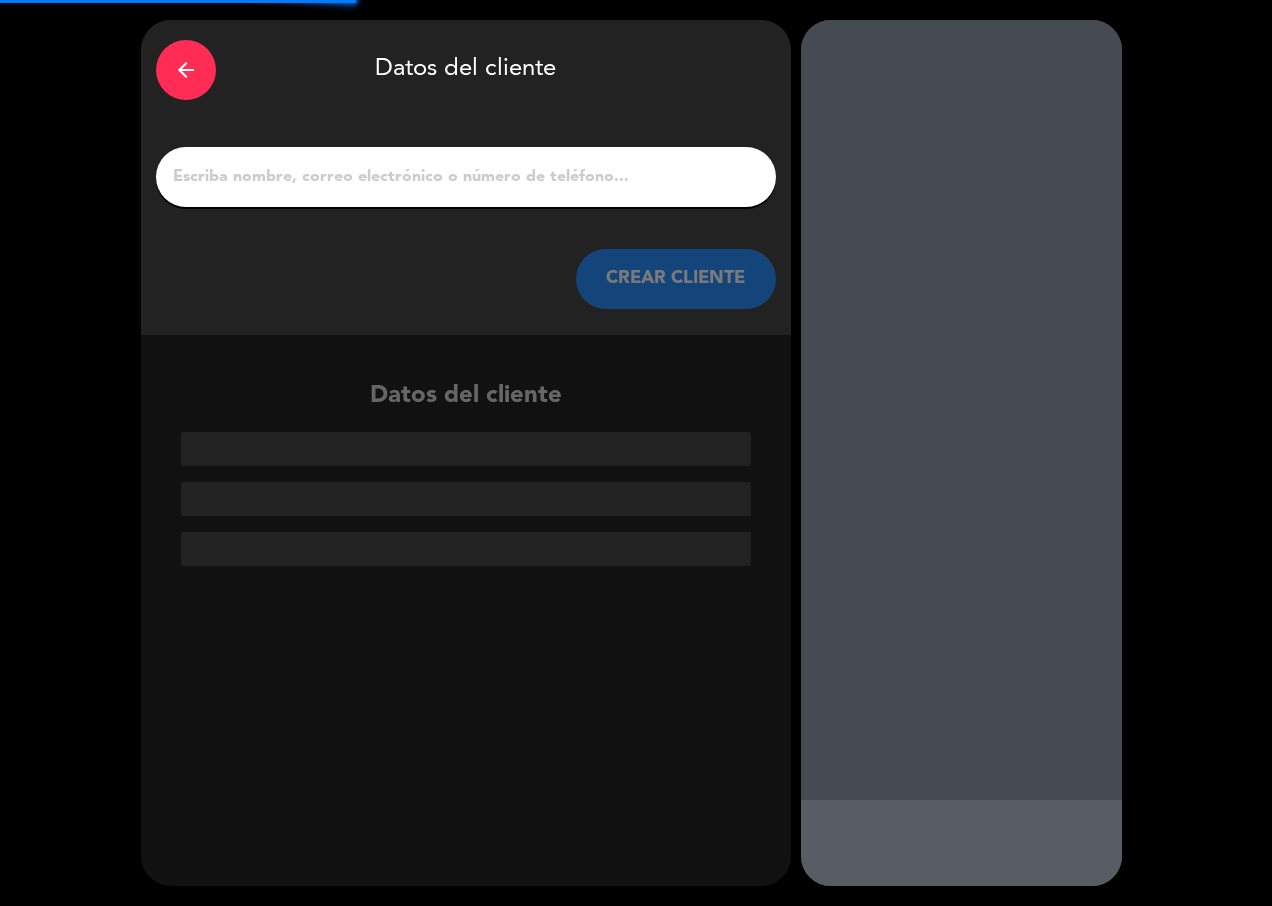 click 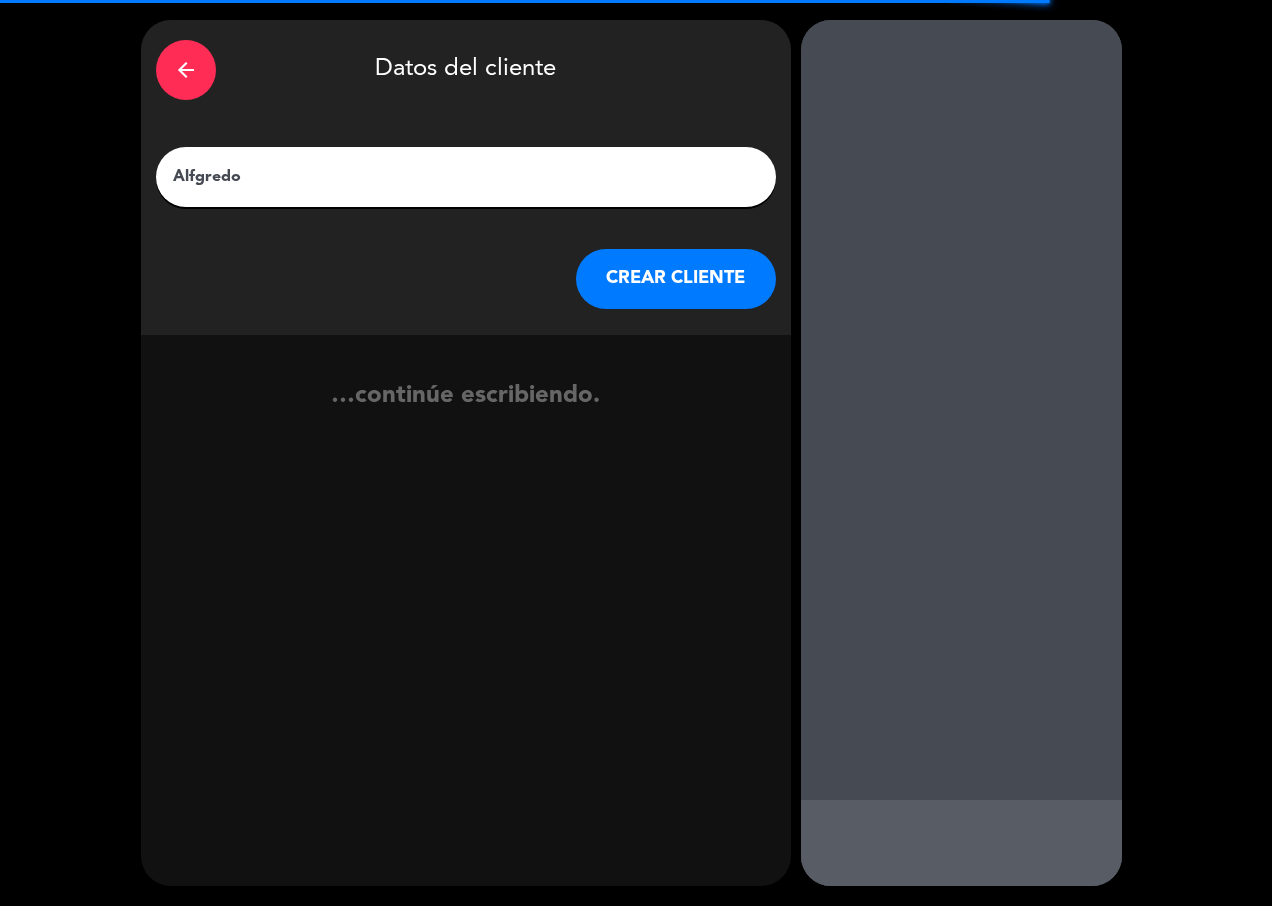 click on "Alfgredo" 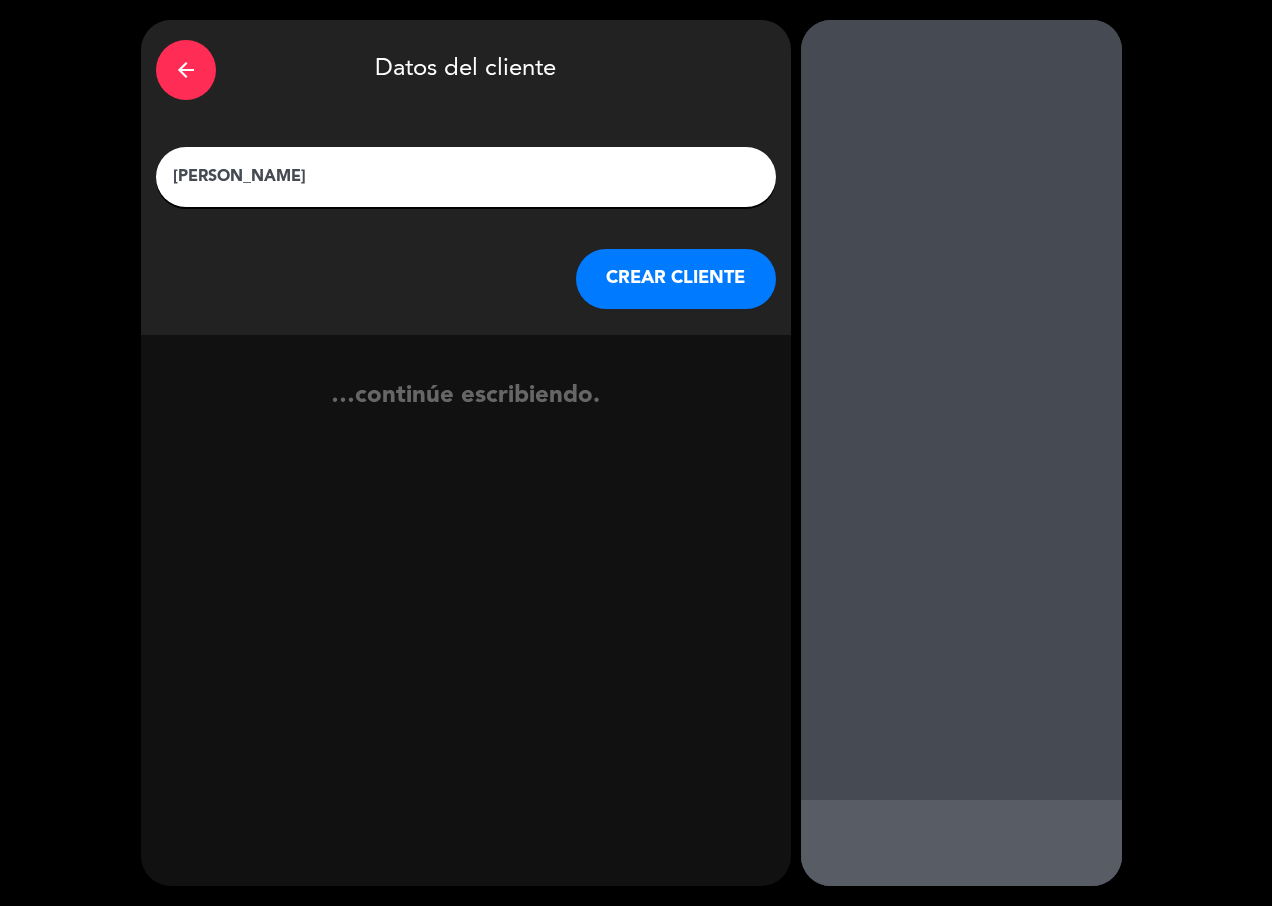 type on "[PERSON_NAME]" 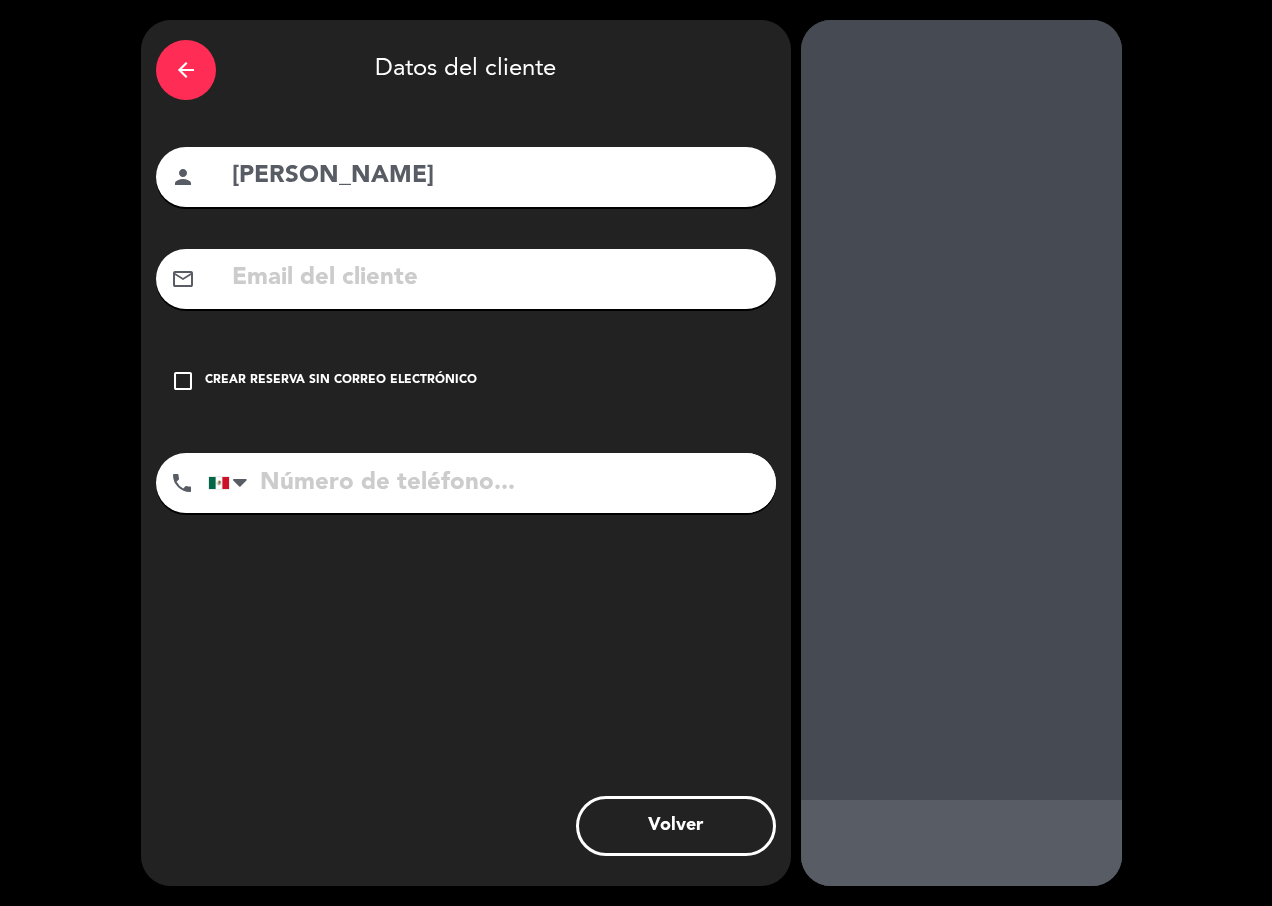 click on "check_box_outline_blank" 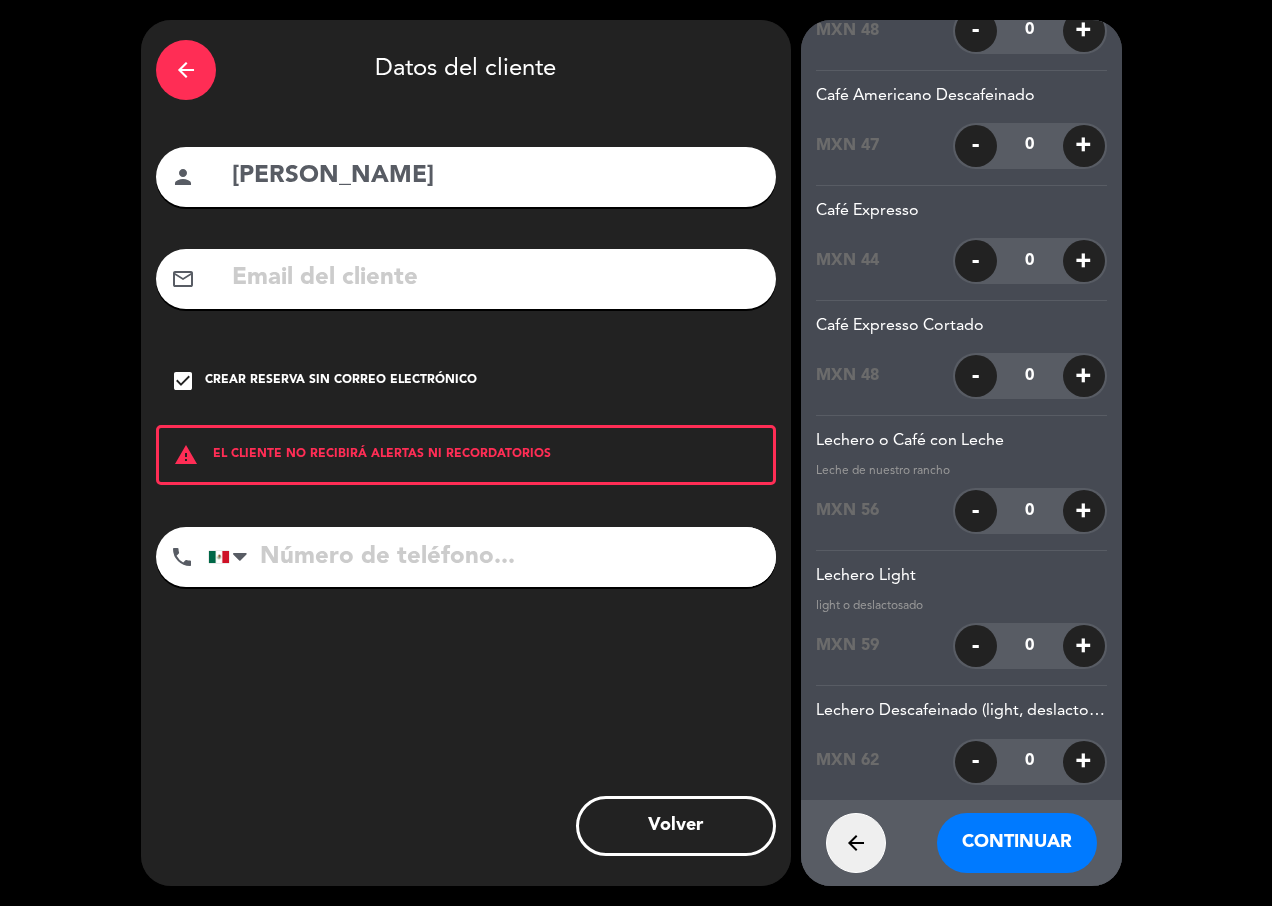 scroll, scrollTop: 400, scrollLeft: 0, axis: vertical 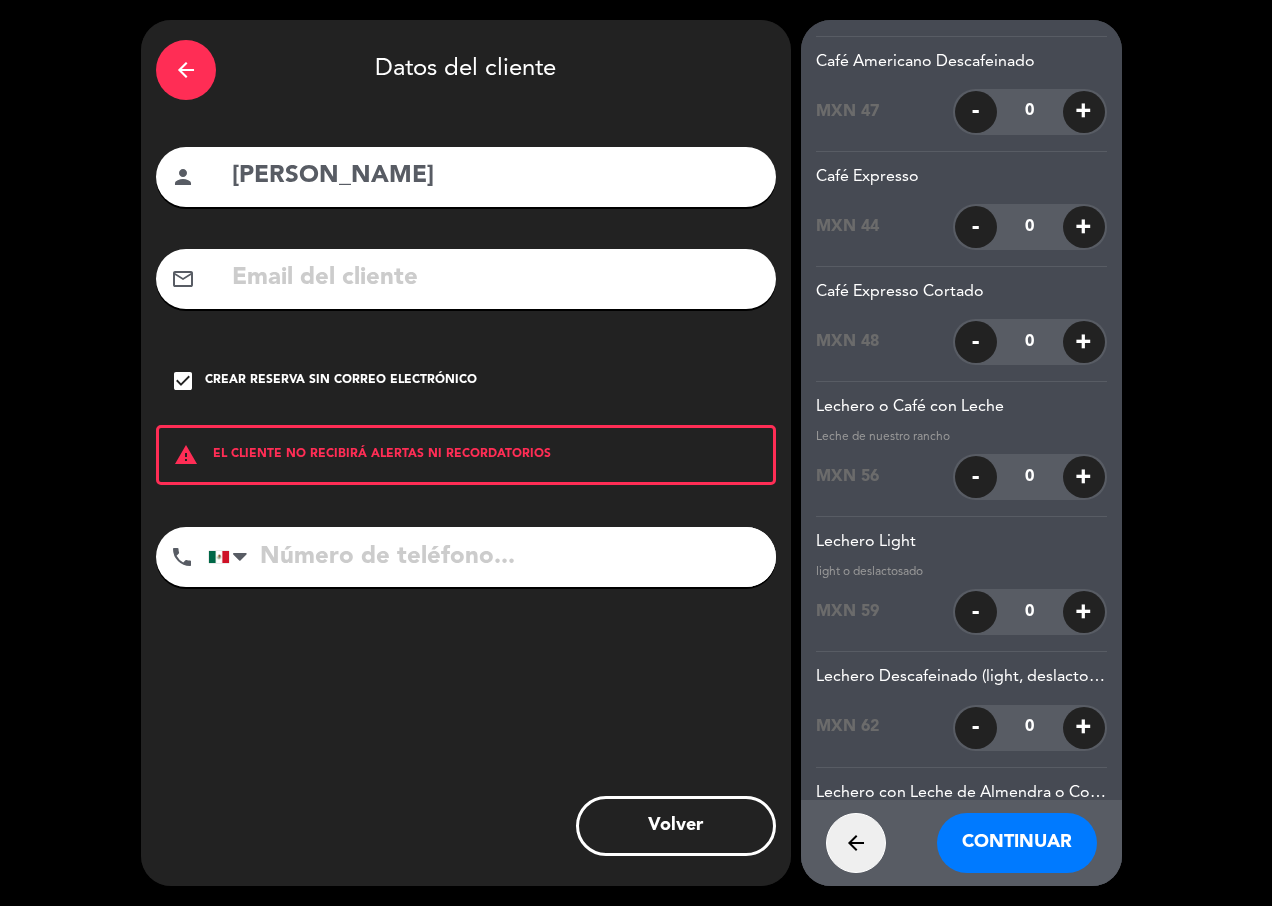 click on "+" 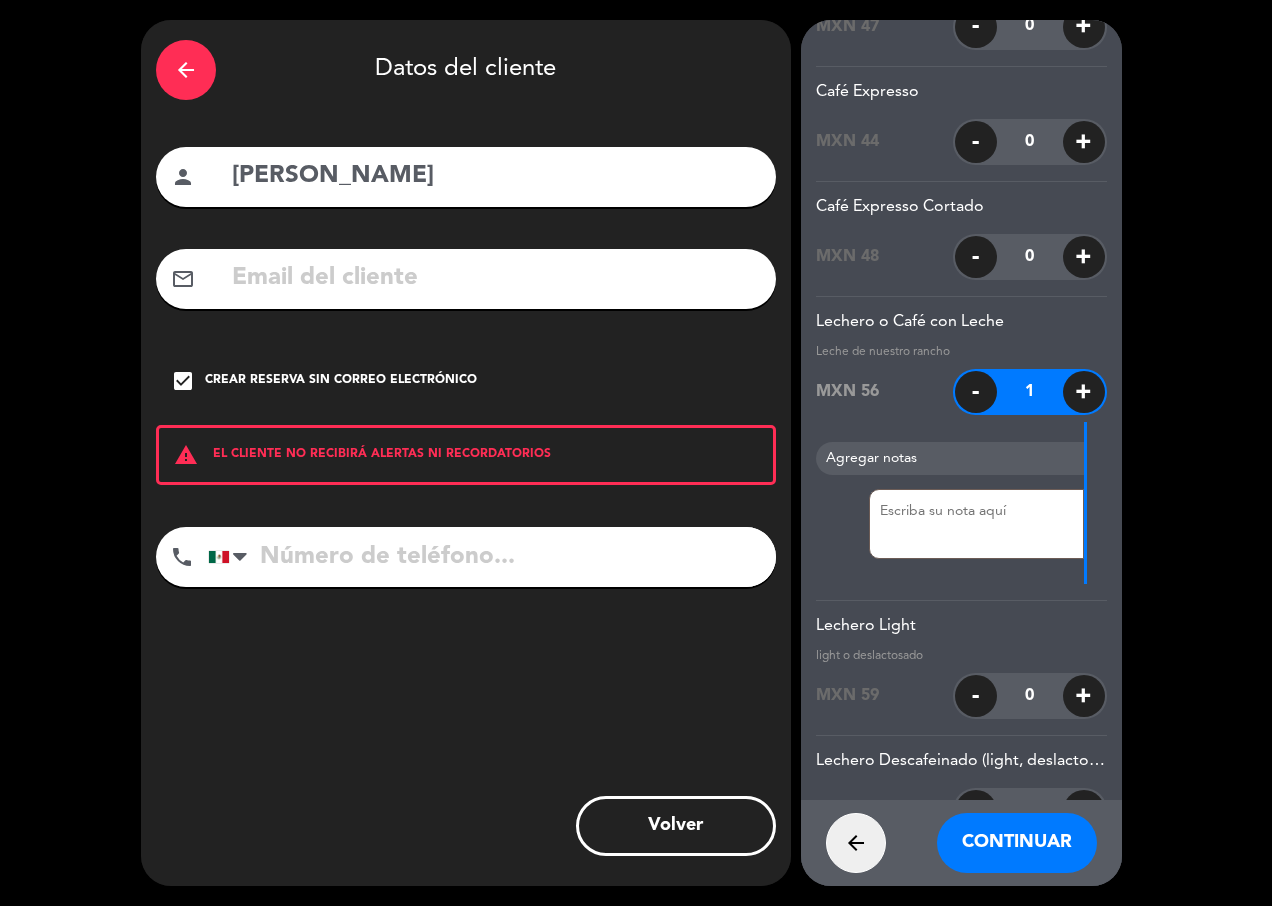 scroll, scrollTop: 600, scrollLeft: 0, axis: vertical 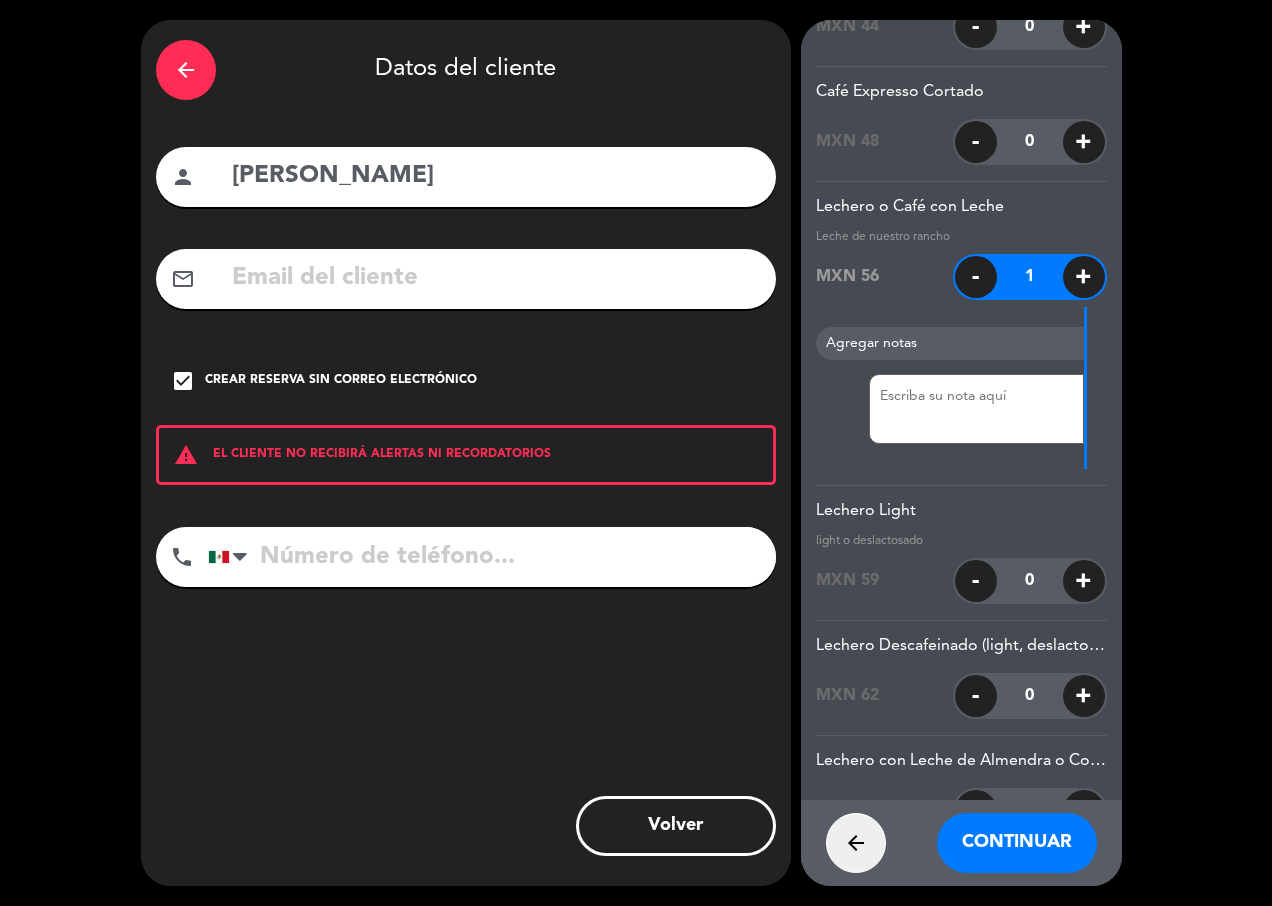 click on "Continuar" at bounding box center [1017, 843] 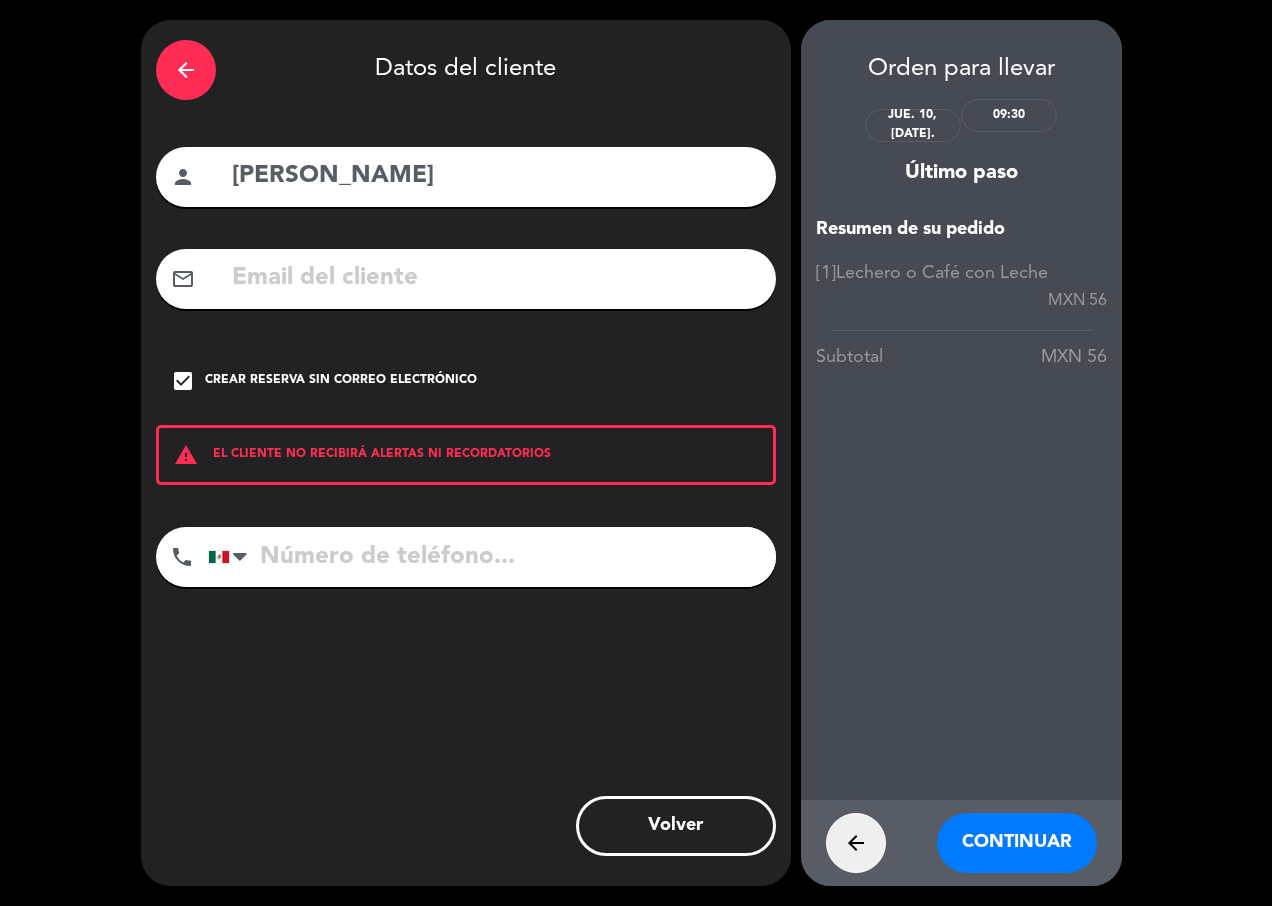 click on "Continuar" at bounding box center [1017, 843] 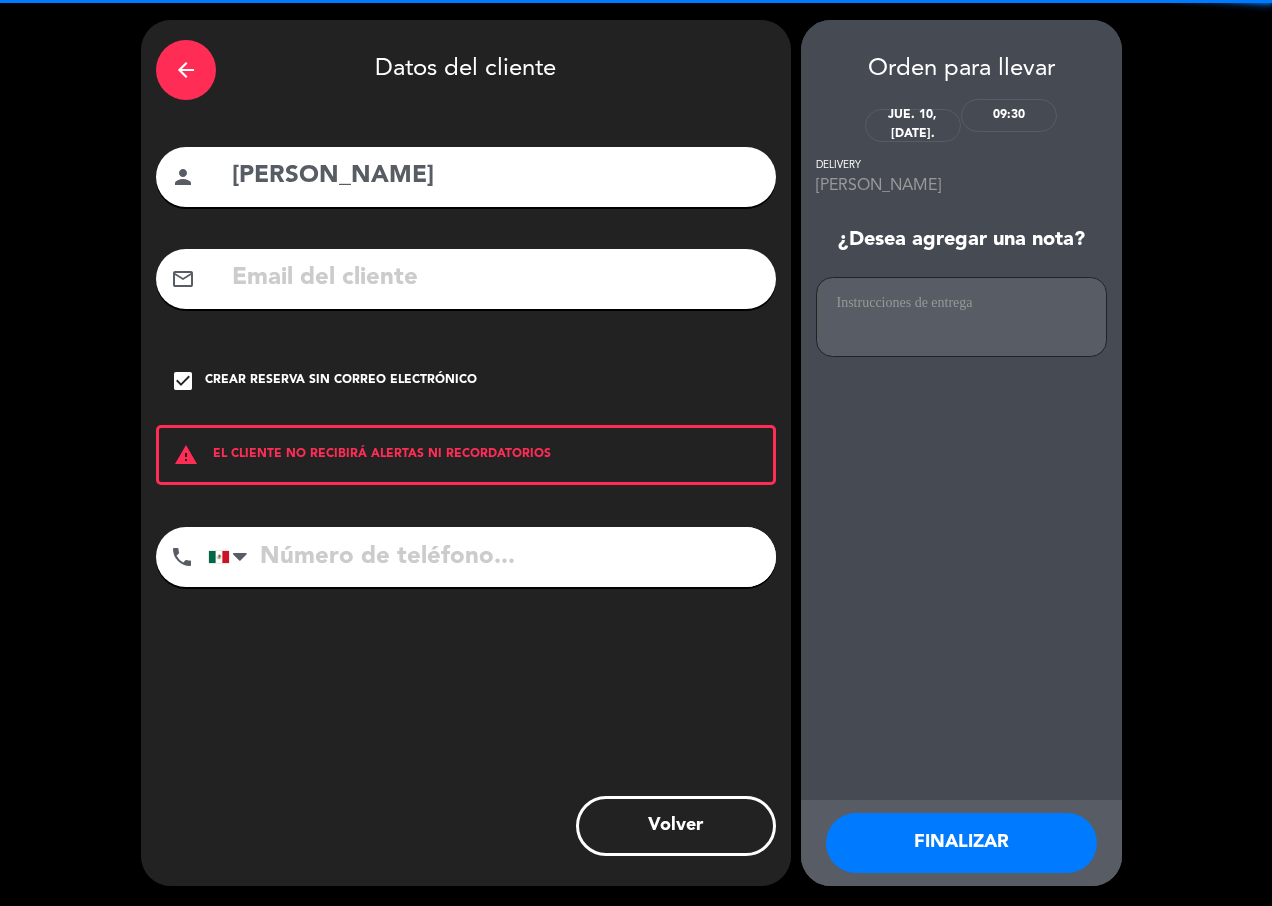 click on "FINALIZAR" at bounding box center [961, 843] 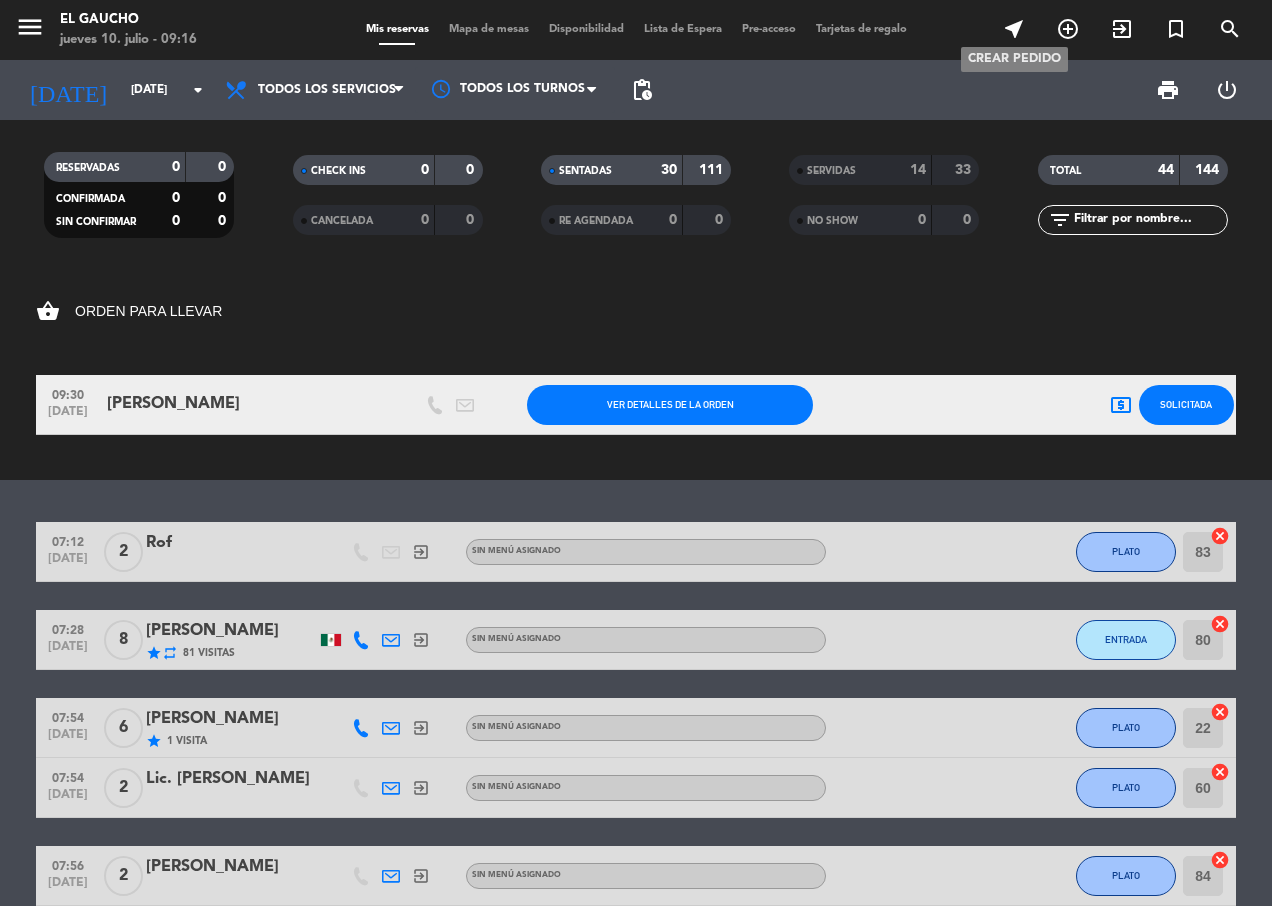click on "near_me" at bounding box center (1014, 29) 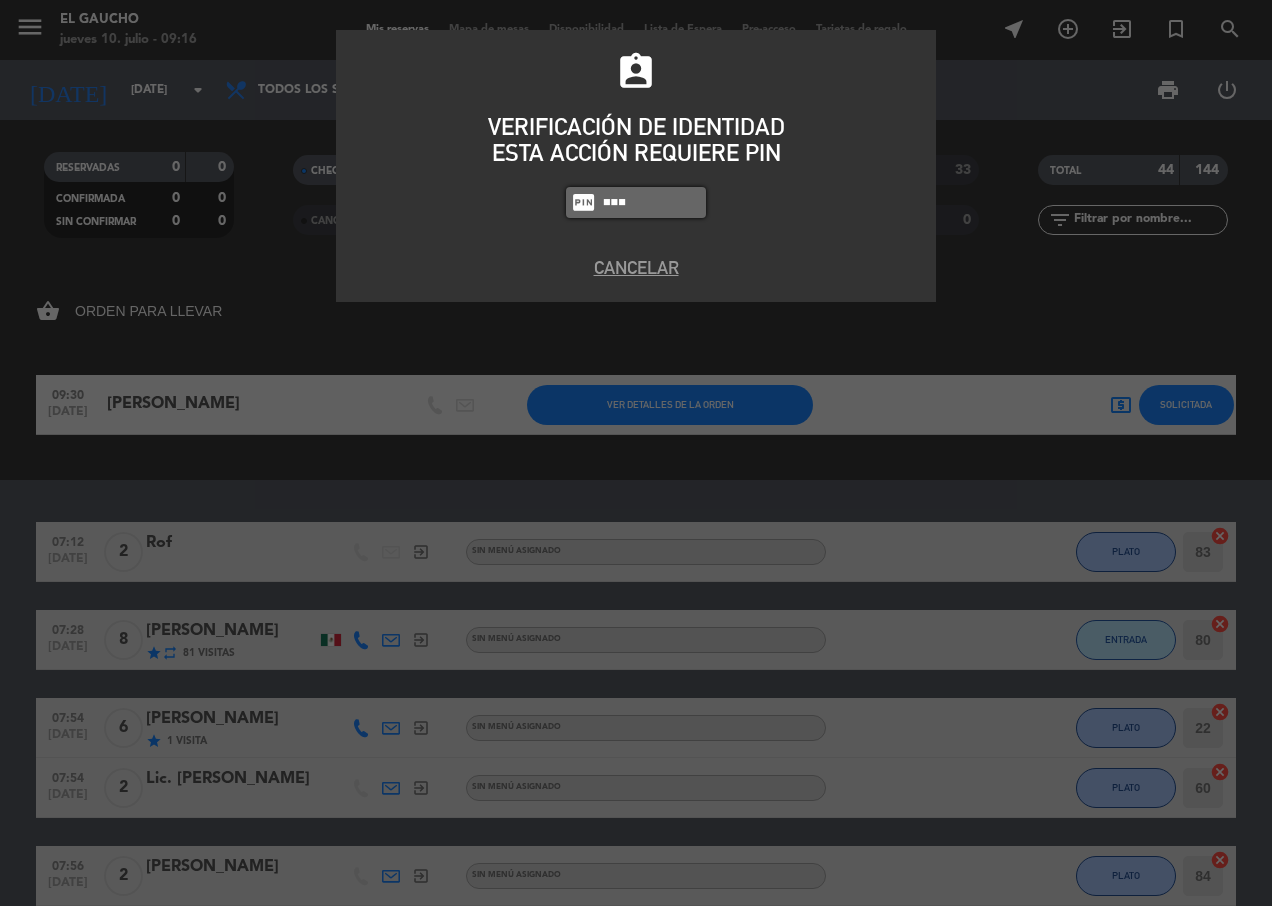 type on "4058" 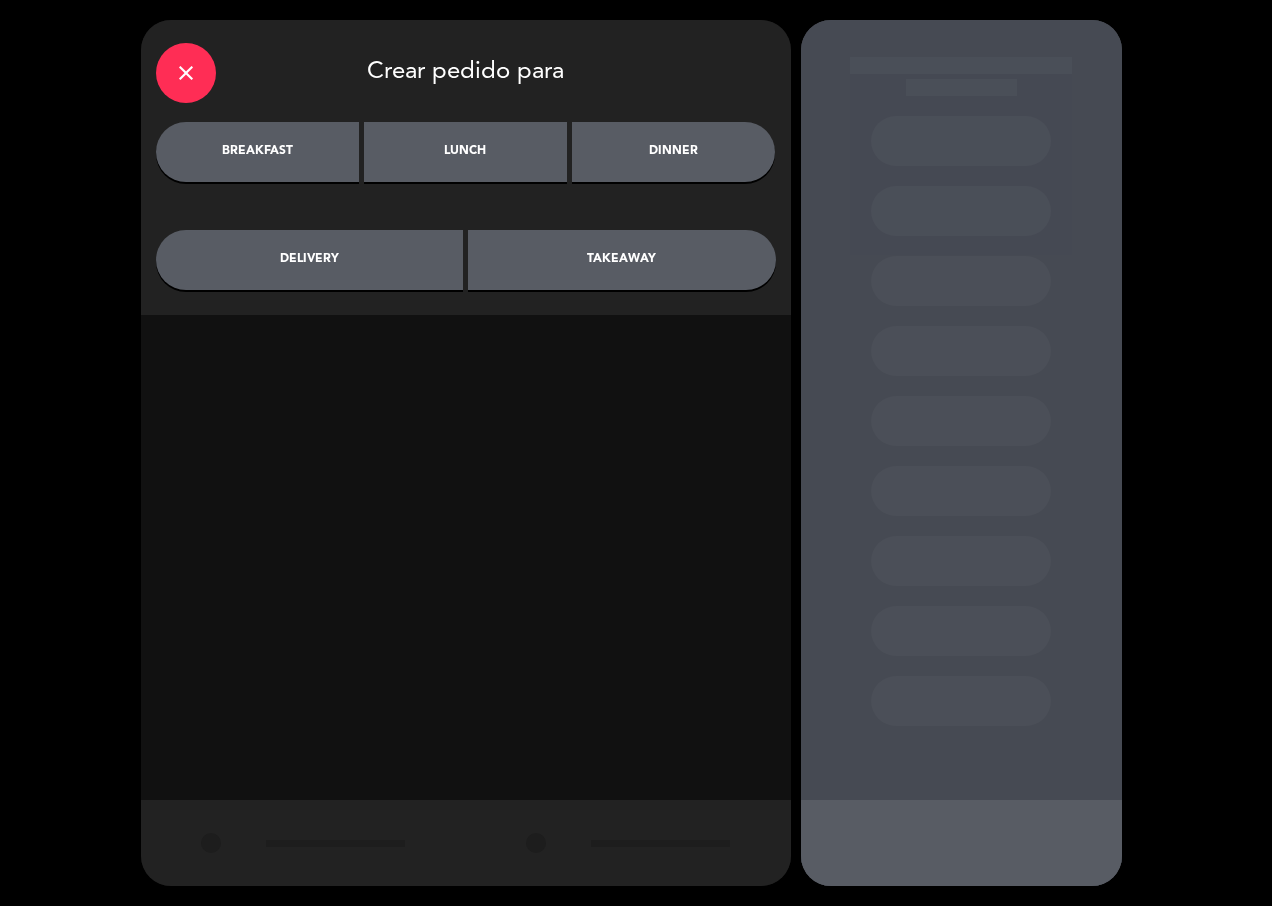 drag, startPoint x: 296, startPoint y: 144, endPoint x: 494, endPoint y: 238, distance: 219.1803 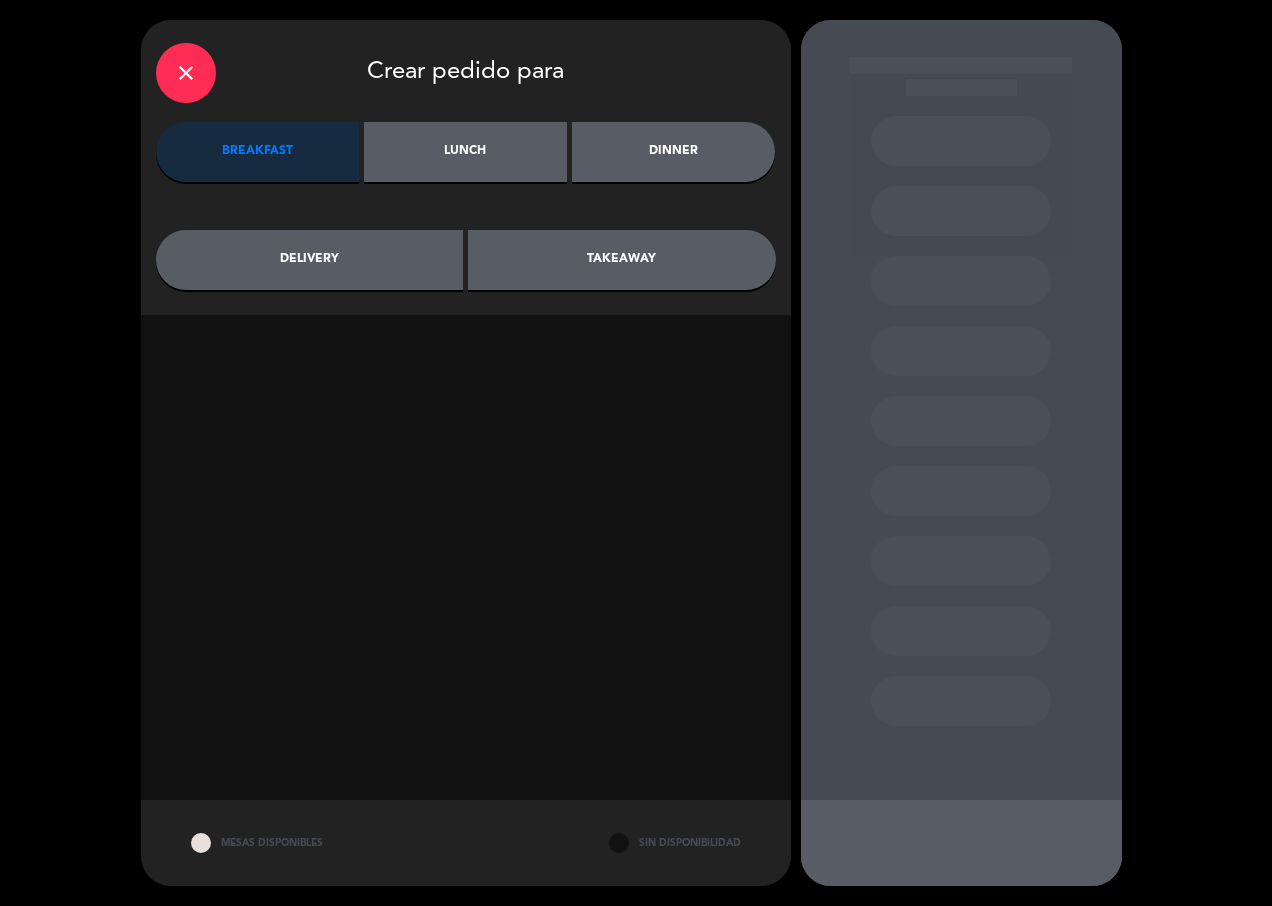 click on "takeaway" 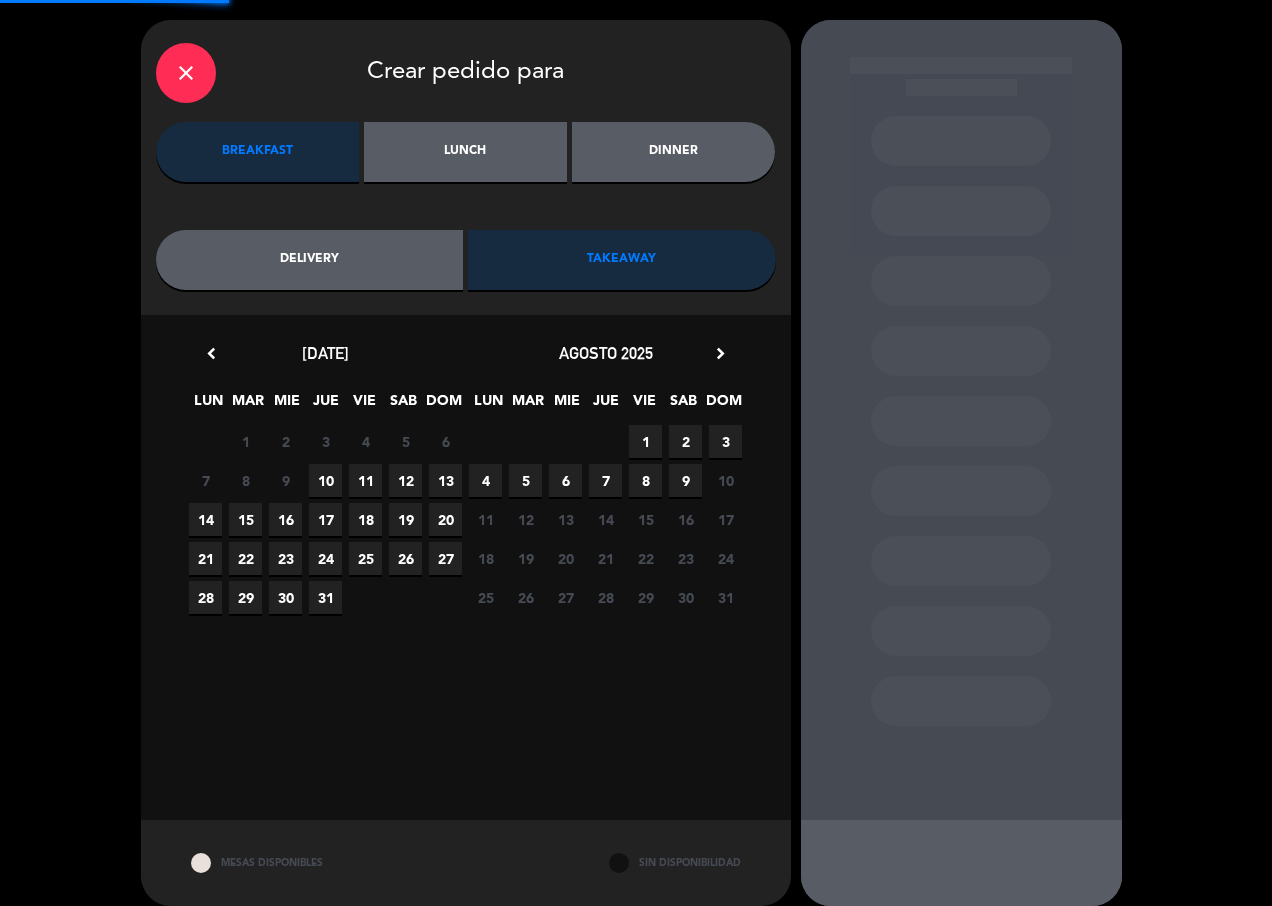scroll, scrollTop: 20, scrollLeft: 0, axis: vertical 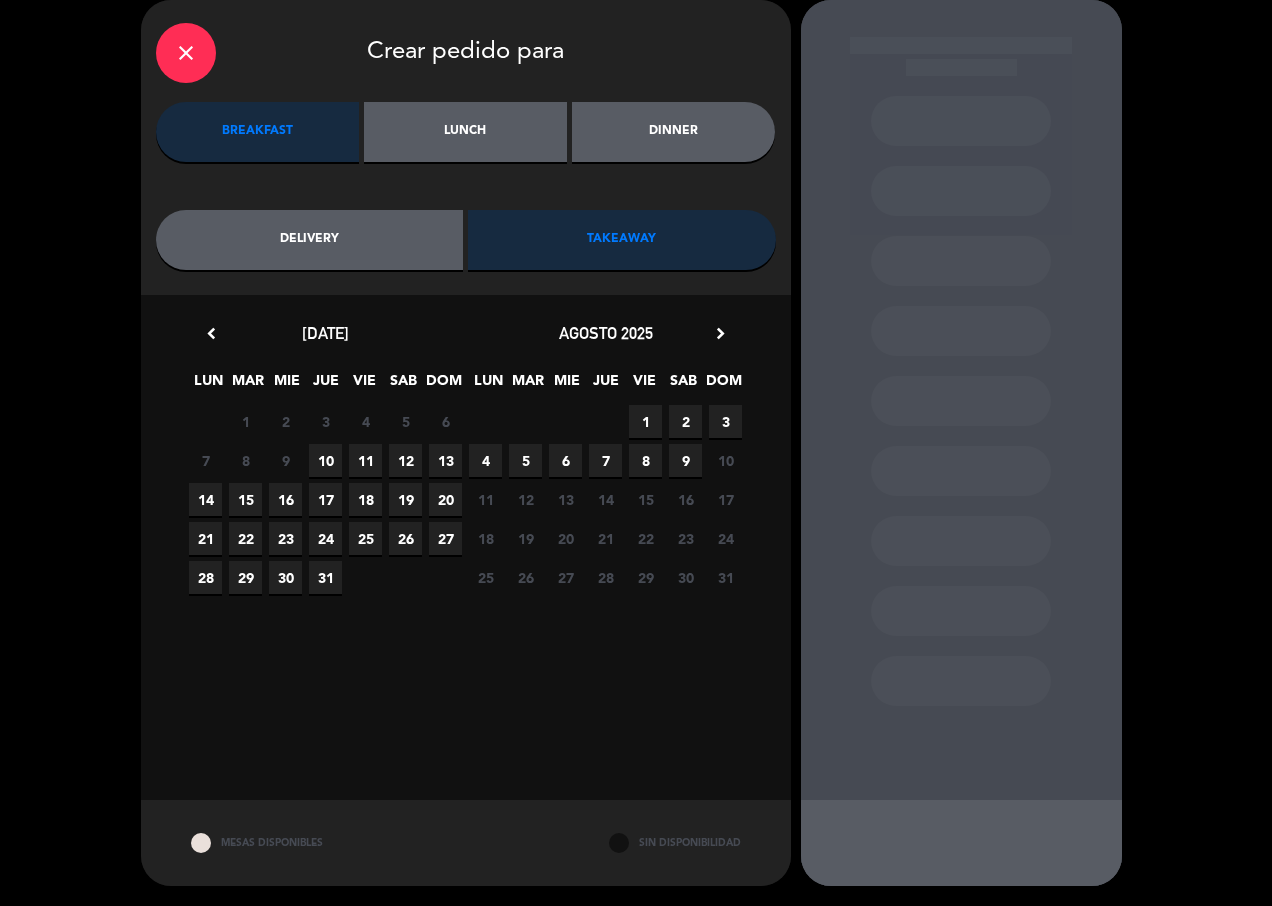 drag, startPoint x: 320, startPoint y: 453, endPoint x: 563, endPoint y: 441, distance: 243.29611 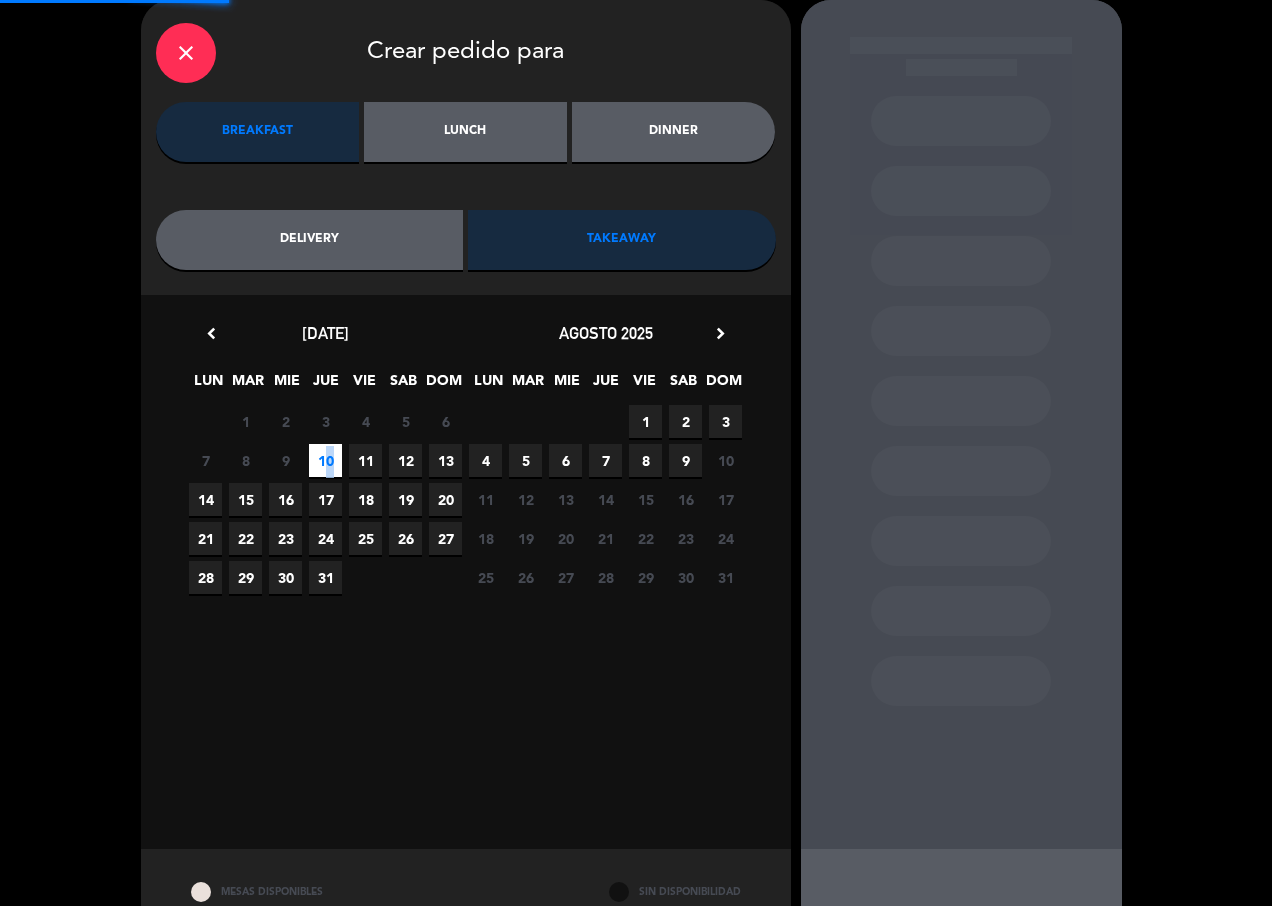 scroll, scrollTop: 0, scrollLeft: 0, axis: both 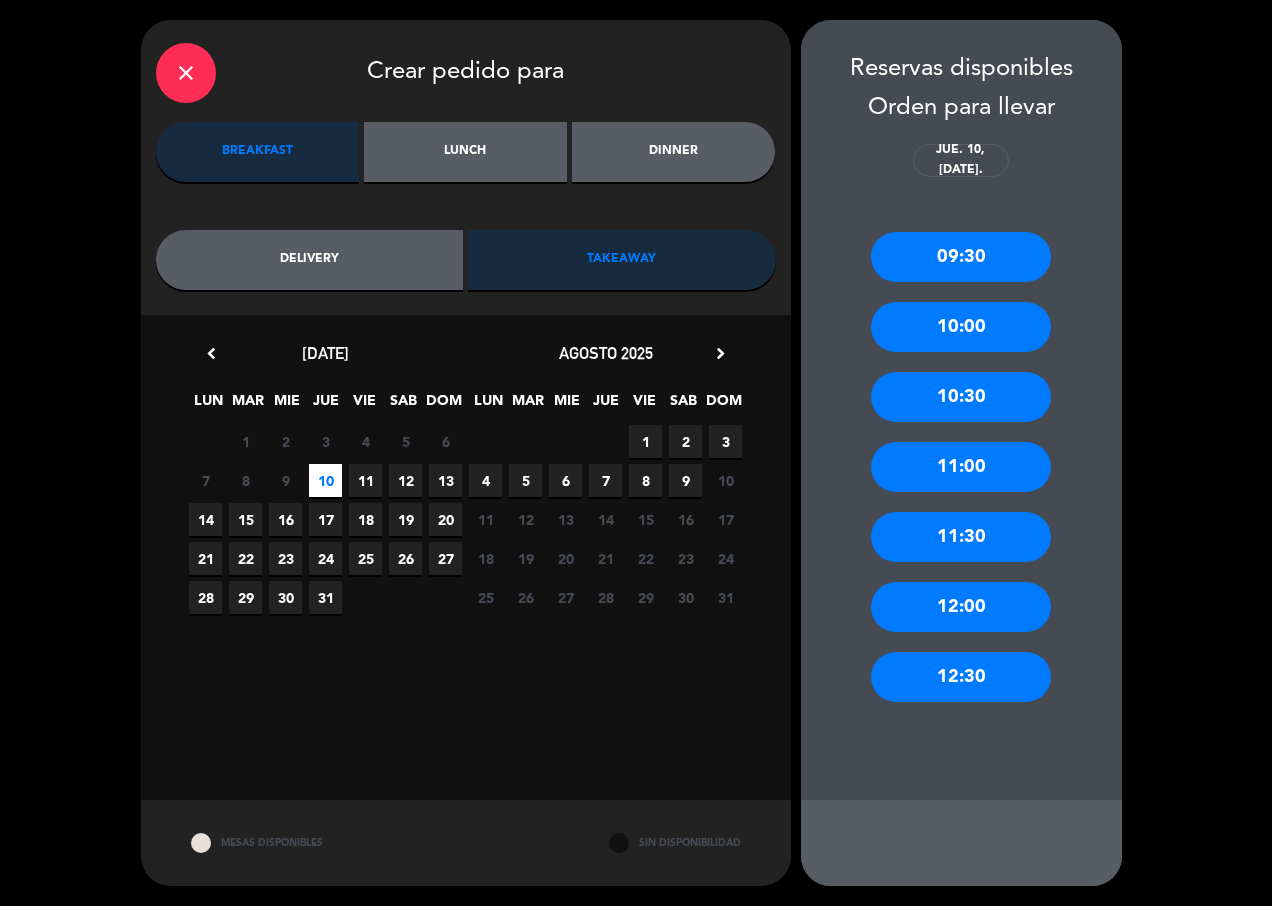 click on "09:30" at bounding box center (961, 257) 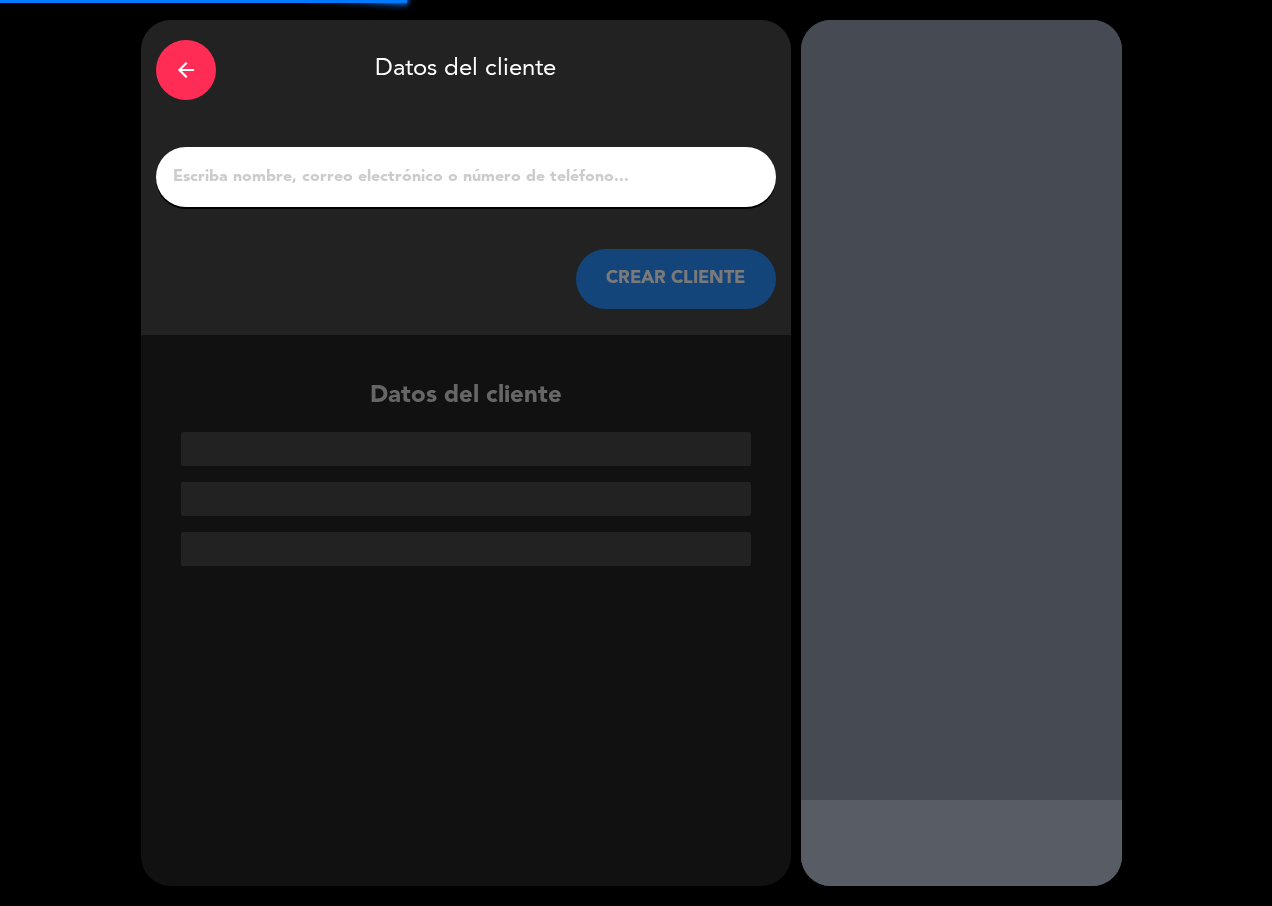 click 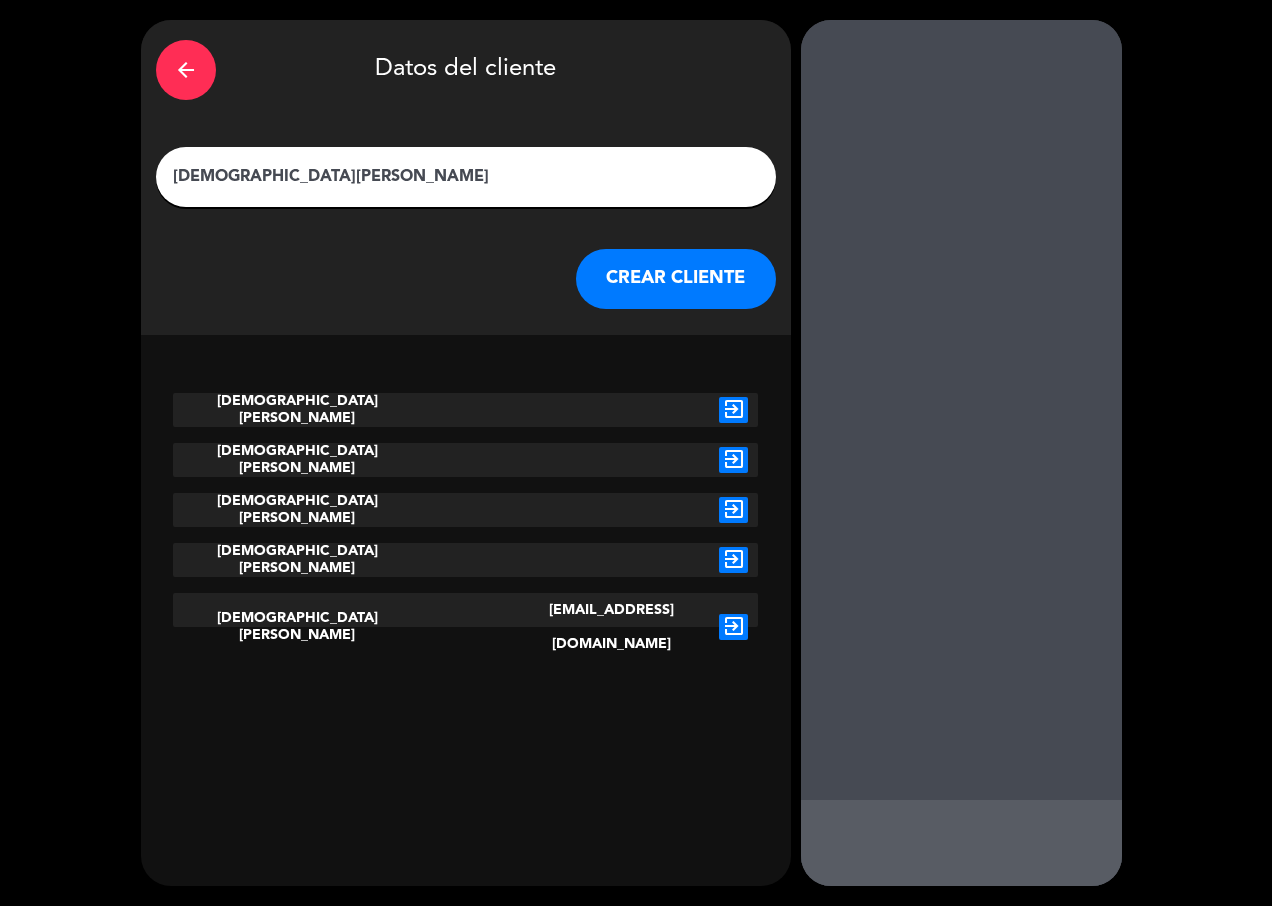 type on "[DEMOGRAPHIC_DATA][PERSON_NAME]" 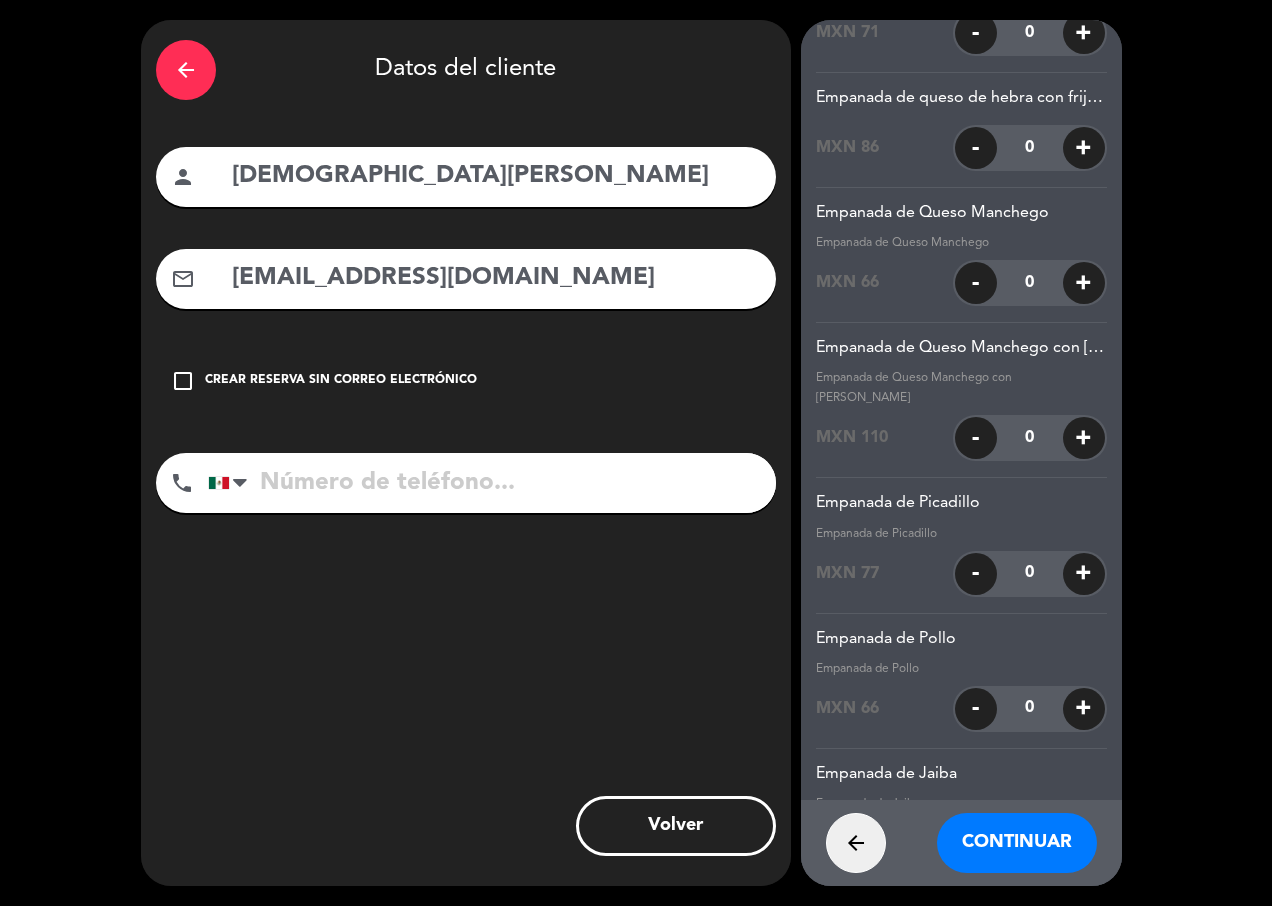 scroll, scrollTop: 21119, scrollLeft: 0, axis: vertical 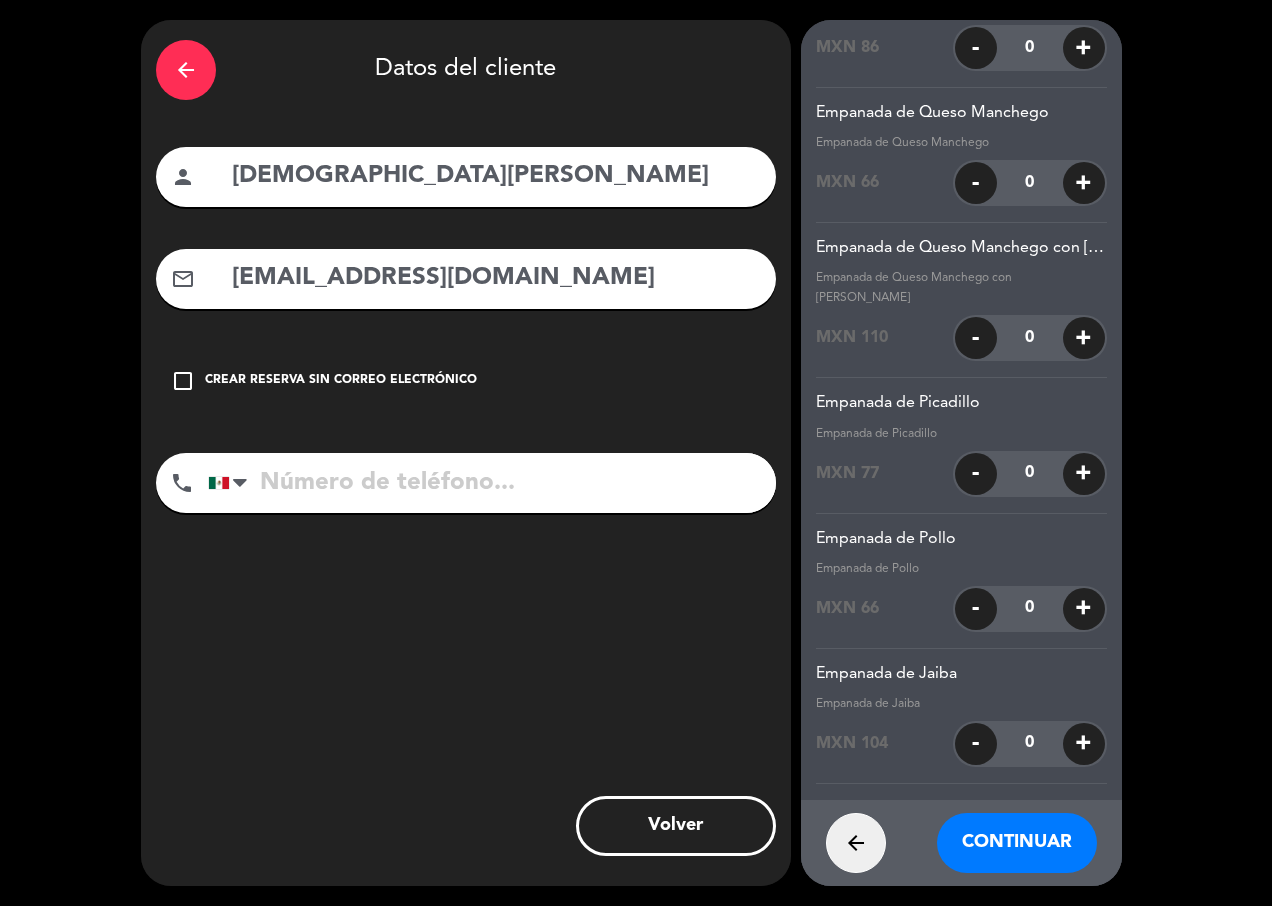 drag, startPoint x: 1084, startPoint y: 544, endPoint x: 1093, endPoint y: 562, distance: 20.12461 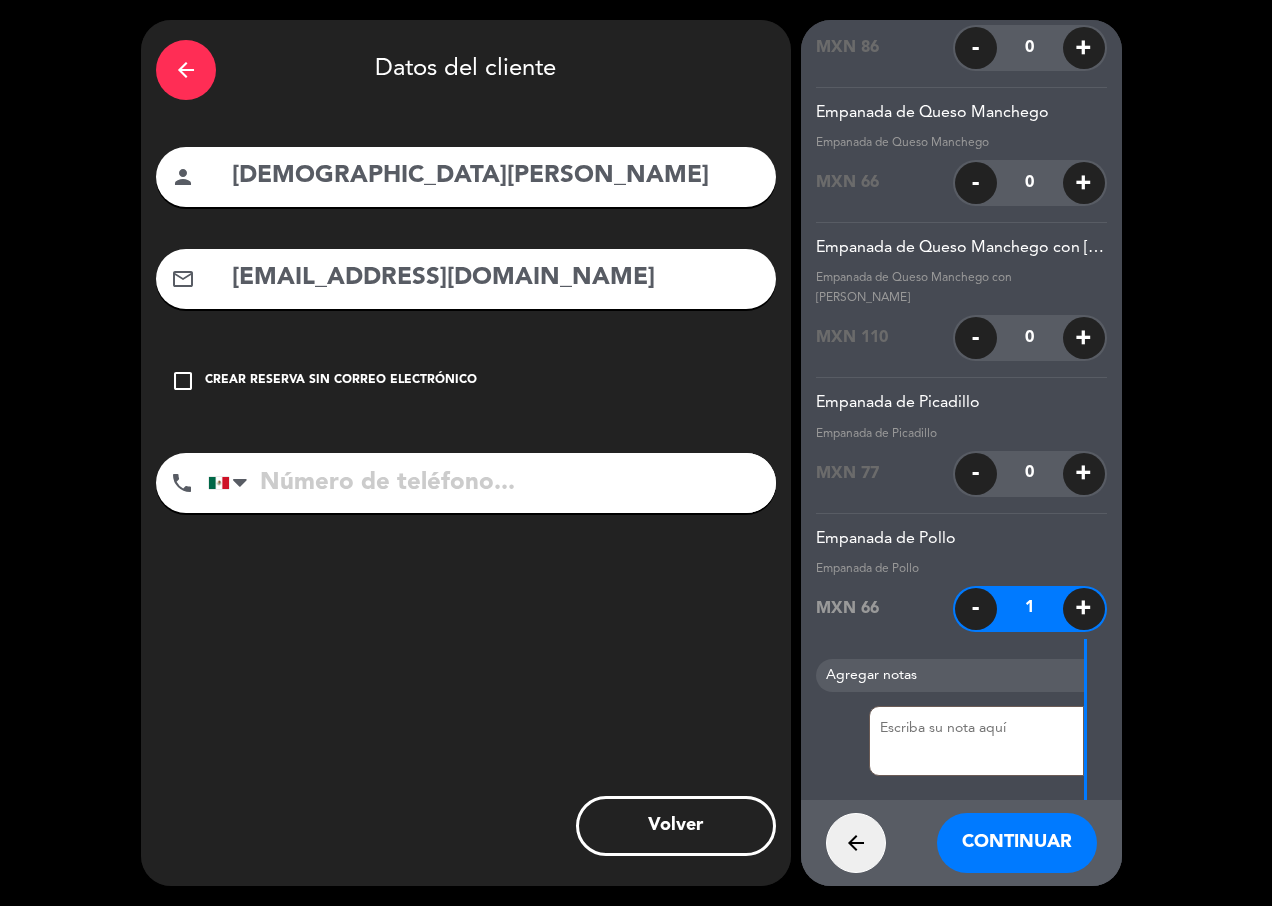scroll, scrollTop: 22689, scrollLeft: 0, axis: vertical 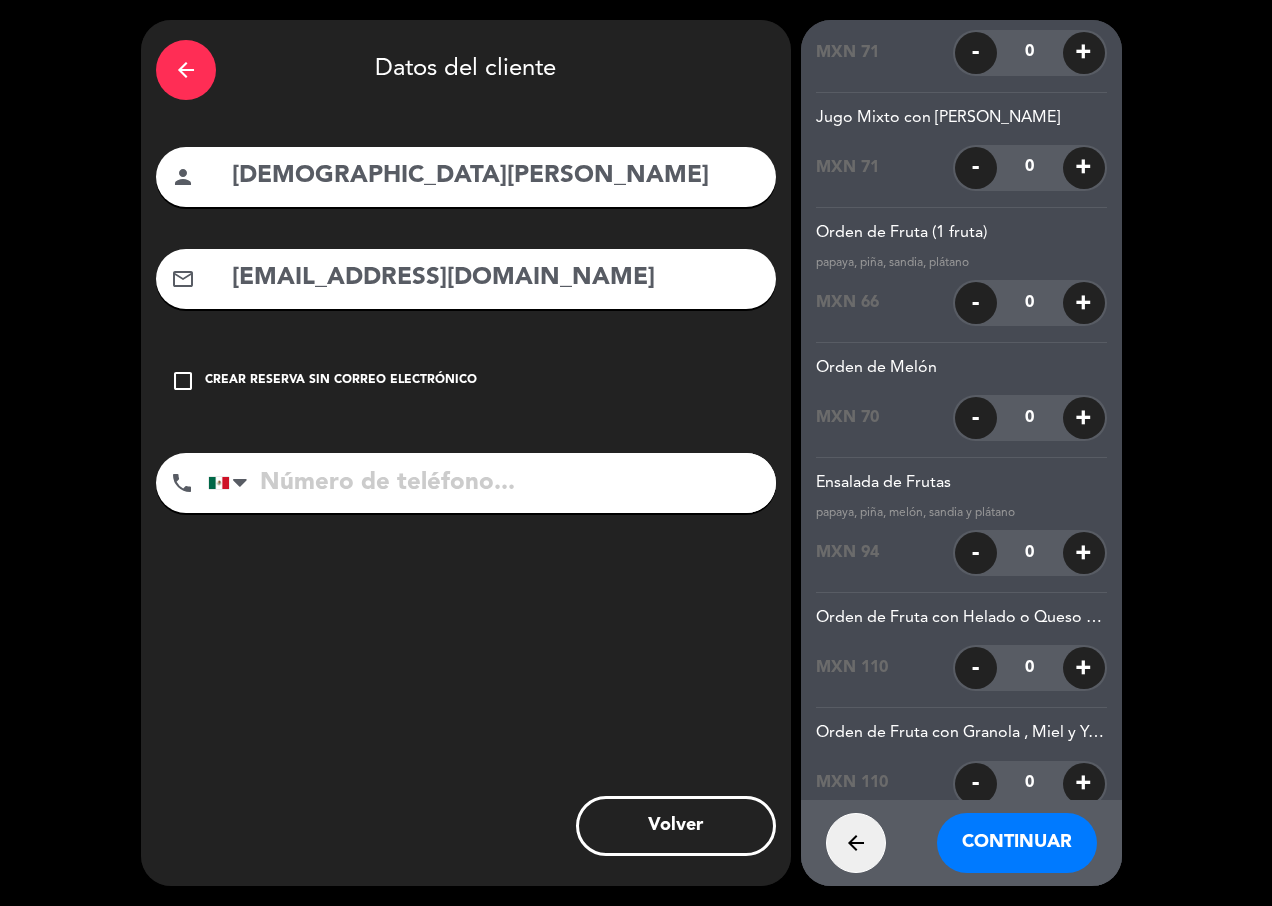 click on "+" 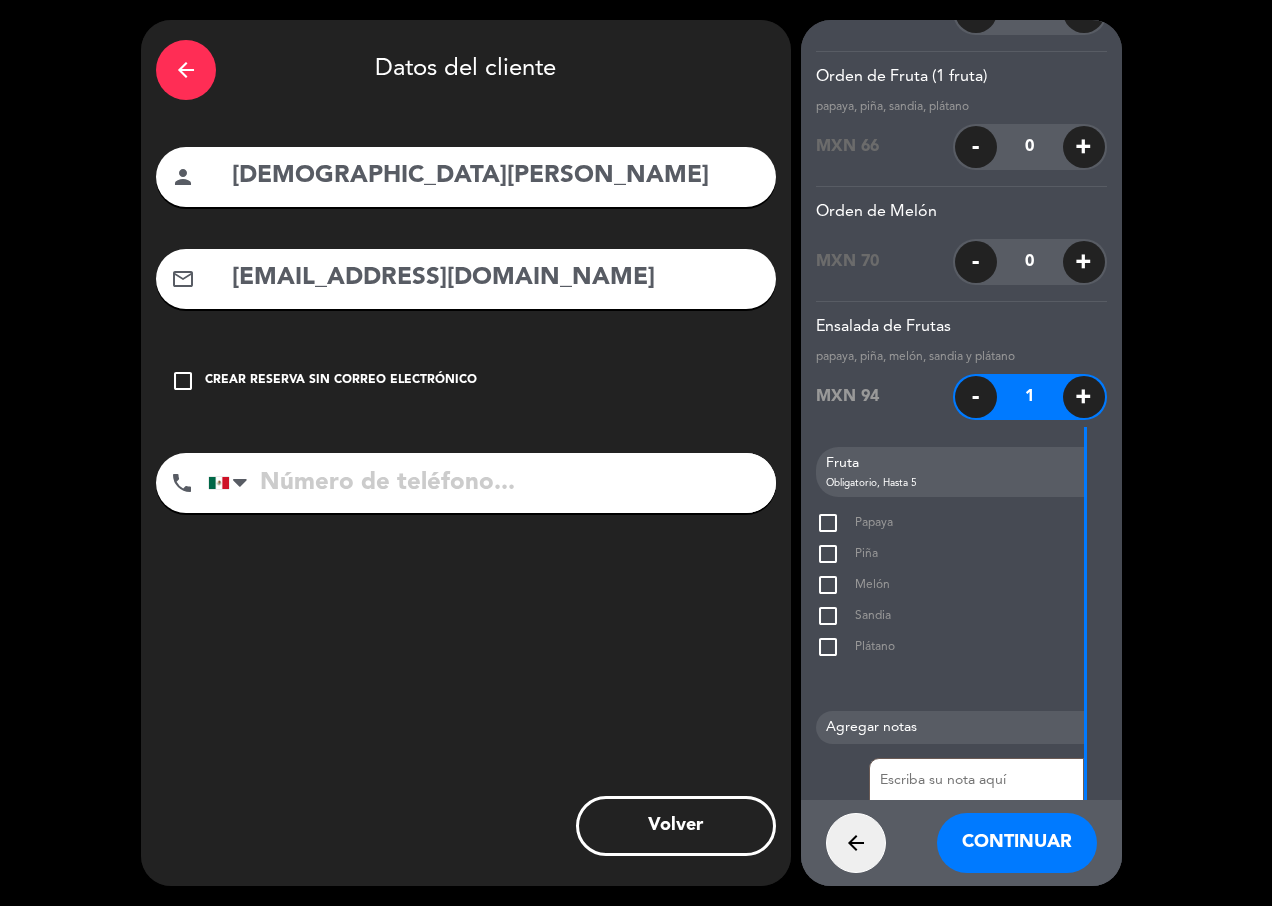 scroll, scrollTop: 10838, scrollLeft: 0, axis: vertical 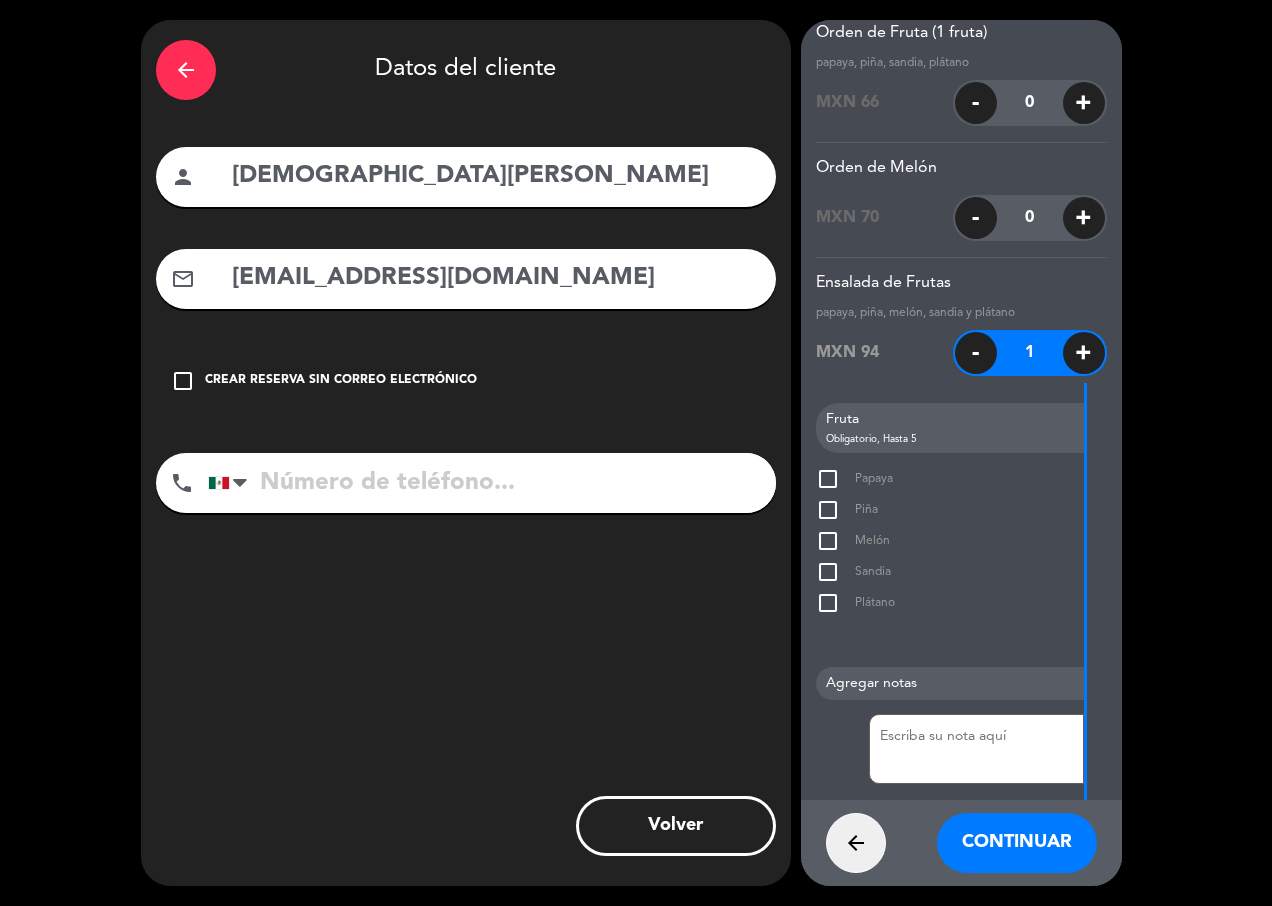 click on "-" 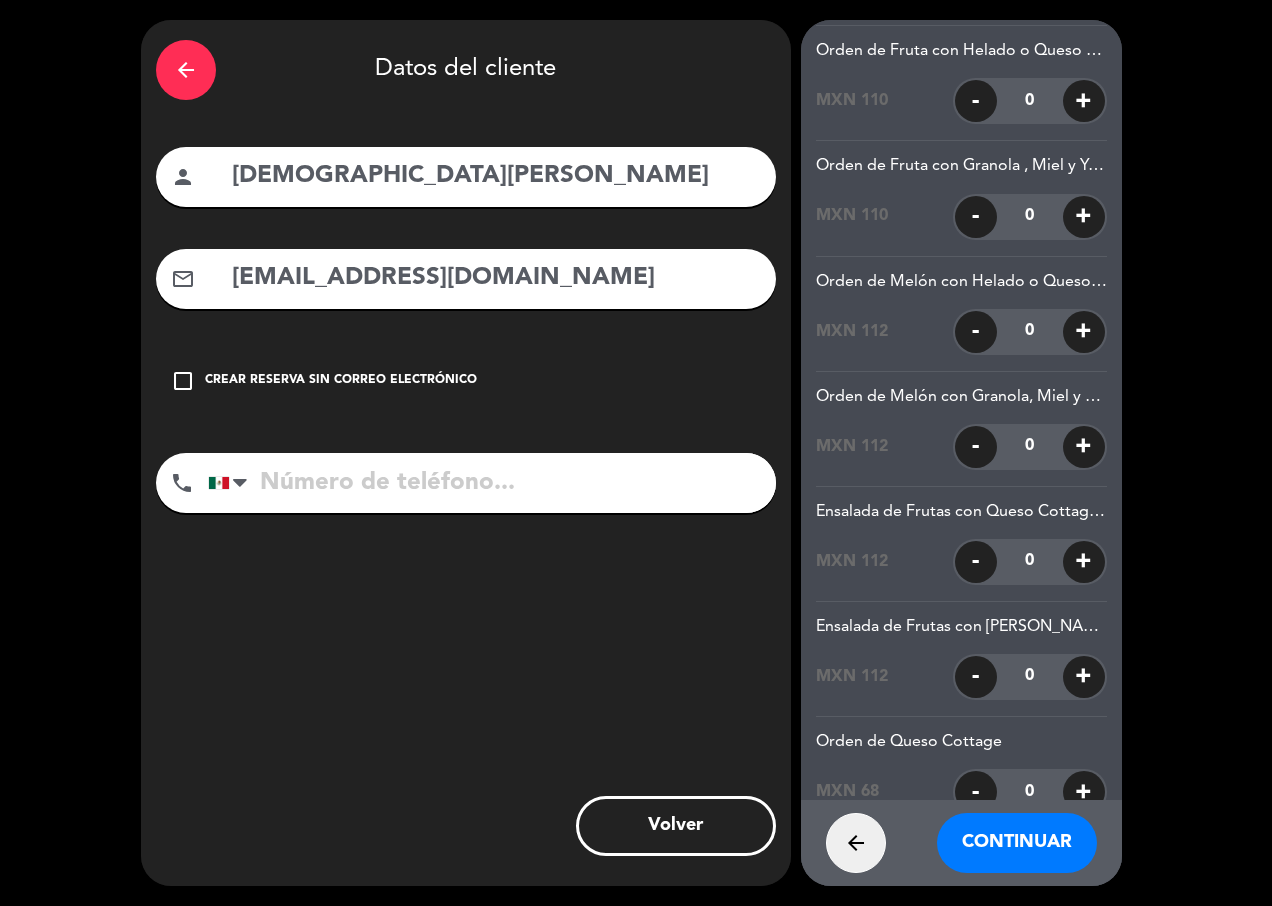 scroll, scrollTop: 11238, scrollLeft: 0, axis: vertical 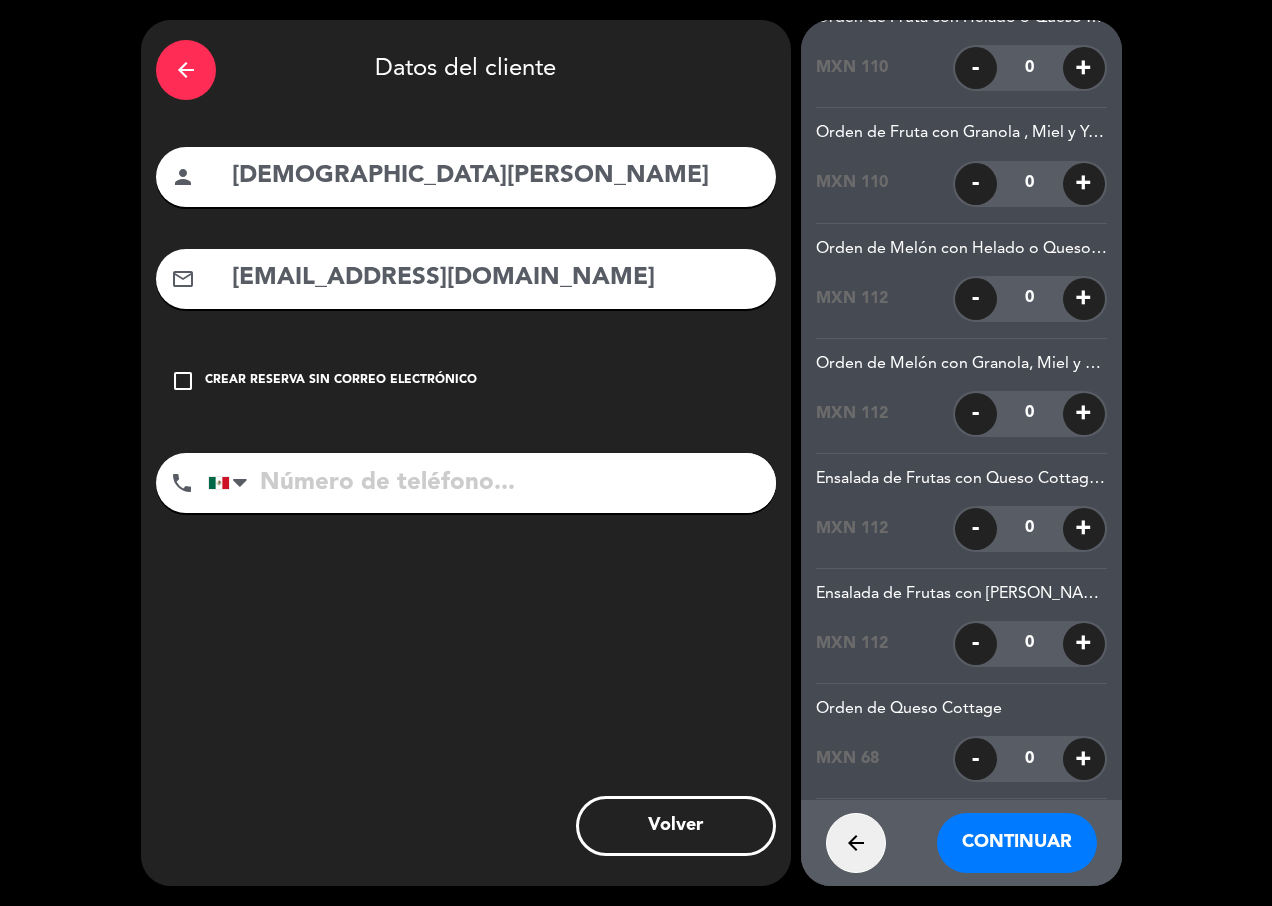 click on "+" 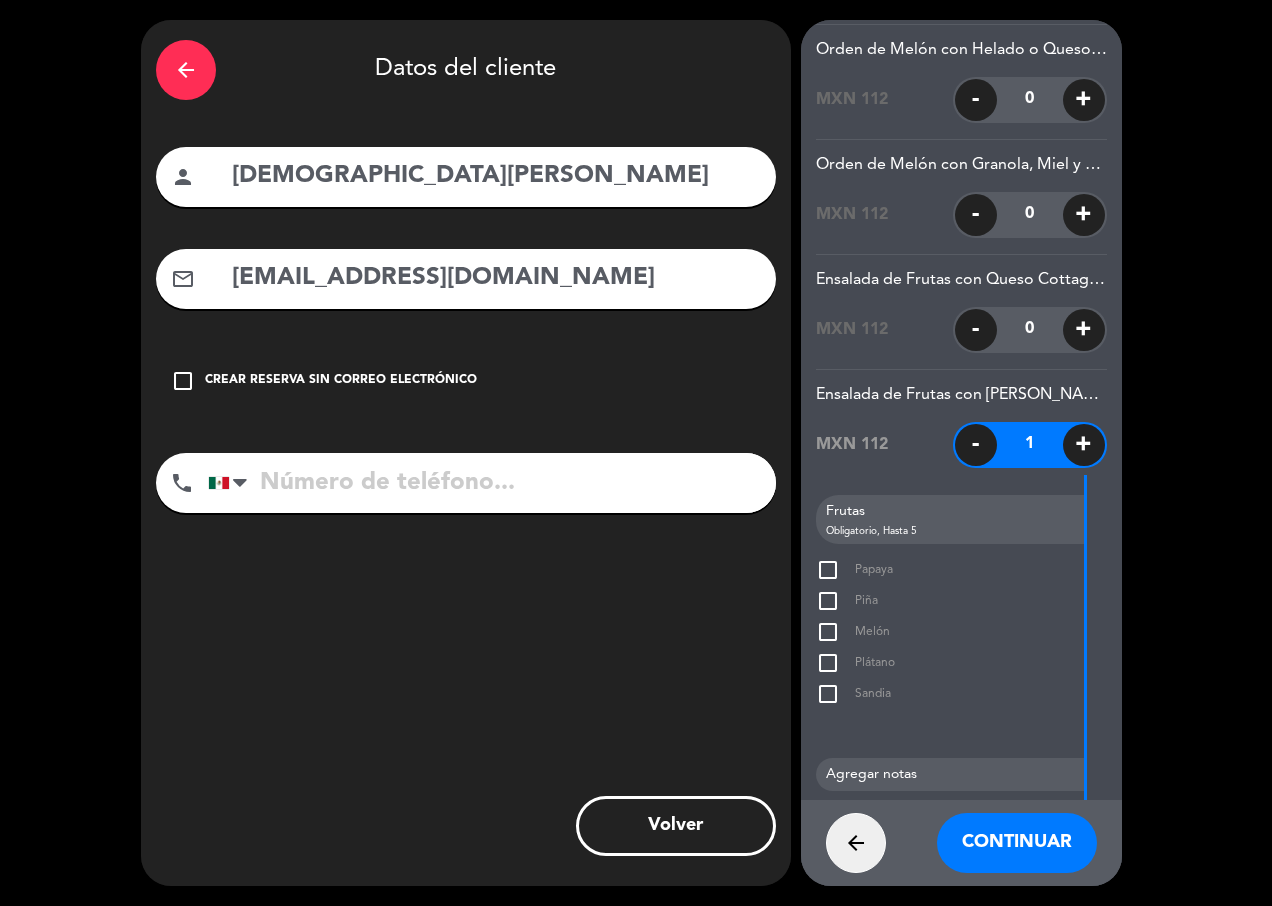 scroll, scrollTop: 11438, scrollLeft: 0, axis: vertical 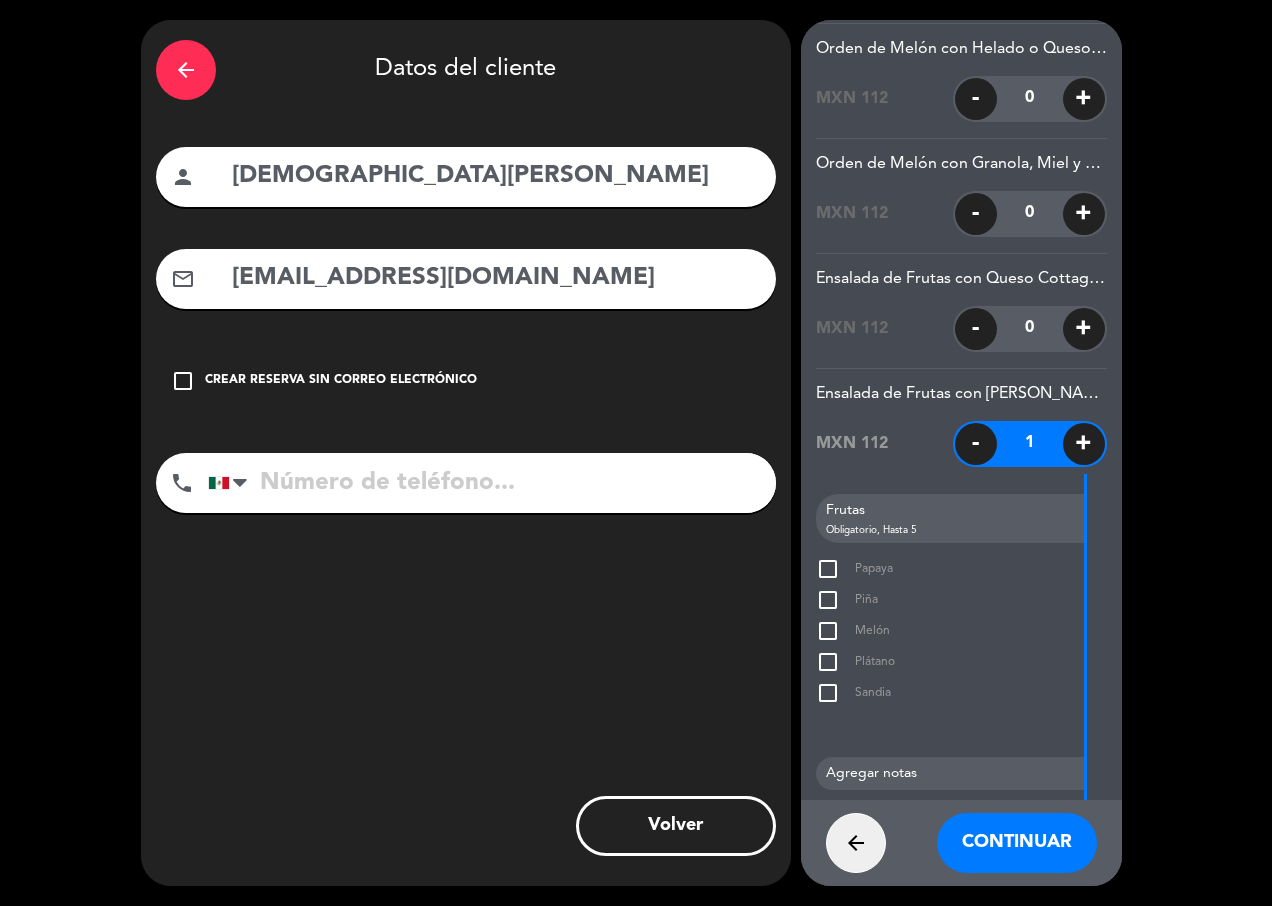 click on "check_box_outline_blank" 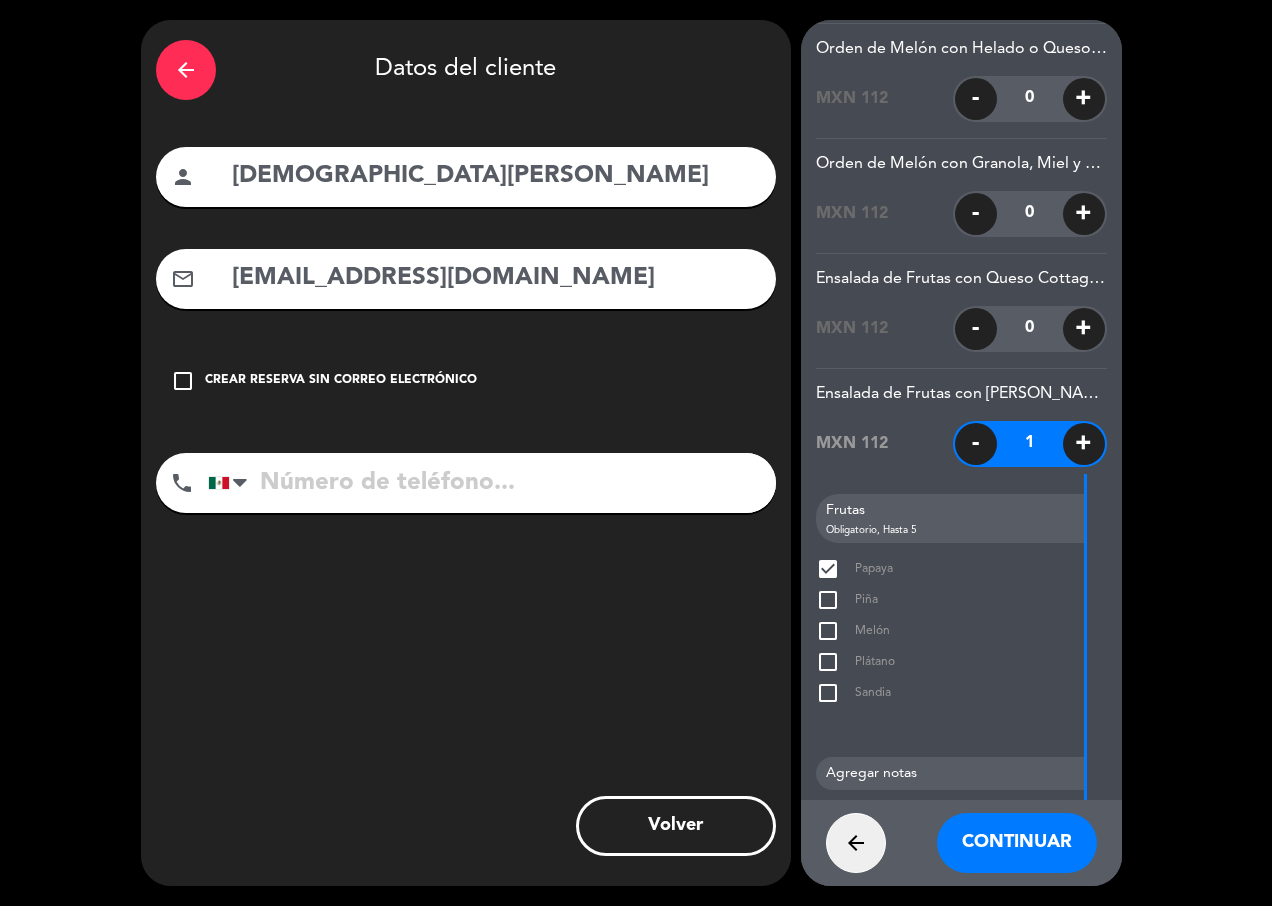 click on "check_box_outline_blank" 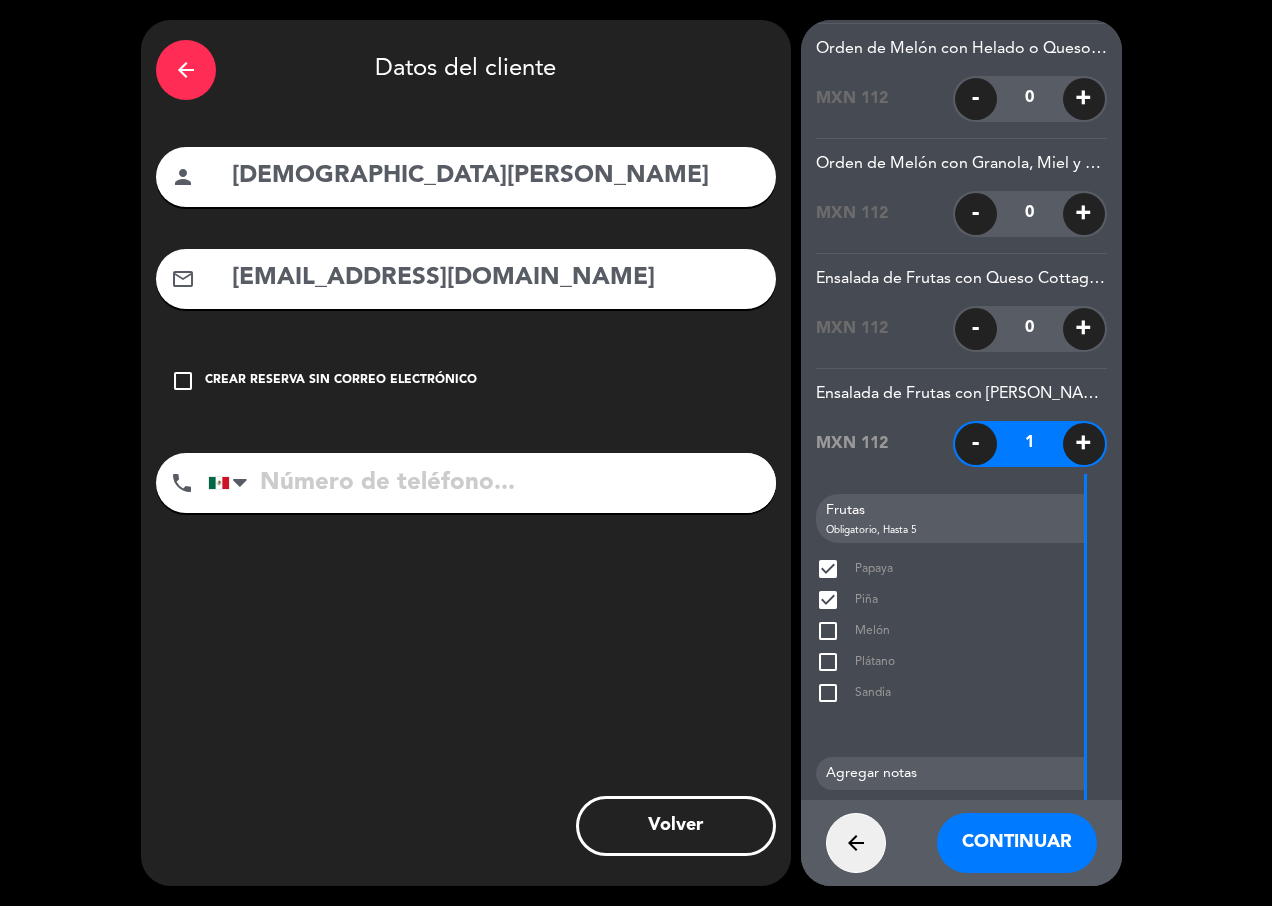 click on "check_box_outline_blank" 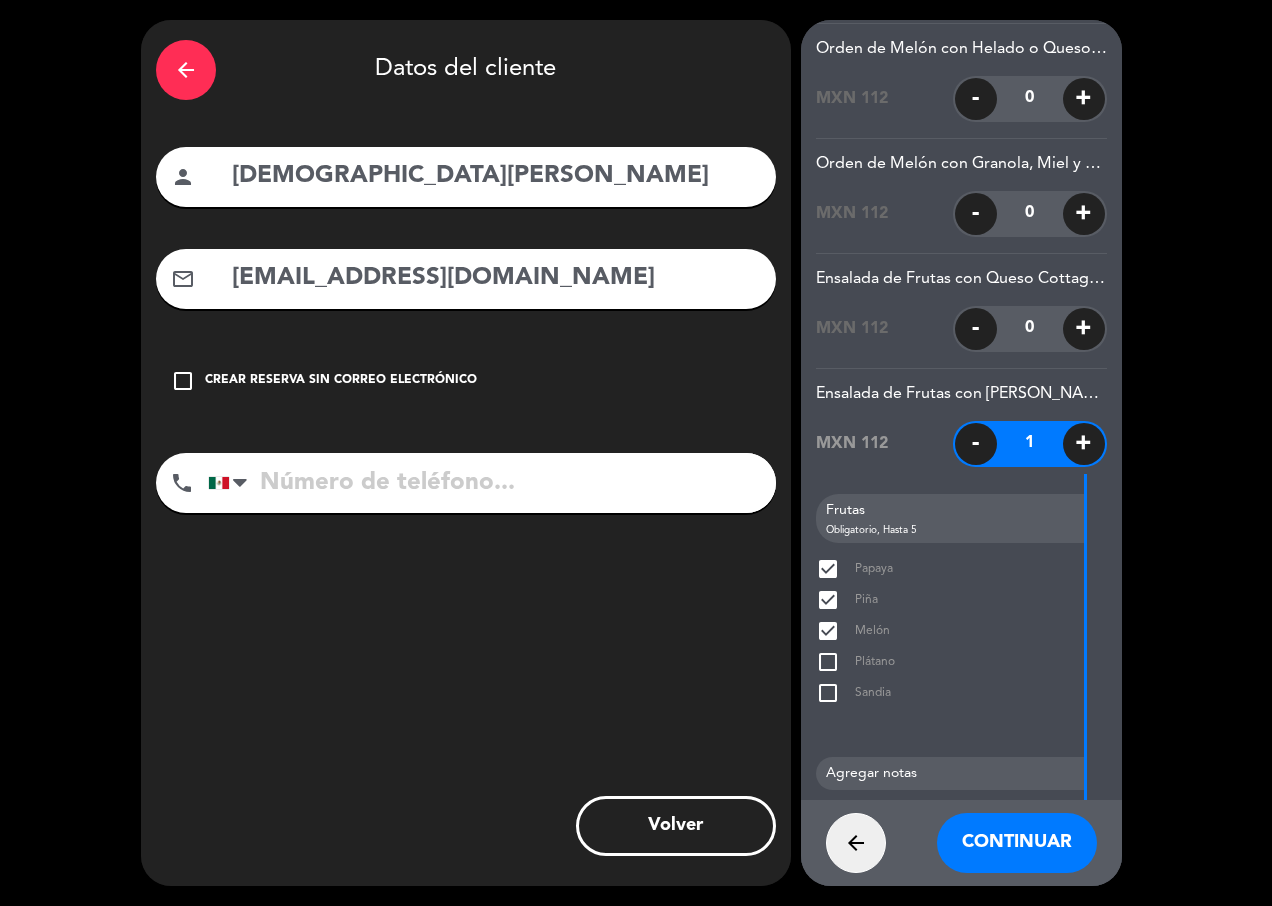 click on "check_box  Papaya  check_box  Piña  check_box  Melón  check_box_outline_blank  Plátano  check_box_outline_blank  Sandia" 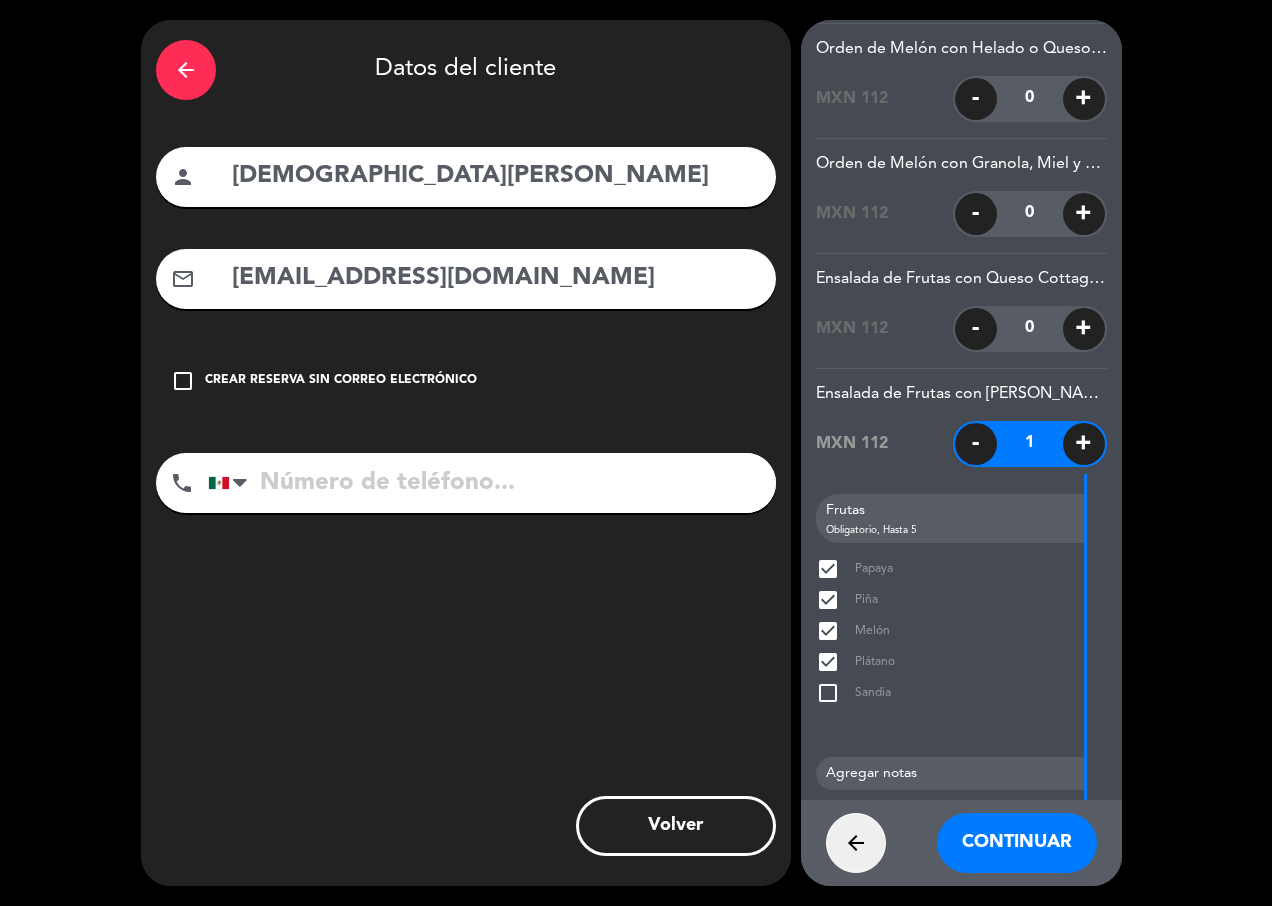 click on "check_box_outline_blank" 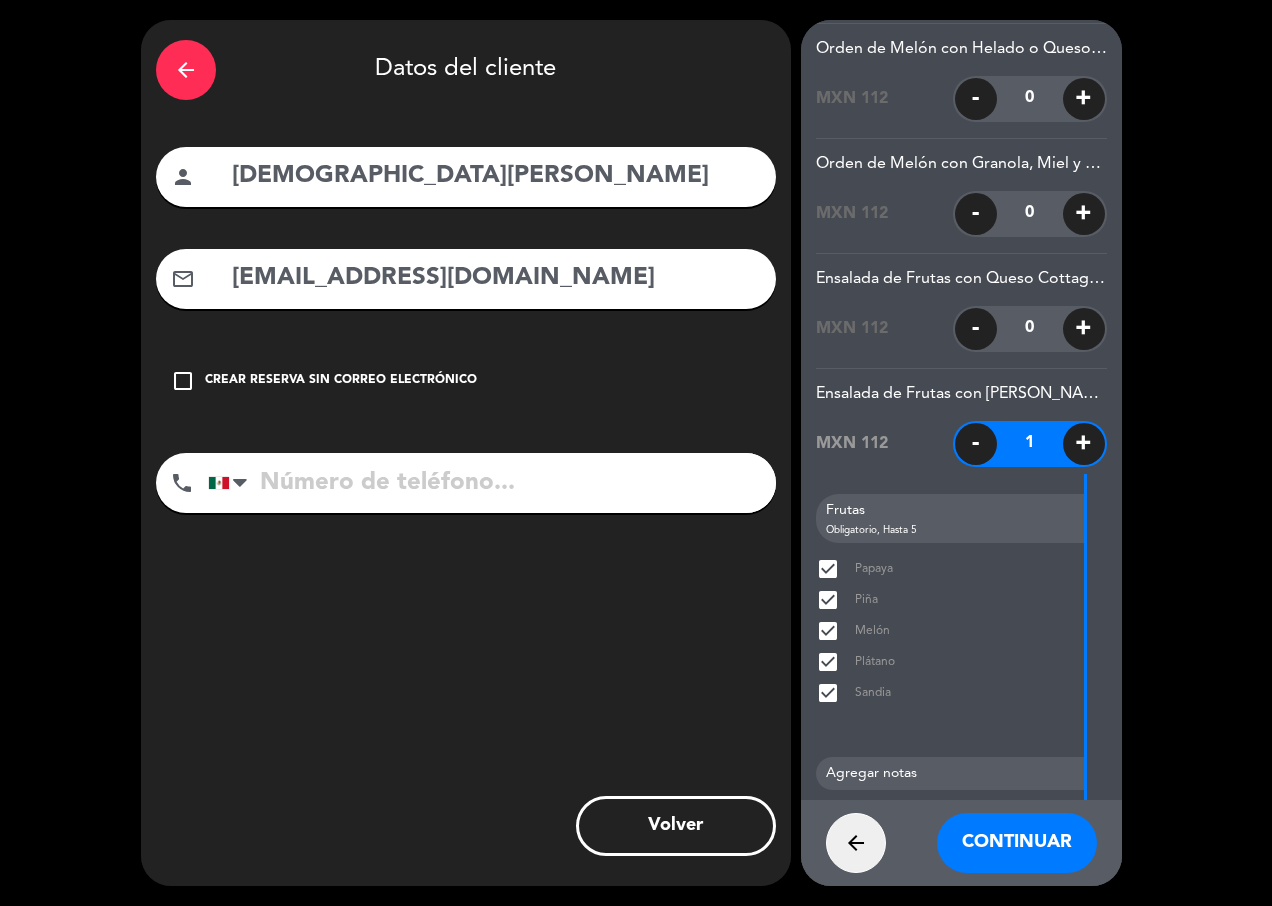 click on "Continuar" at bounding box center (1017, 843) 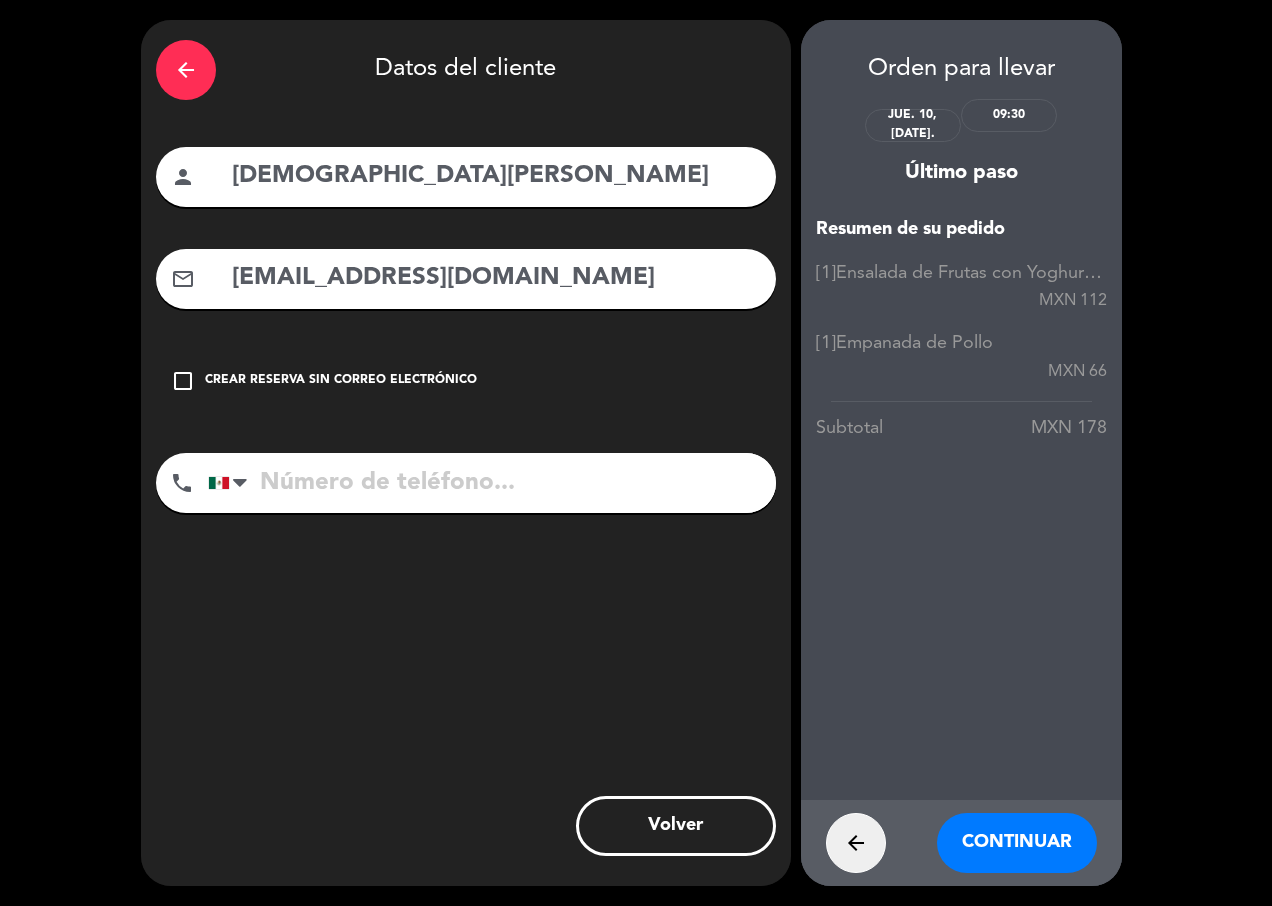 scroll, scrollTop: 0, scrollLeft: 0, axis: both 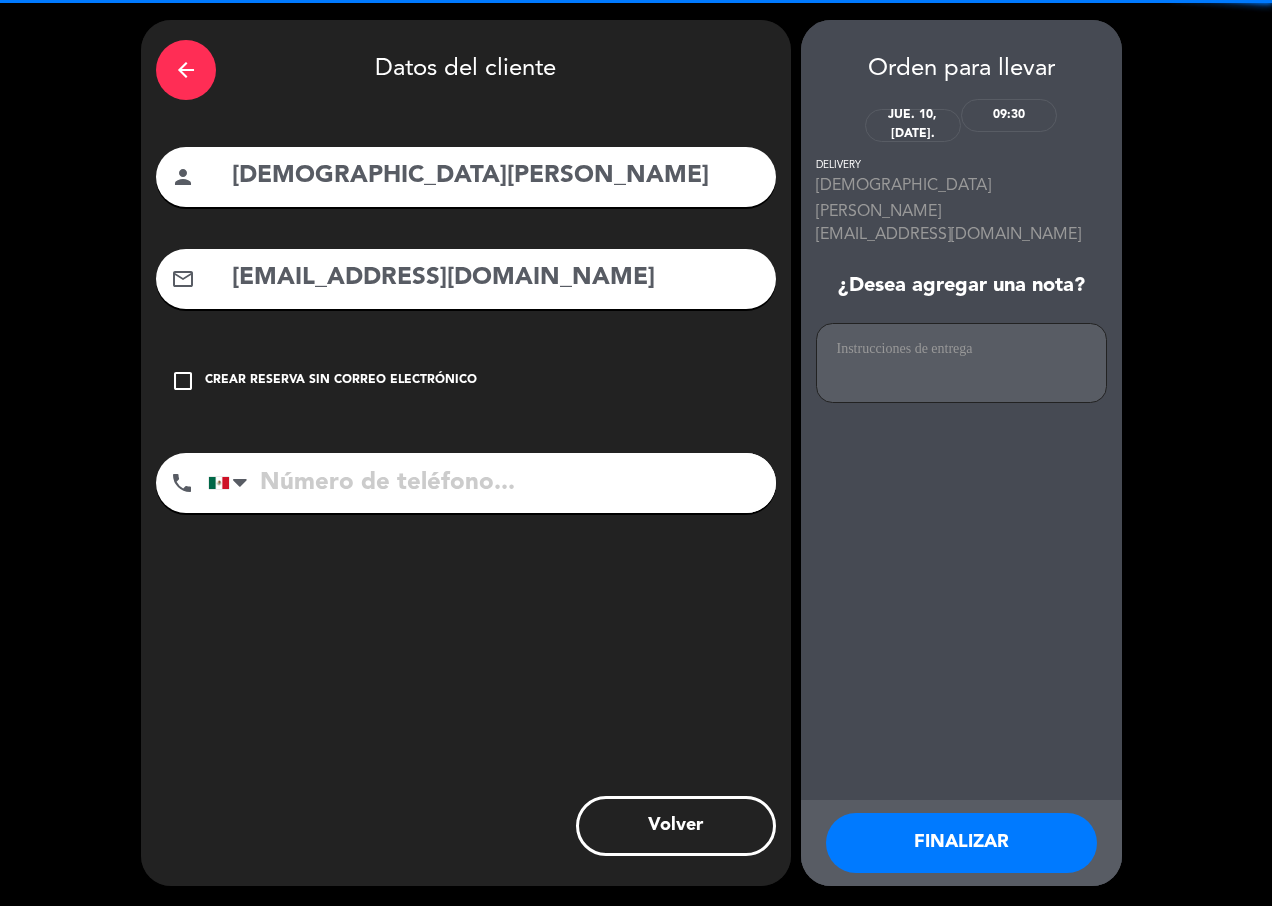 click on "FINALIZAR" at bounding box center [961, 843] 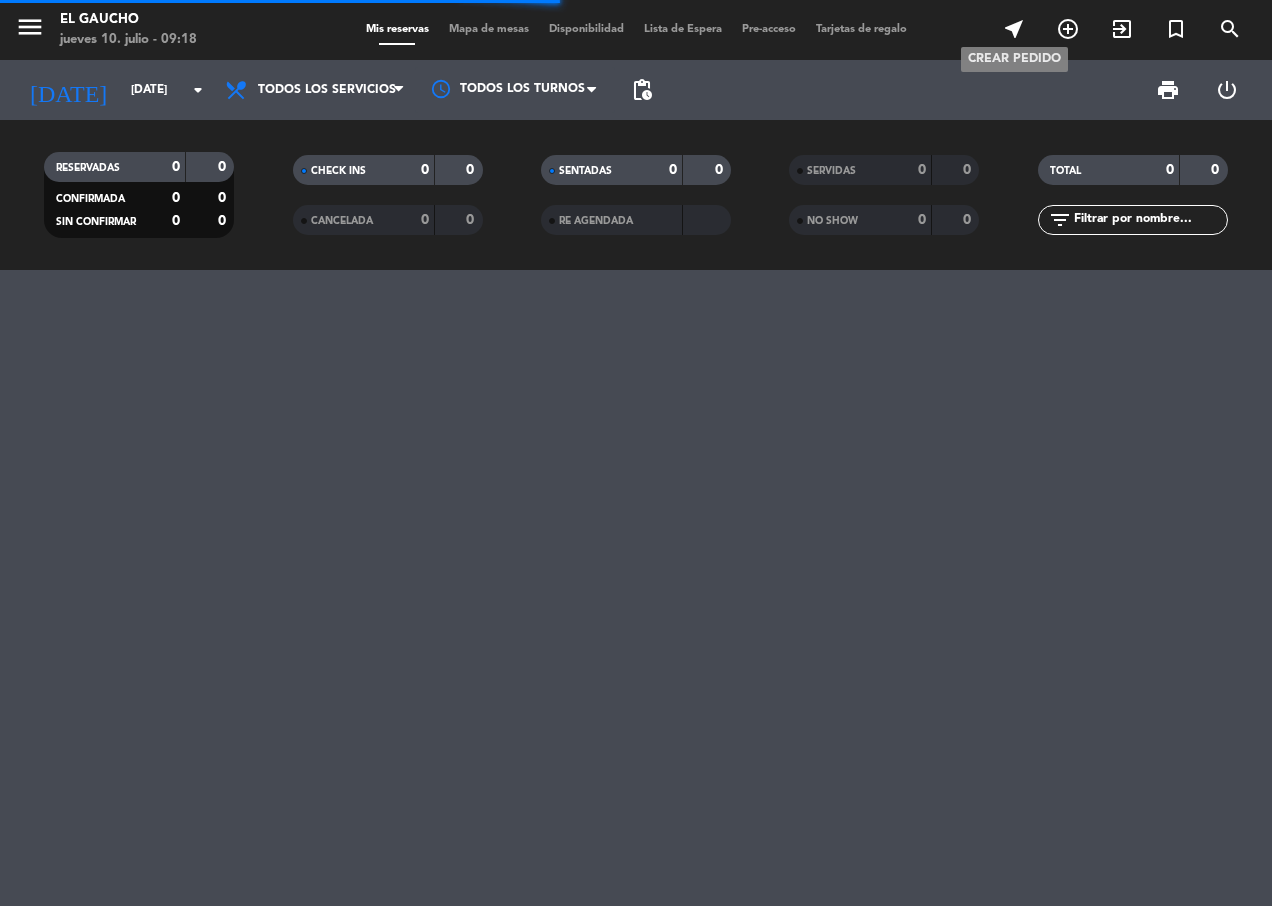click on "near_me Crear pedido" at bounding box center (1014, 29) 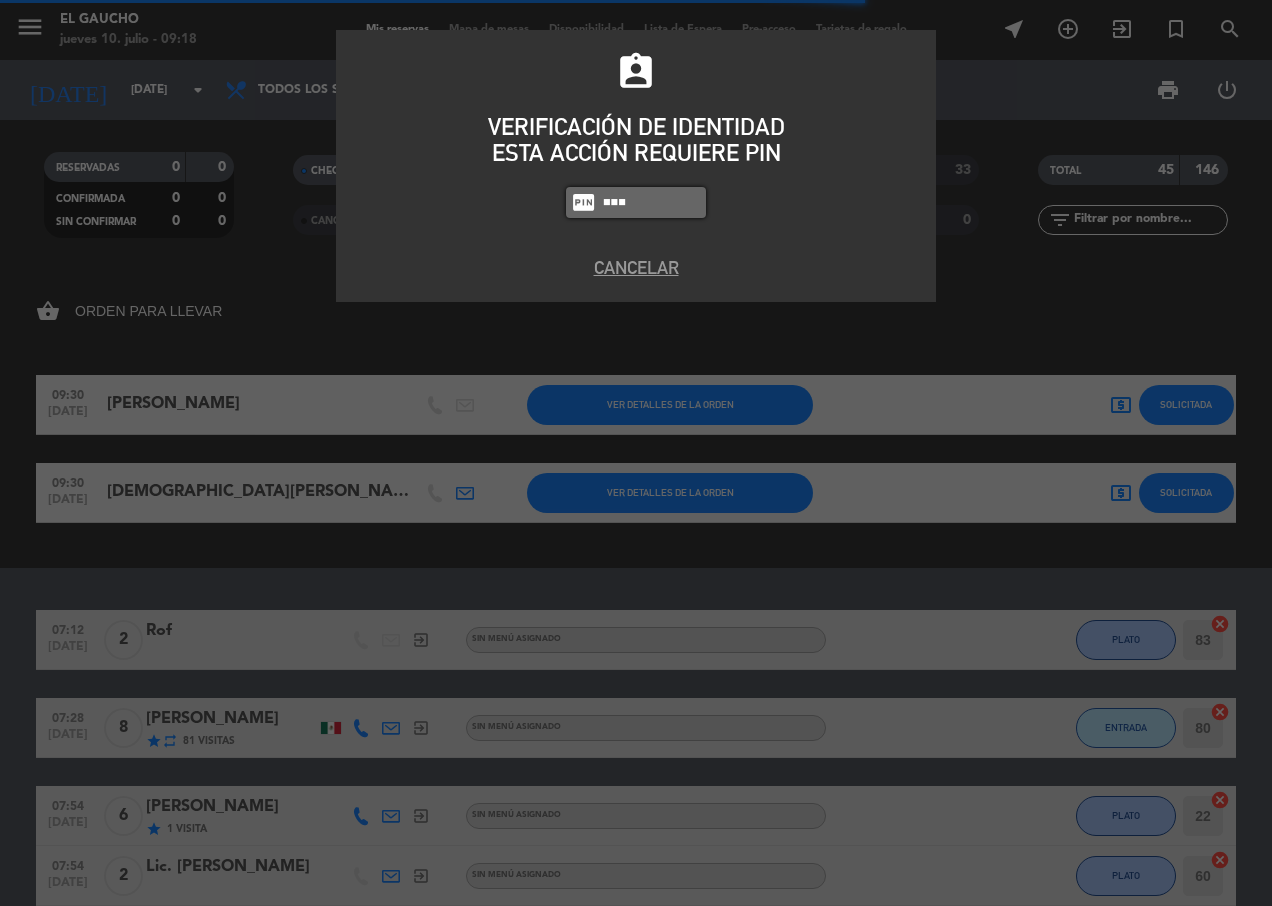 type on "4058" 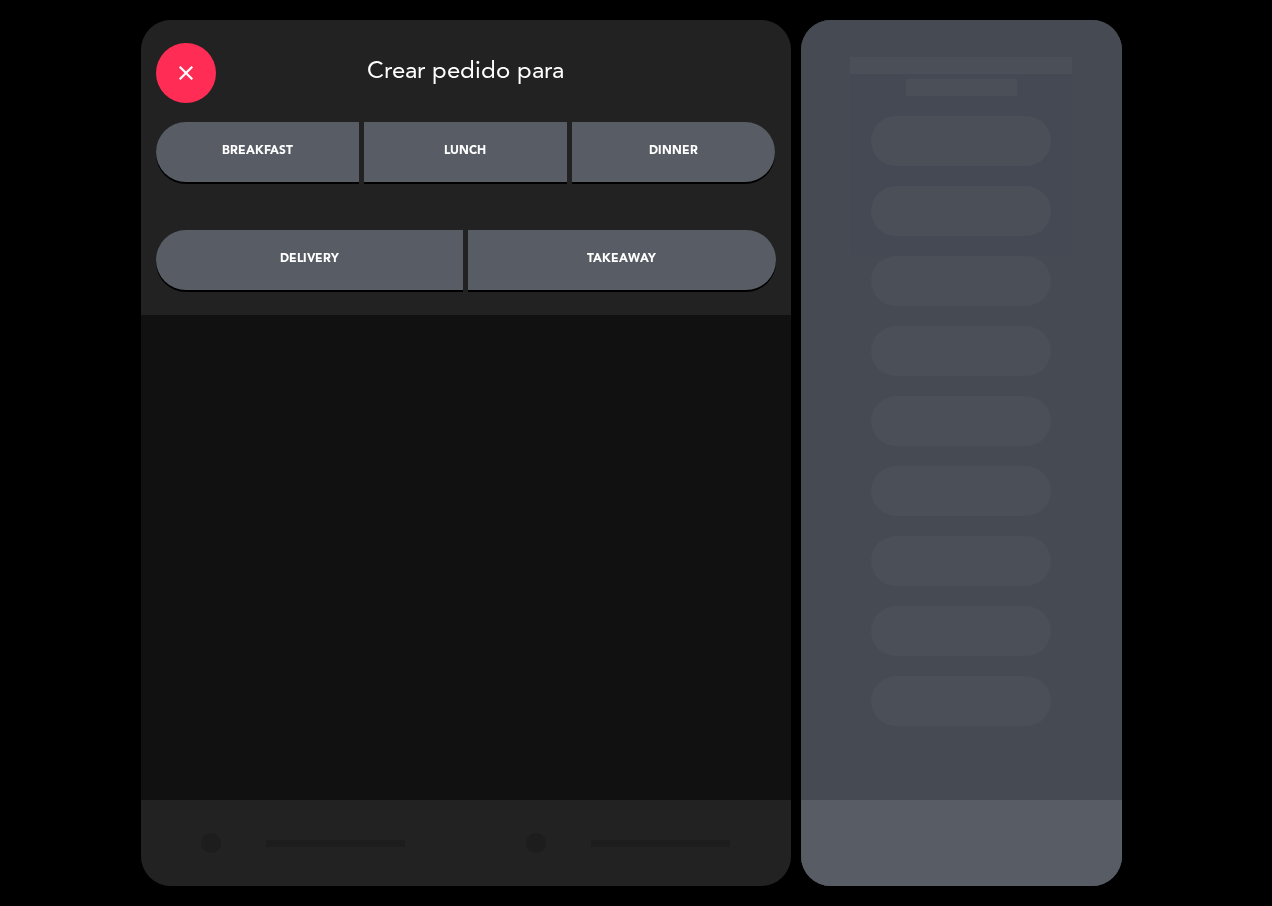 drag, startPoint x: 287, startPoint y: 142, endPoint x: 658, endPoint y: 331, distance: 416.3676 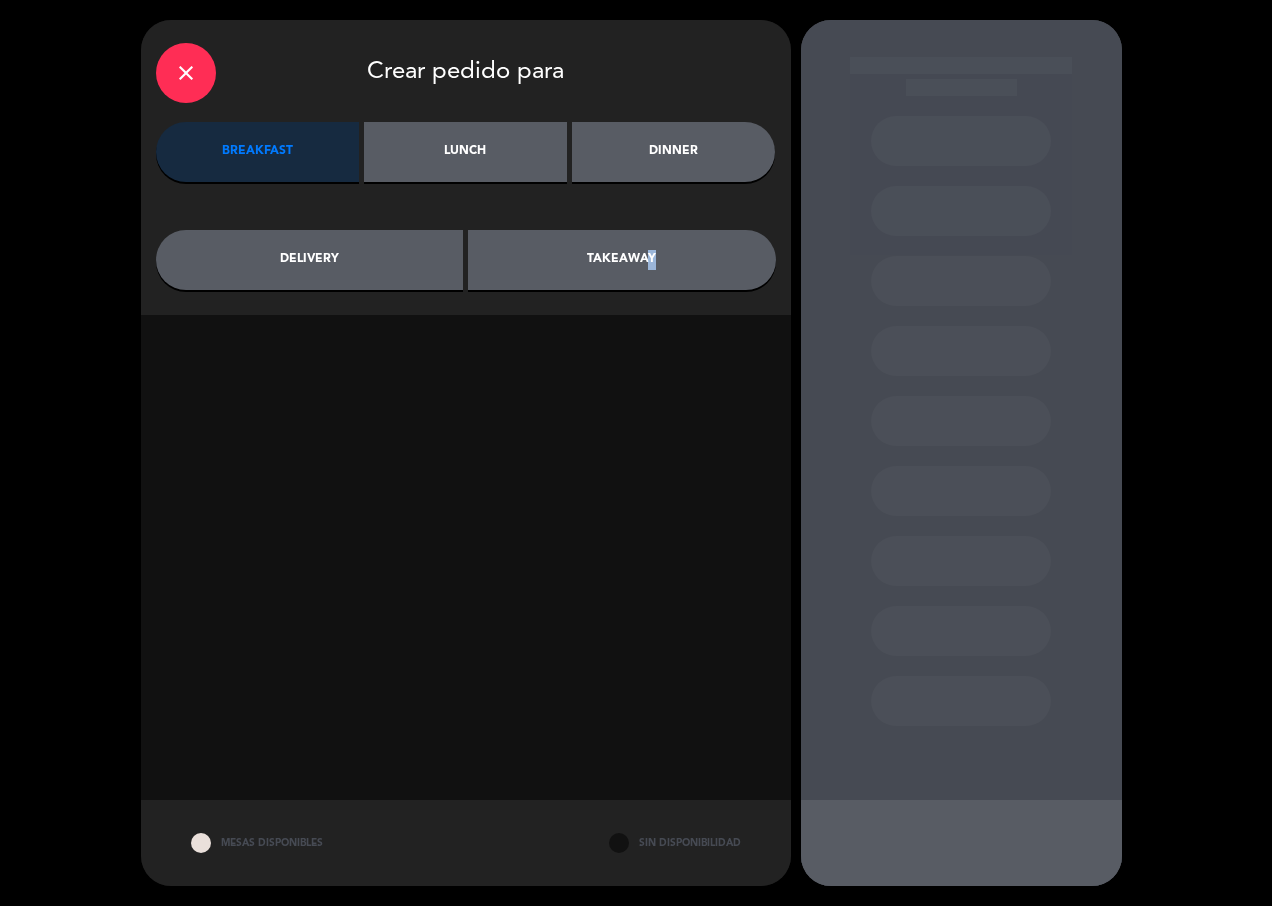 drag, startPoint x: 644, startPoint y: 245, endPoint x: 644, endPoint y: 258, distance: 13 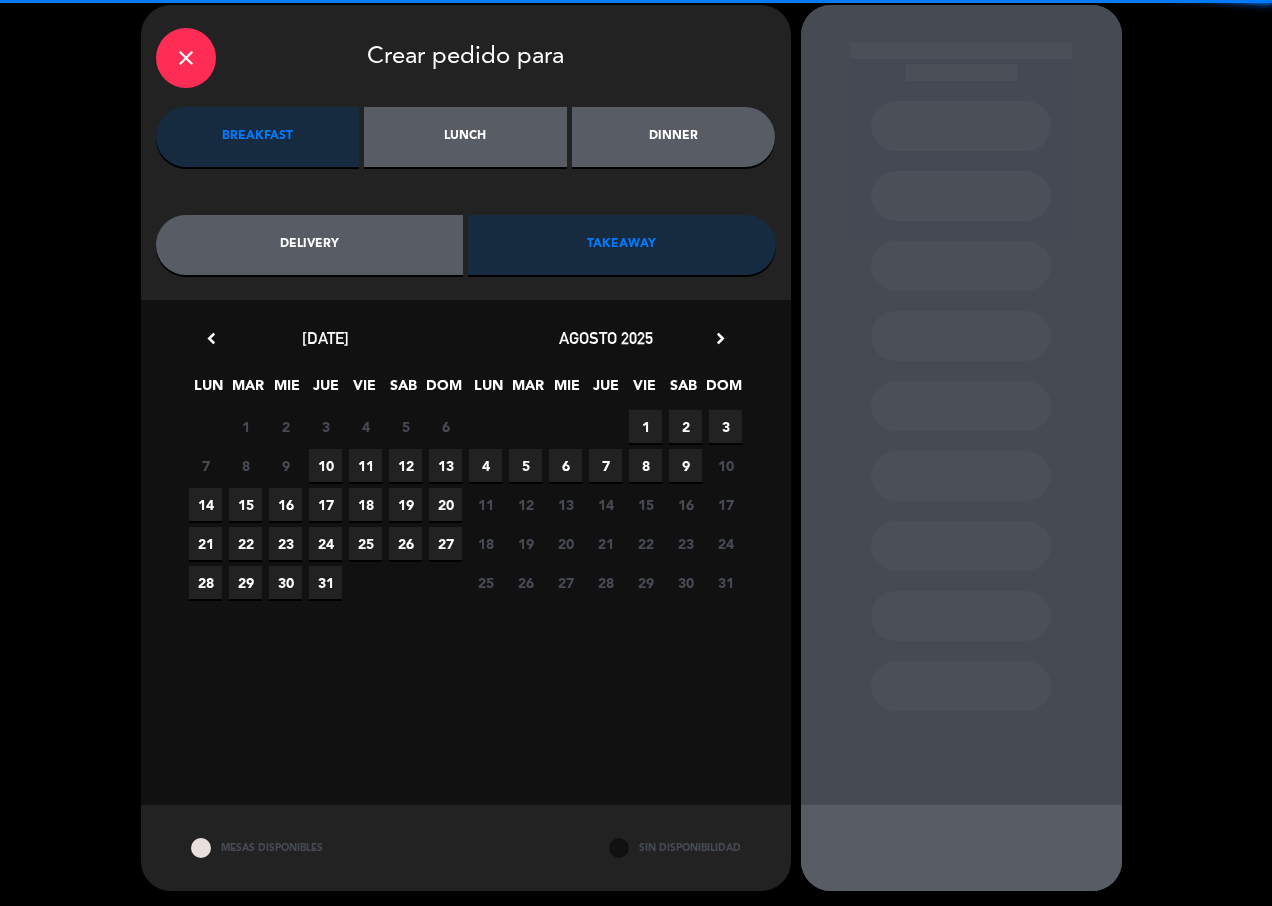 scroll, scrollTop: 20, scrollLeft: 0, axis: vertical 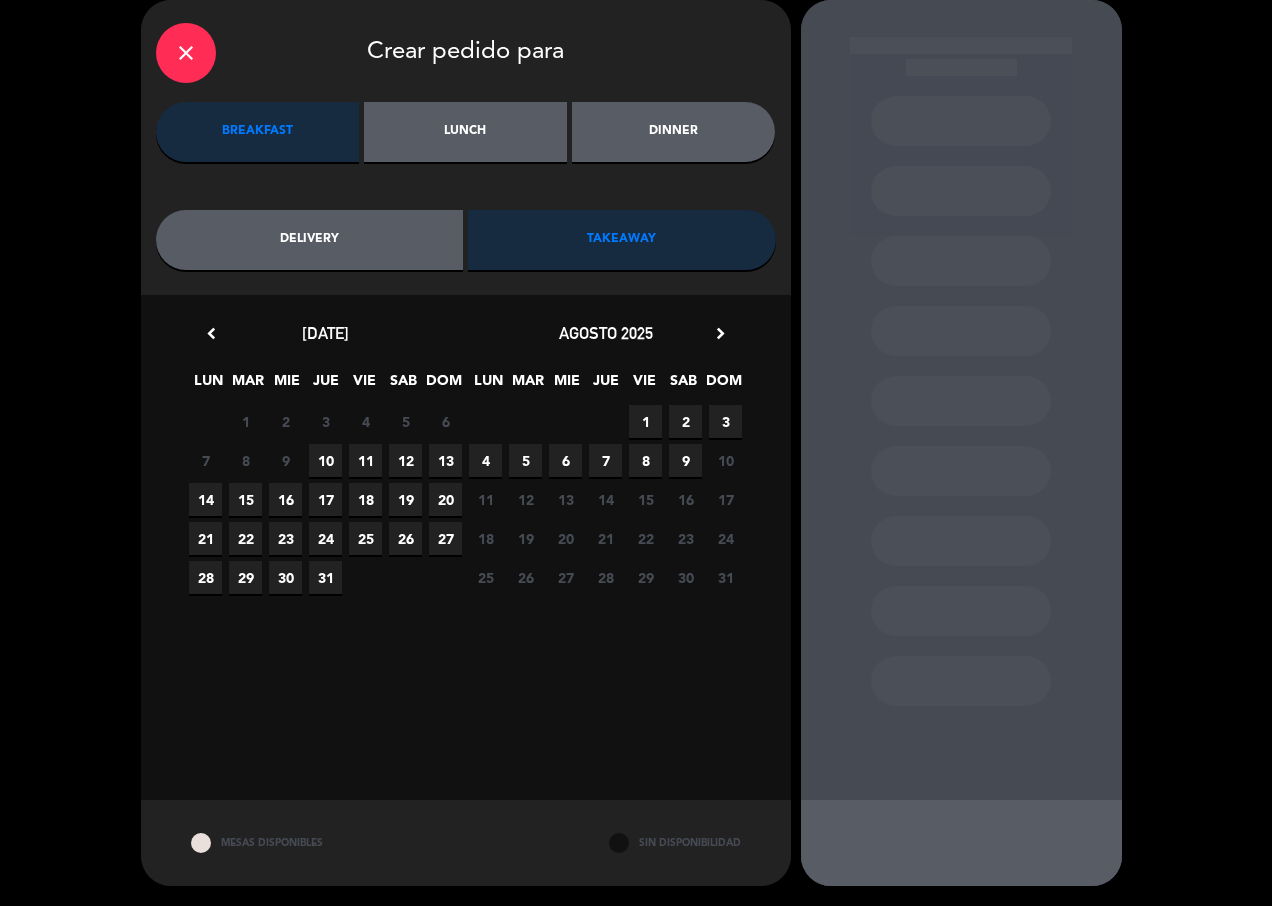 click on "10" at bounding box center [325, 460] 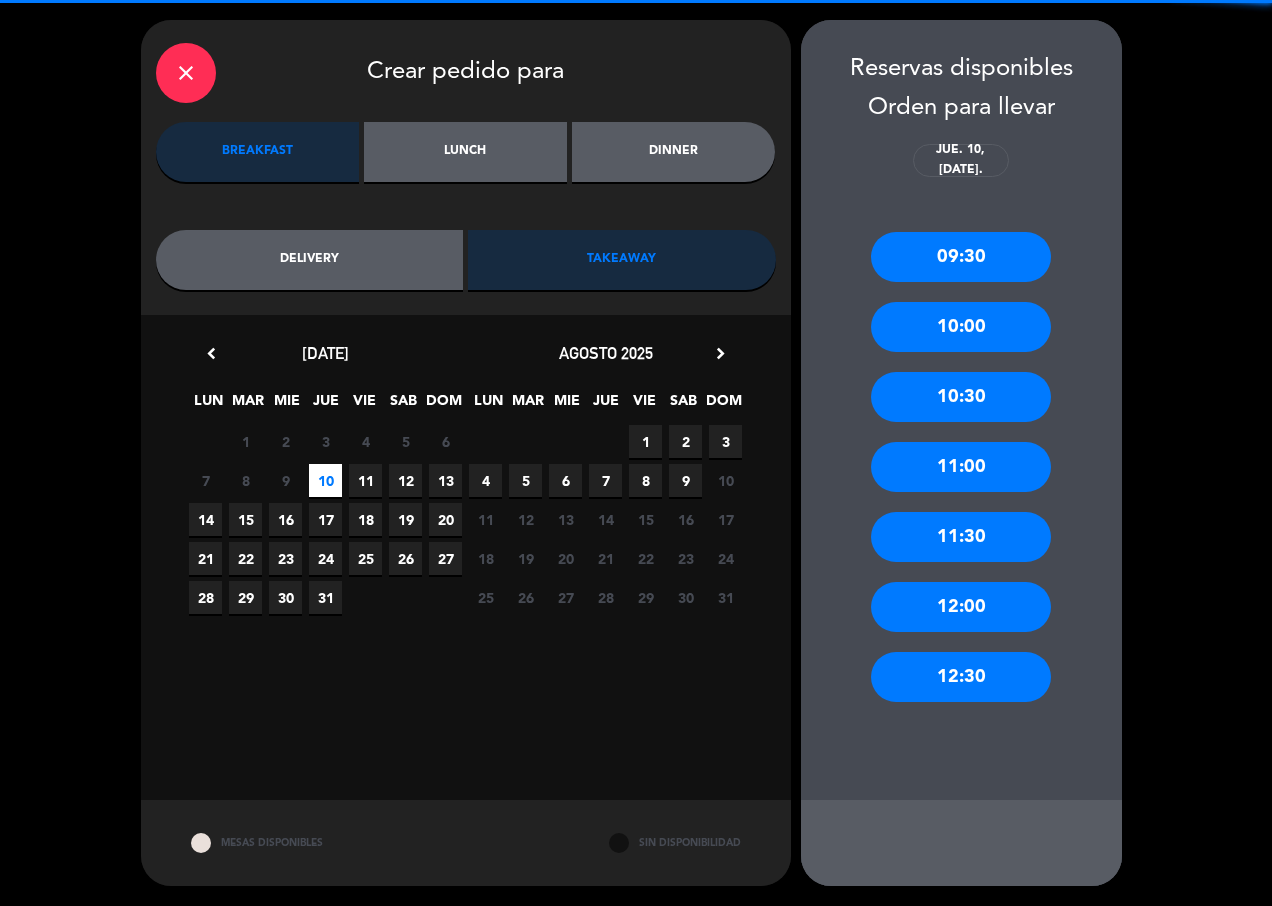 scroll, scrollTop: 0, scrollLeft: 0, axis: both 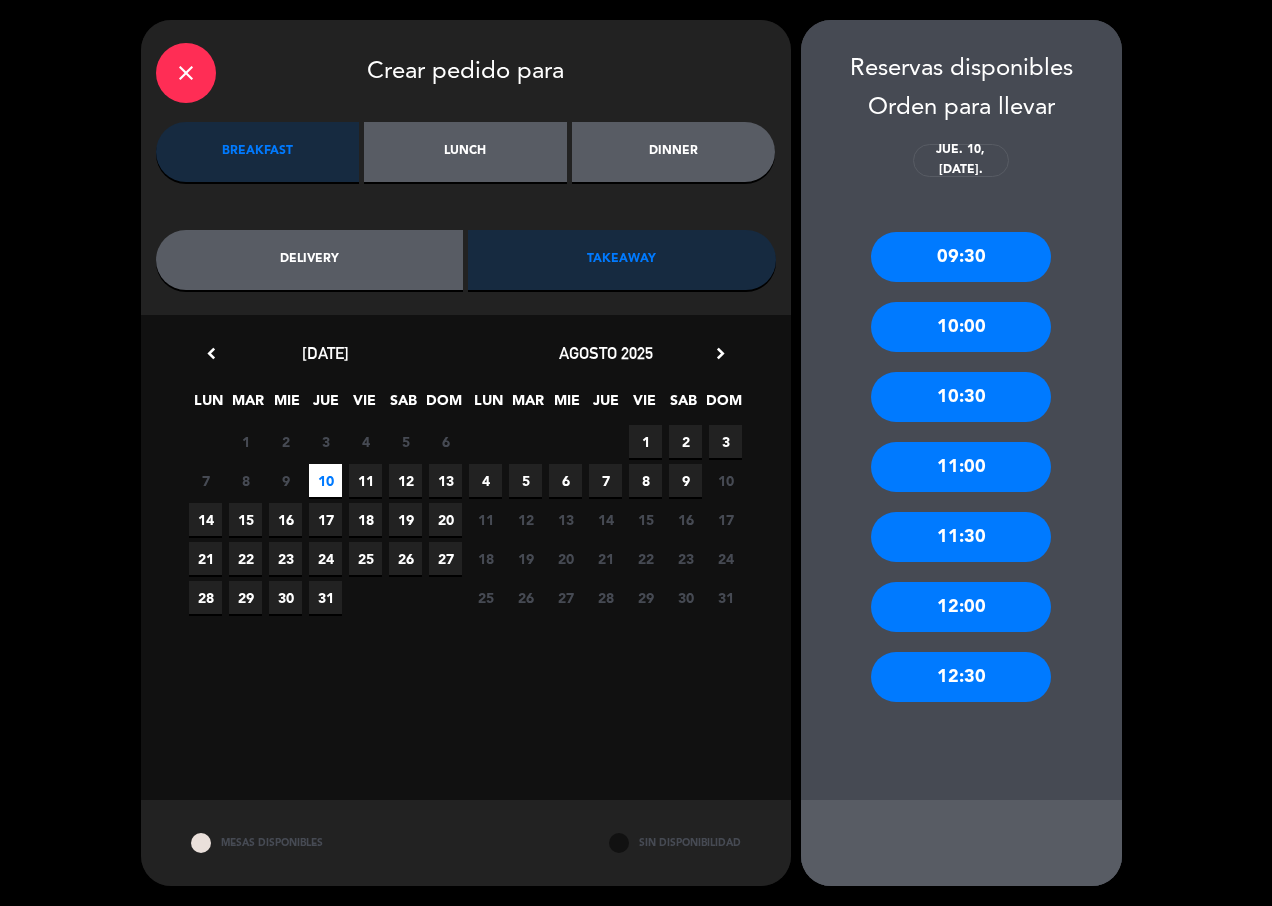 drag, startPoint x: 942, startPoint y: 230, endPoint x: 894, endPoint y: 246, distance: 50.596443 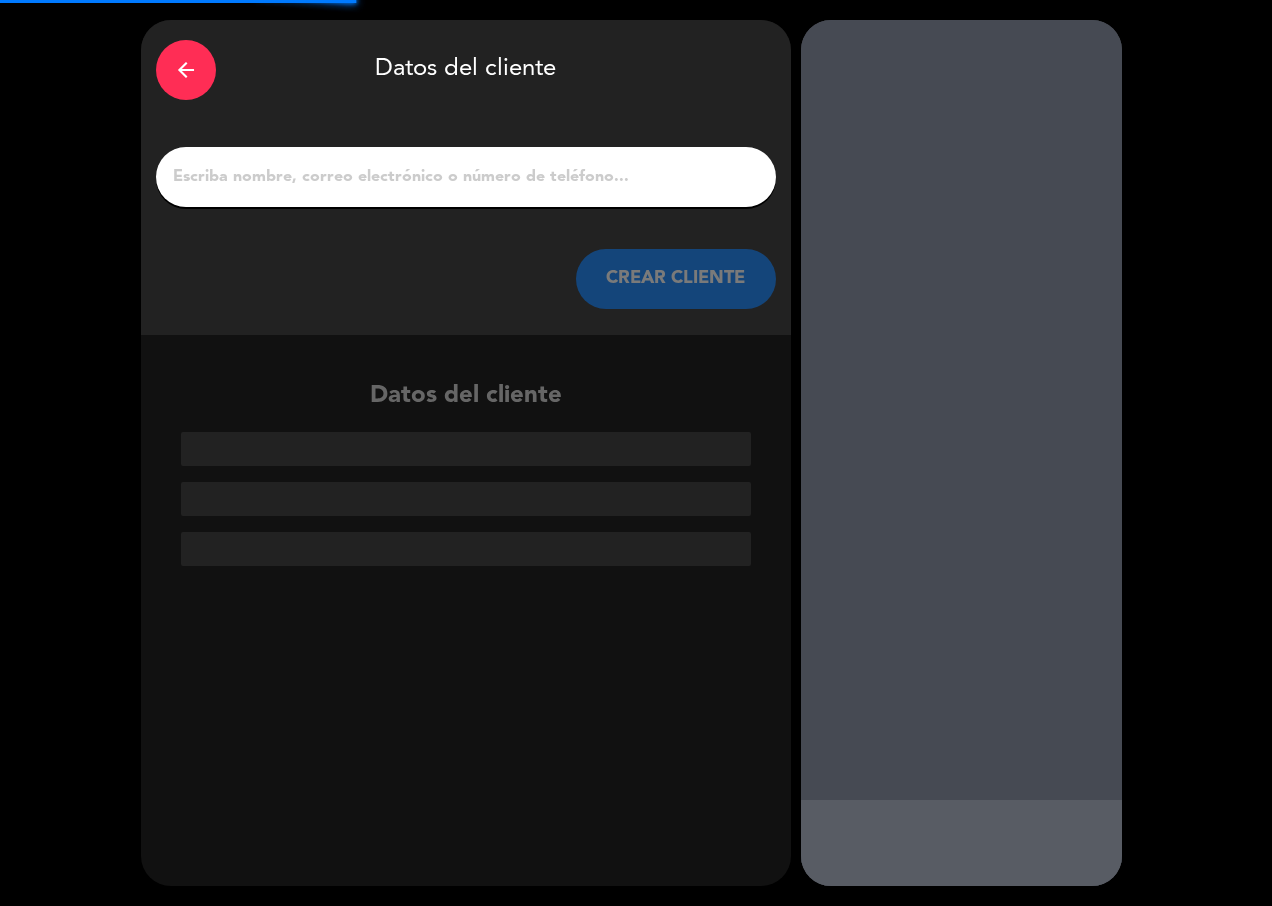 drag, startPoint x: 535, startPoint y: 153, endPoint x: 505, endPoint y: 229, distance: 81.706795 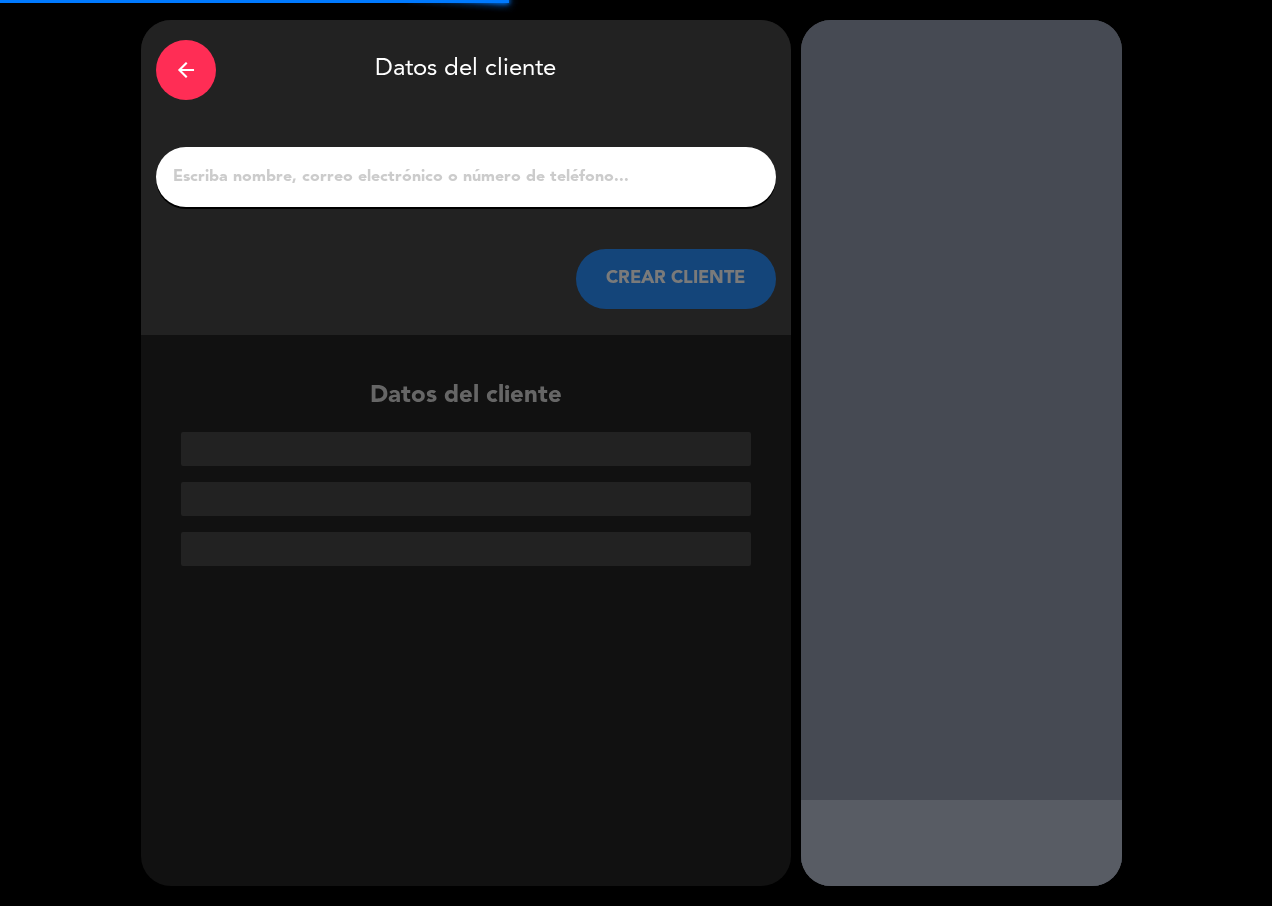 click 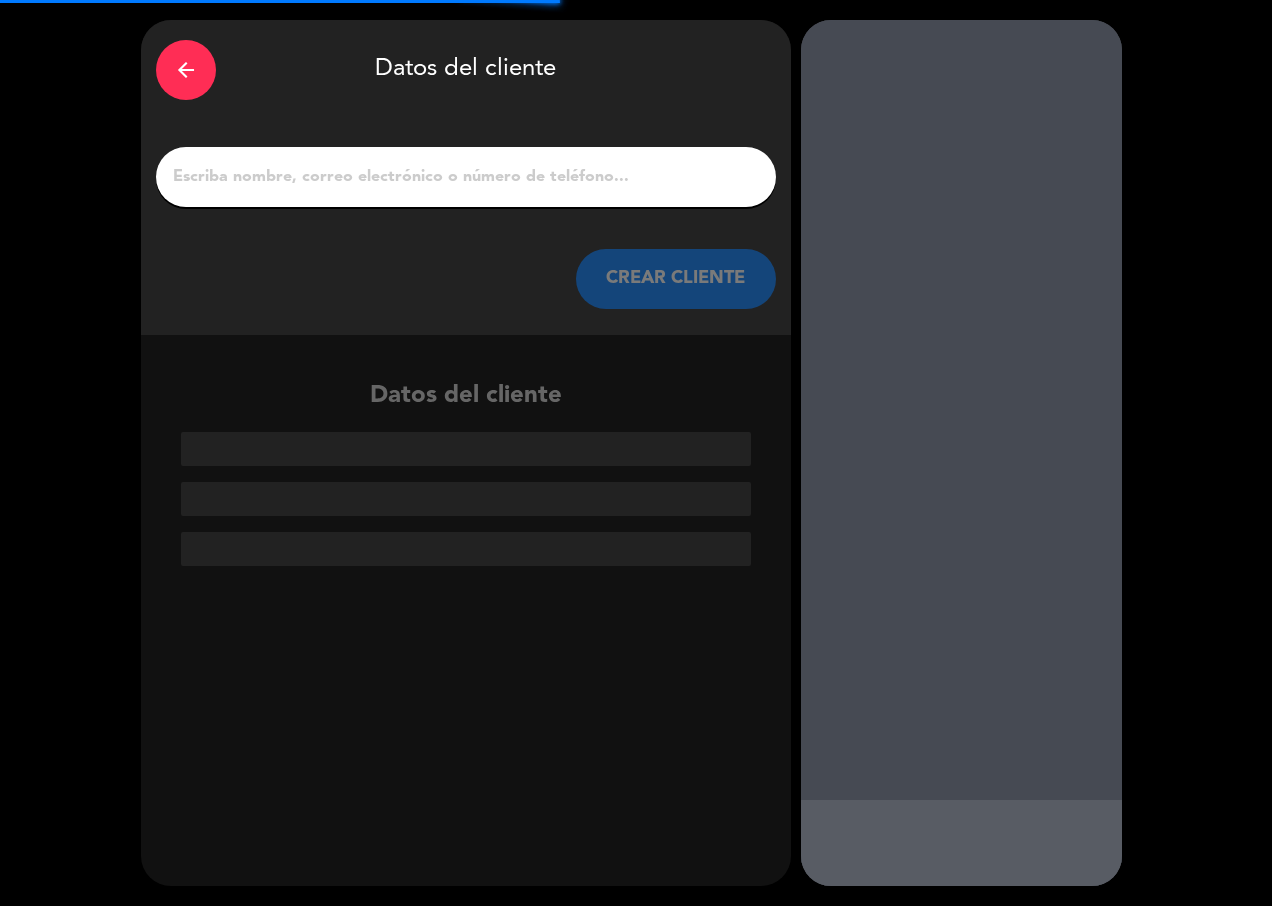 click 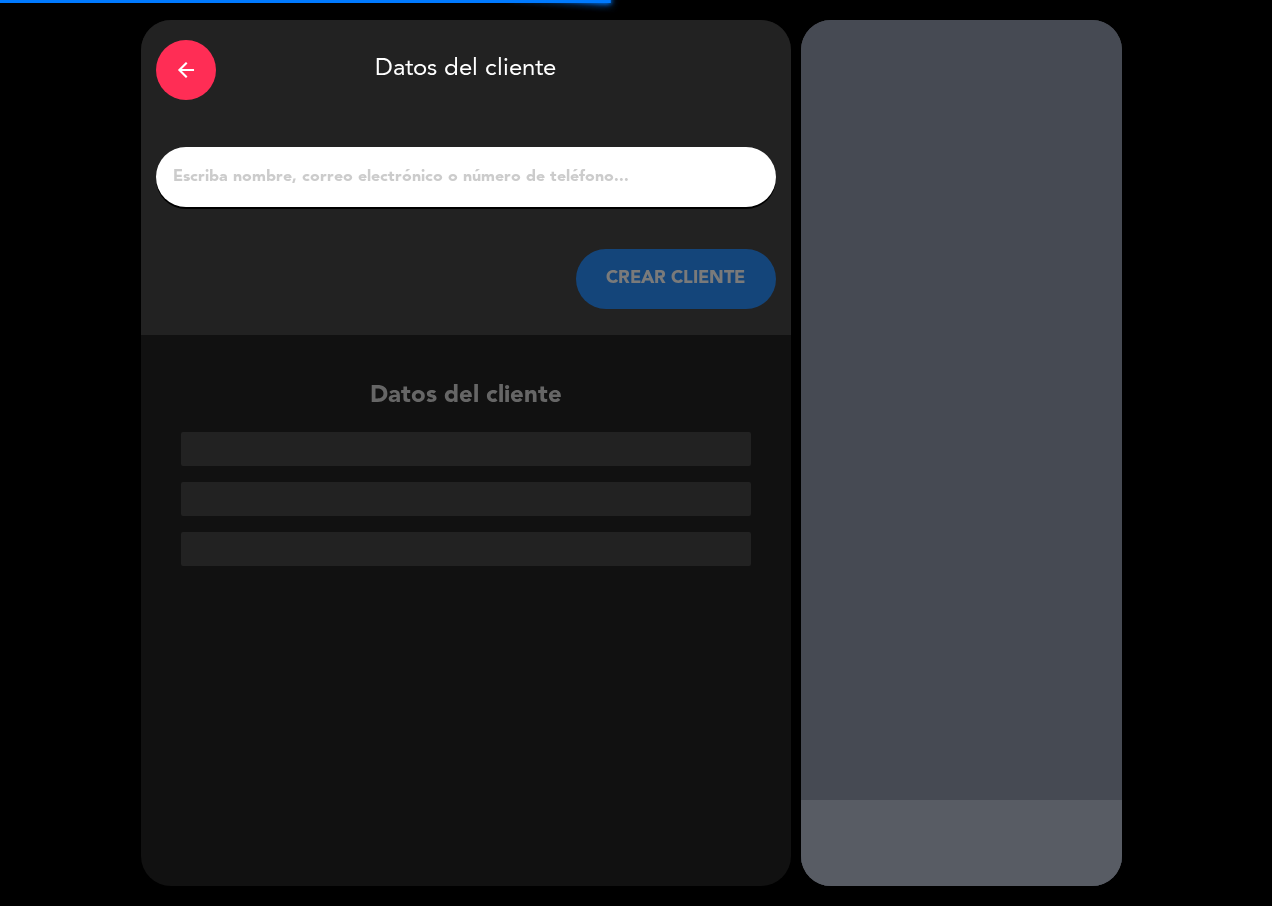 click 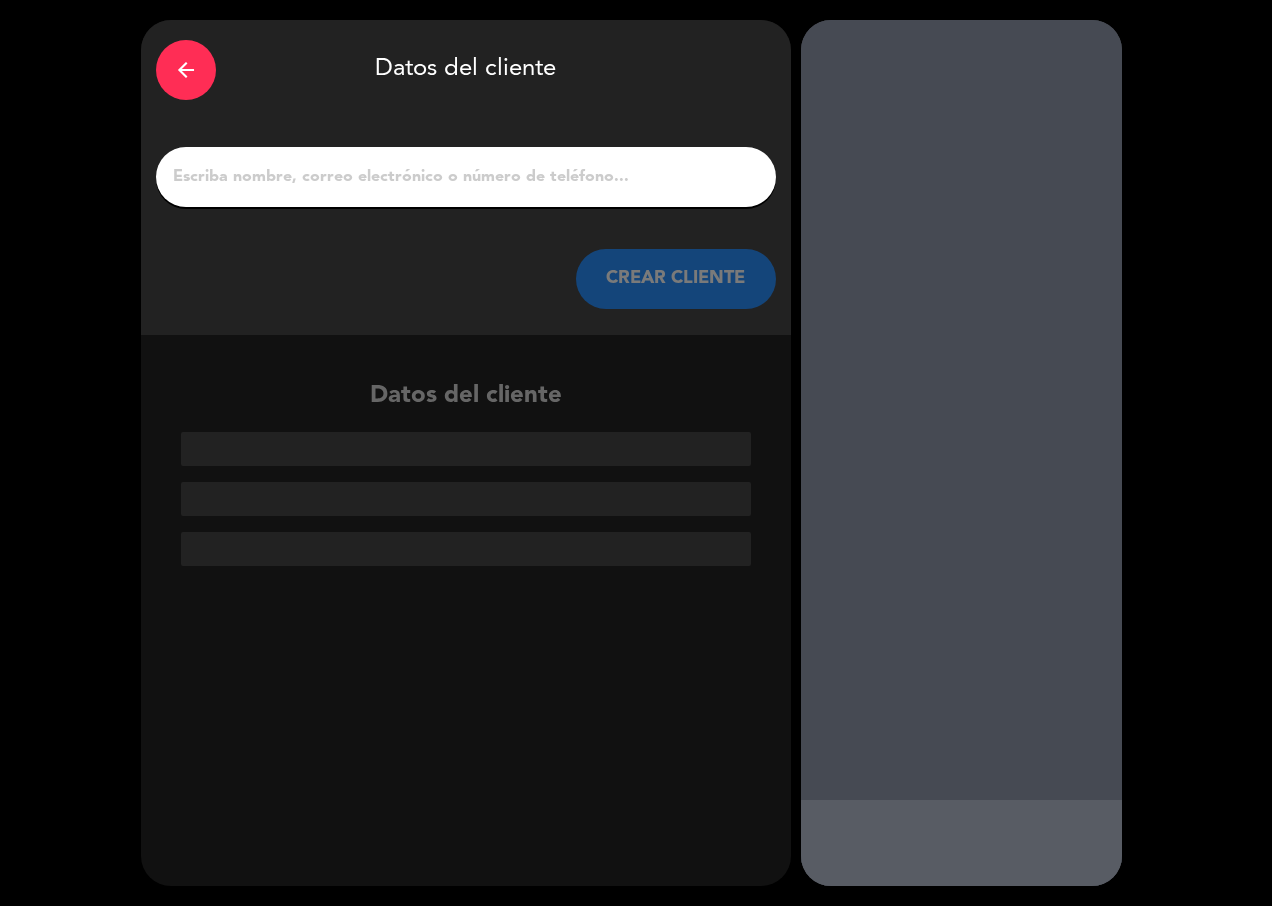 click 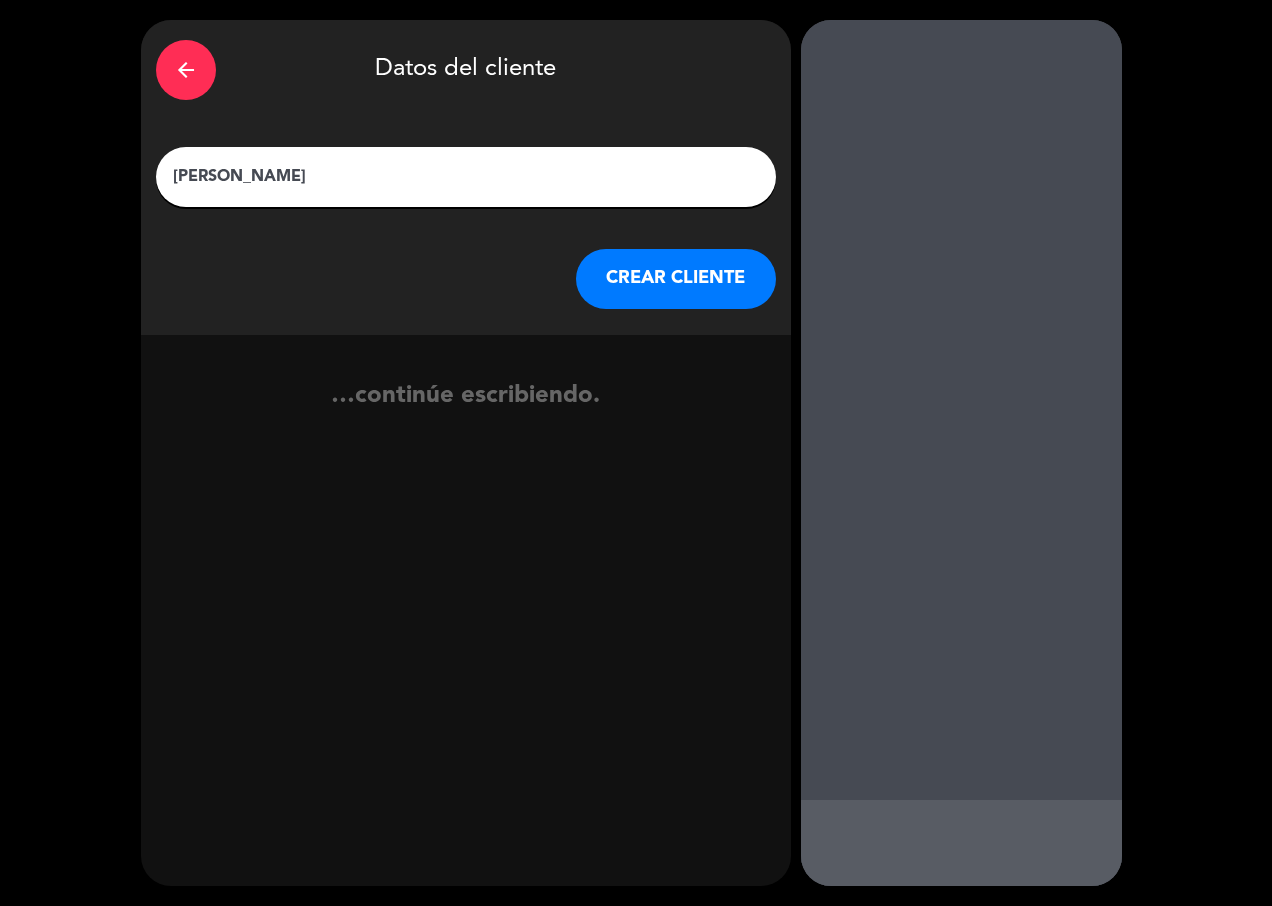 type on "[PERSON_NAME]" 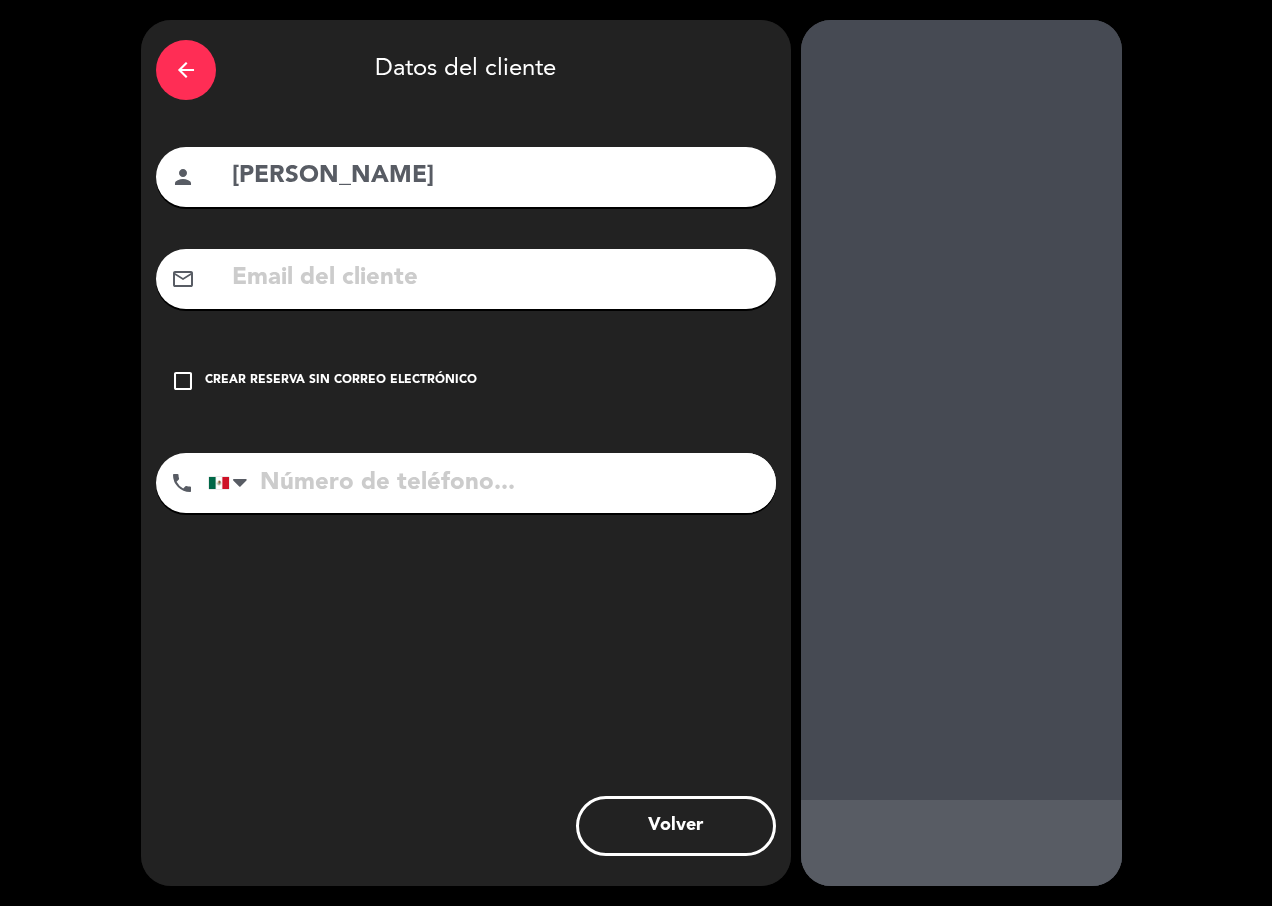drag, startPoint x: 172, startPoint y: 379, endPoint x: 184, endPoint y: 385, distance: 13.416408 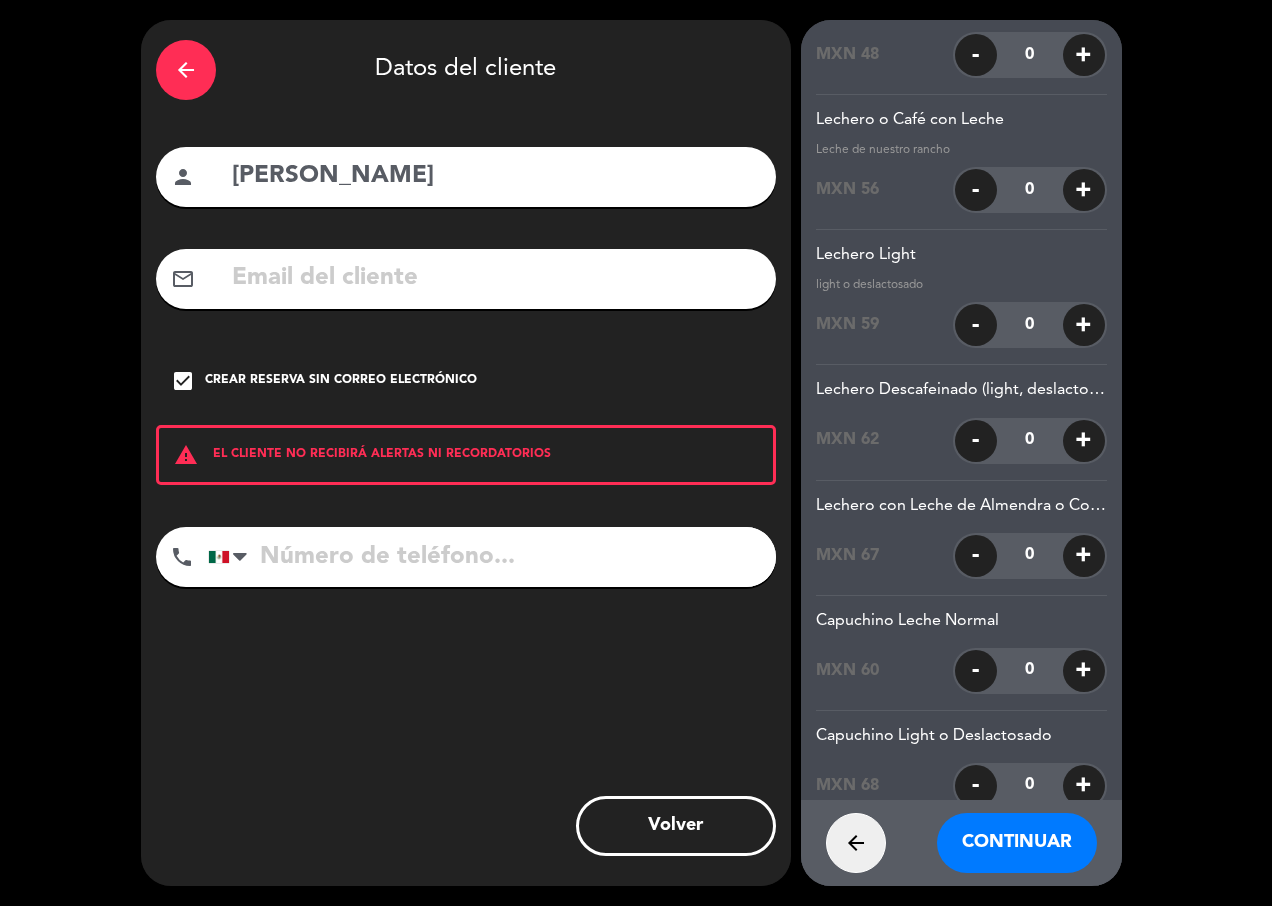 scroll, scrollTop: 700, scrollLeft: 0, axis: vertical 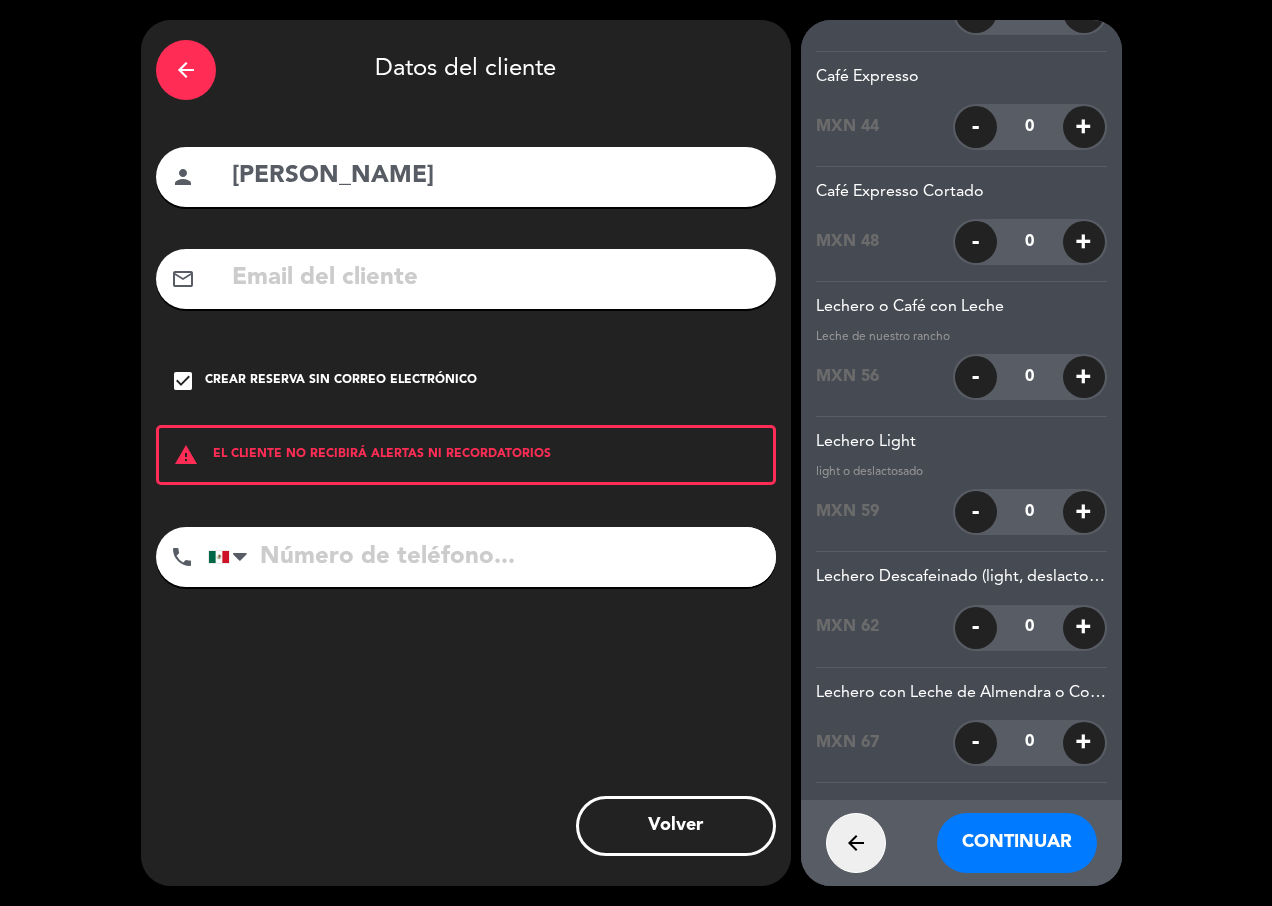 click on "+" 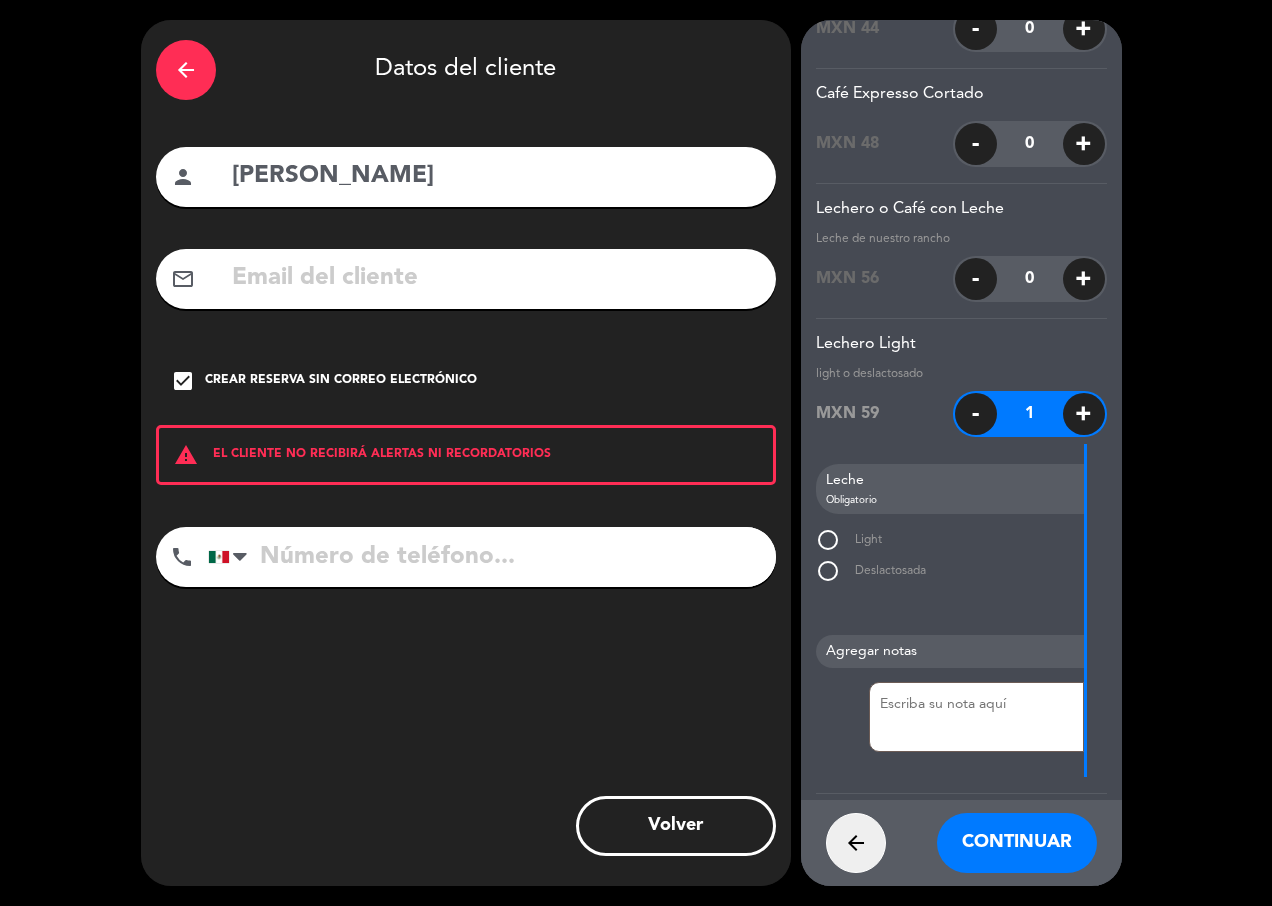 scroll, scrollTop: 900, scrollLeft: 0, axis: vertical 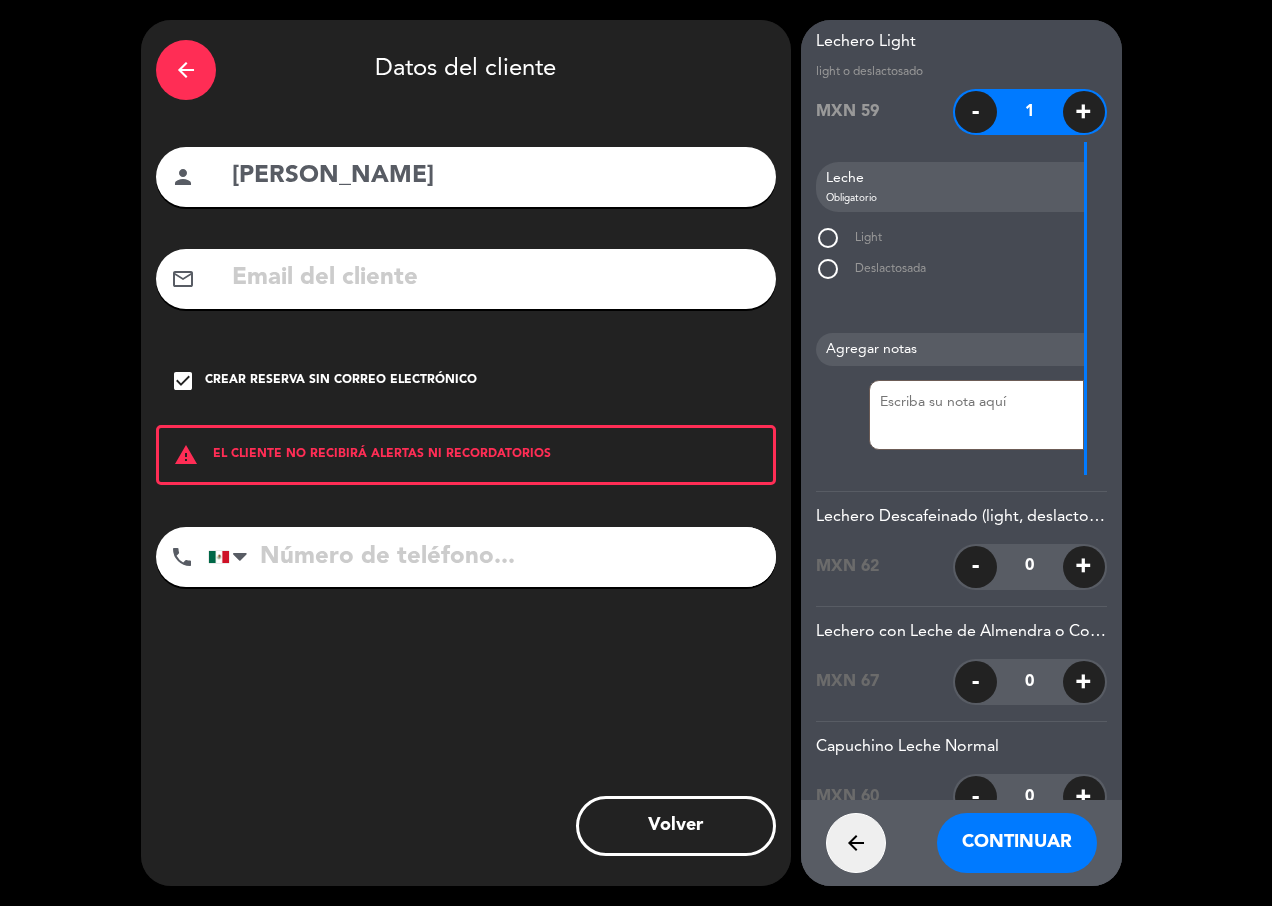 click on "radio_button_unchecked" 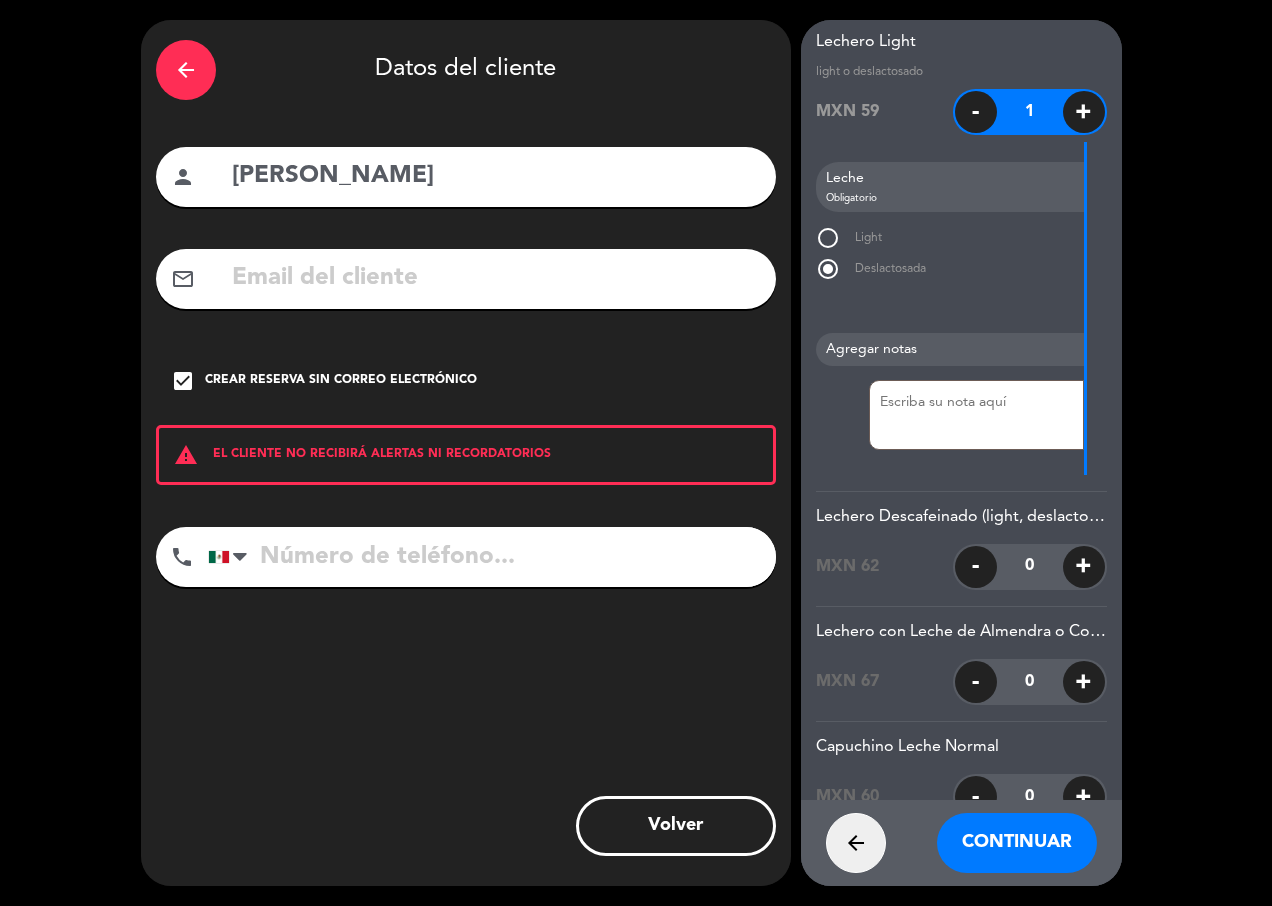 click on "Continuar" at bounding box center (1017, 843) 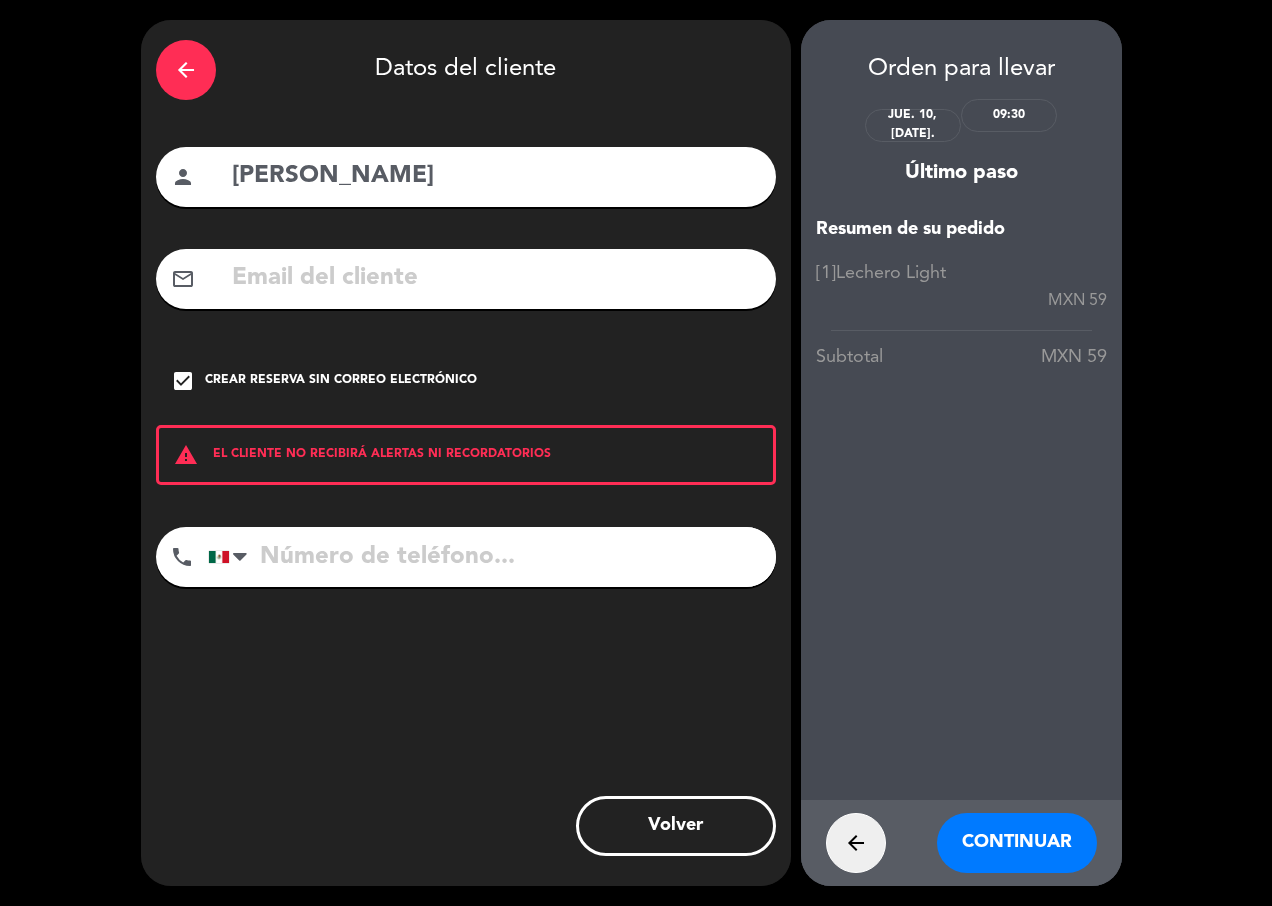 click on "Continuar" at bounding box center [1017, 843] 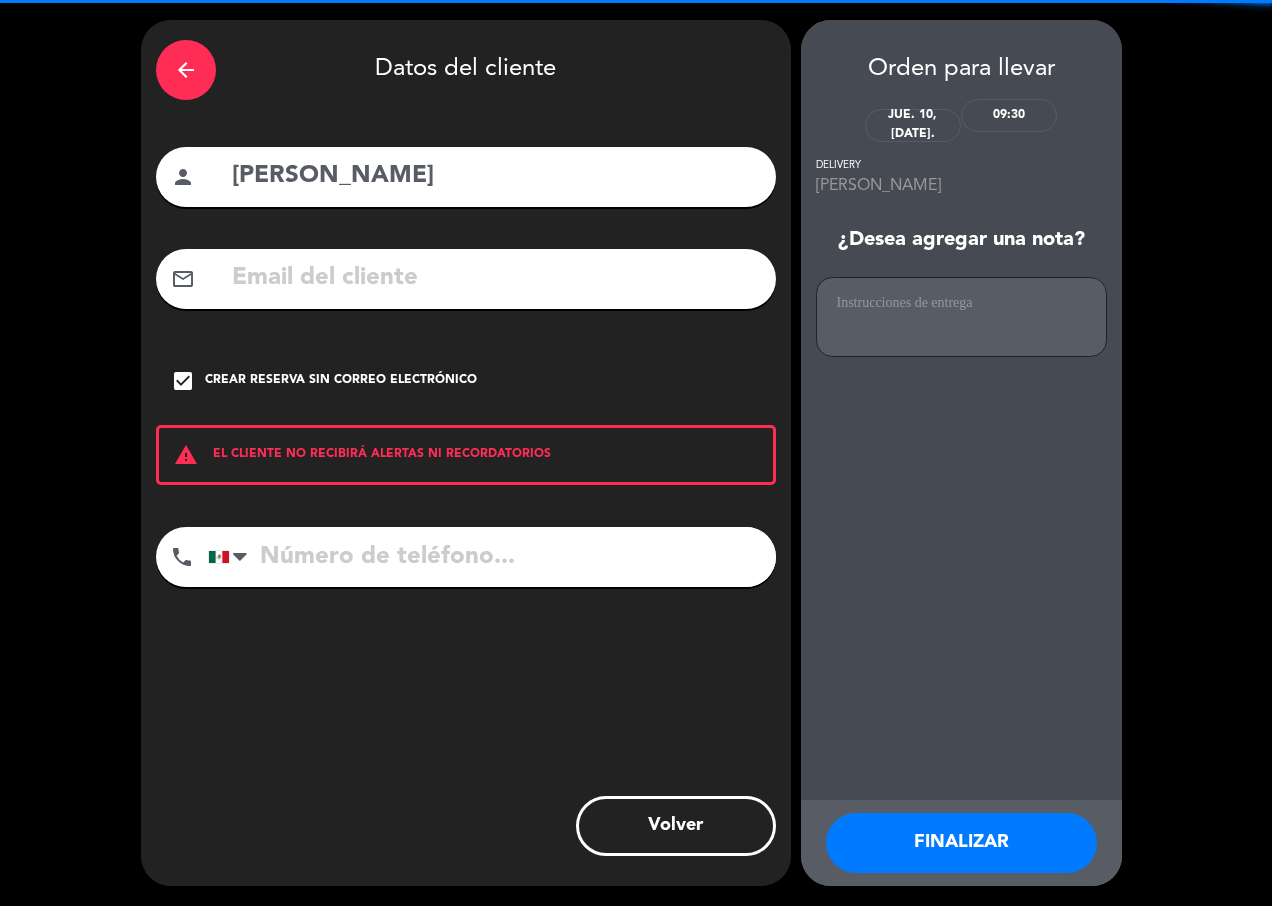 click on "FINALIZAR" at bounding box center (961, 843) 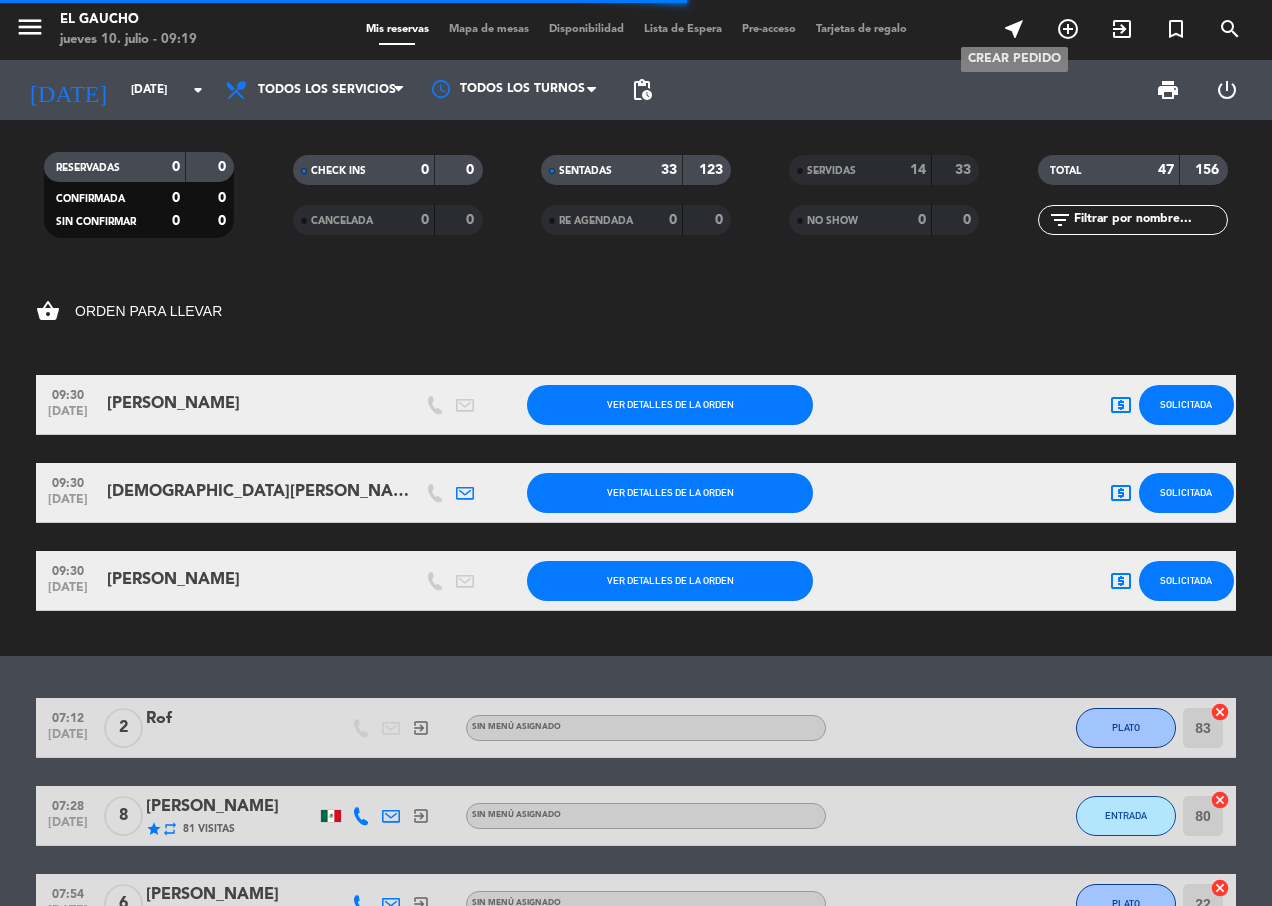 click on "near_me" at bounding box center (1014, 29) 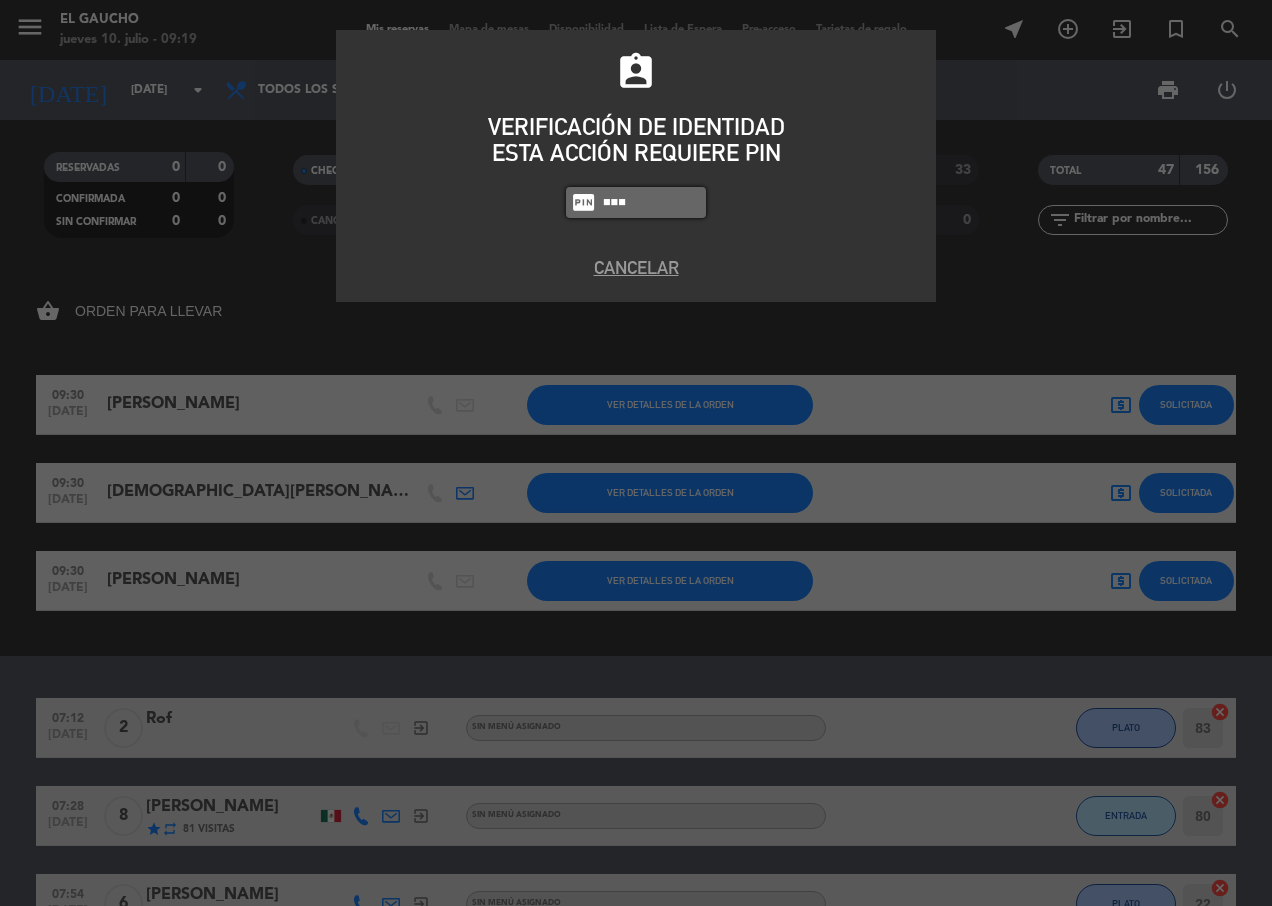 type on "4059" 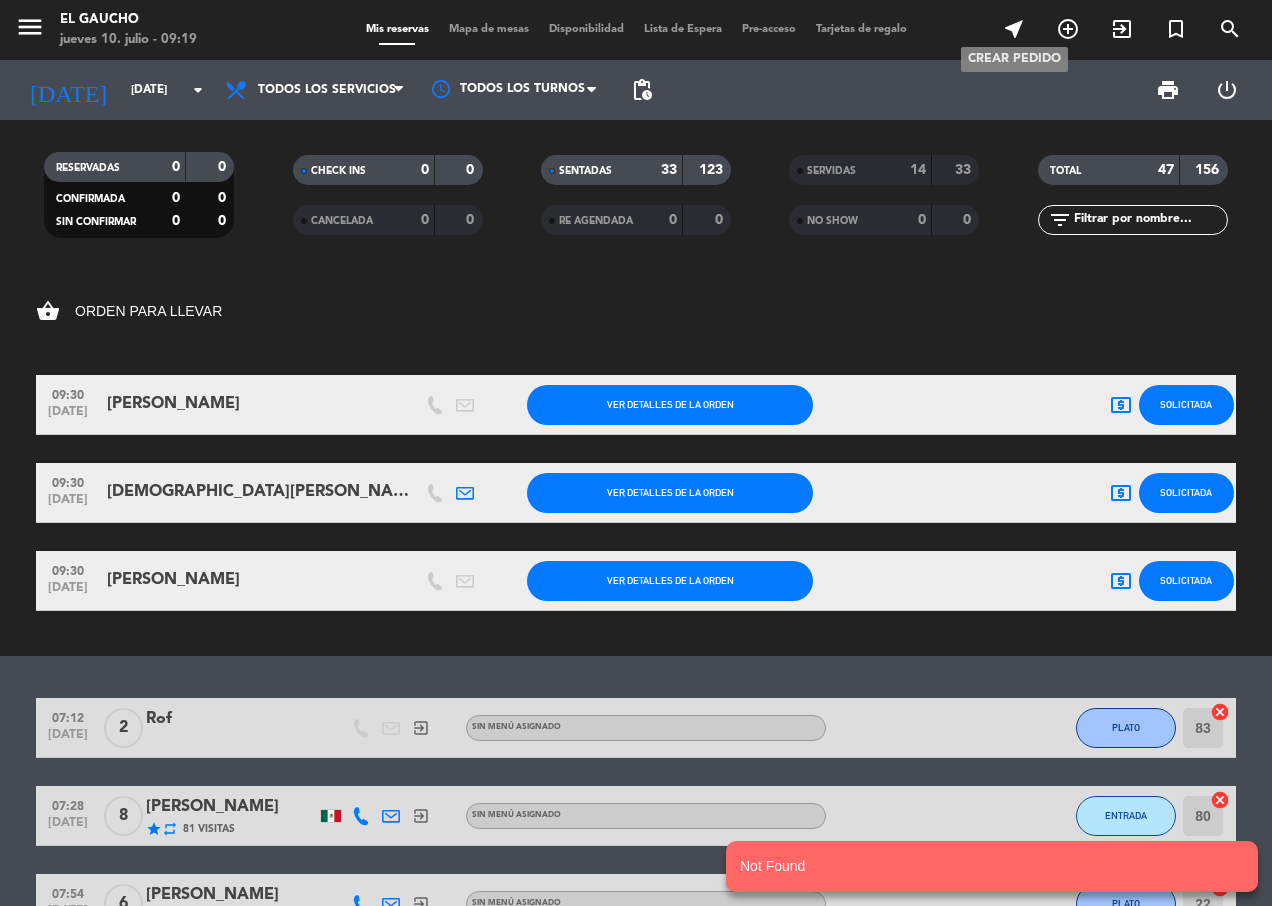 click on "near_me" at bounding box center (1014, 29) 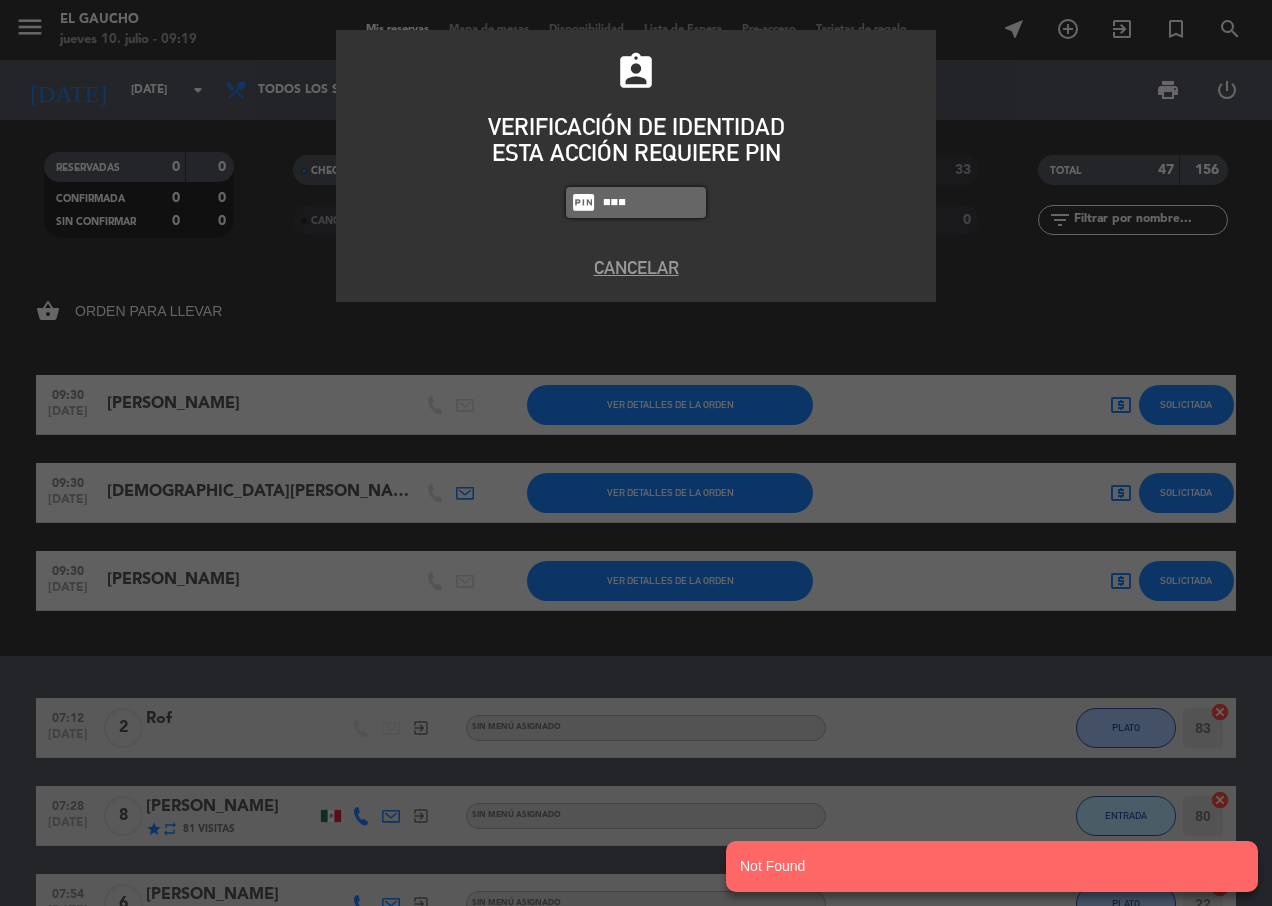 type on "4058" 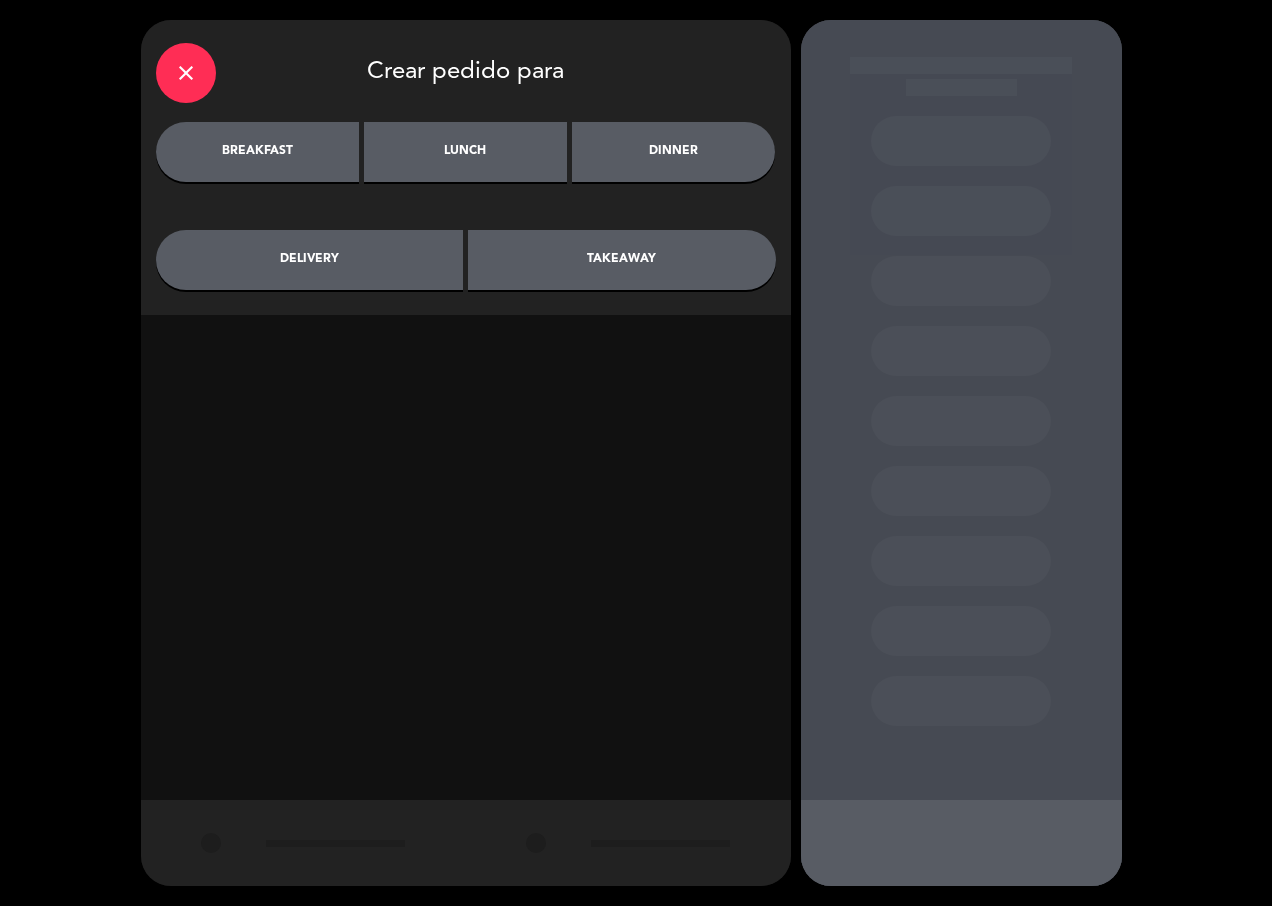 drag, startPoint x: 289, startPoint y: 160, endPoint x: 458, endPoint y: 253, distance: 192.89894 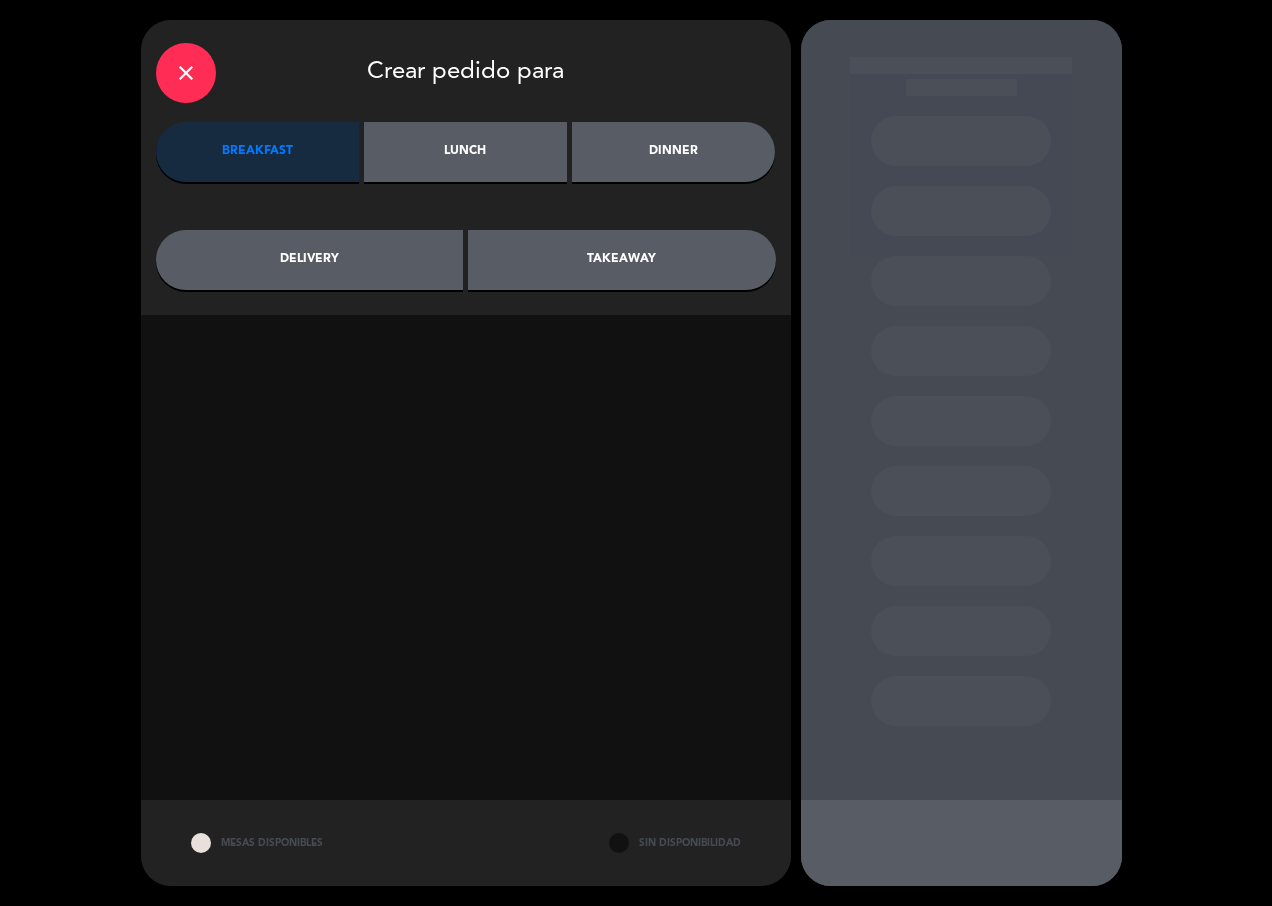 click on "takeaway" 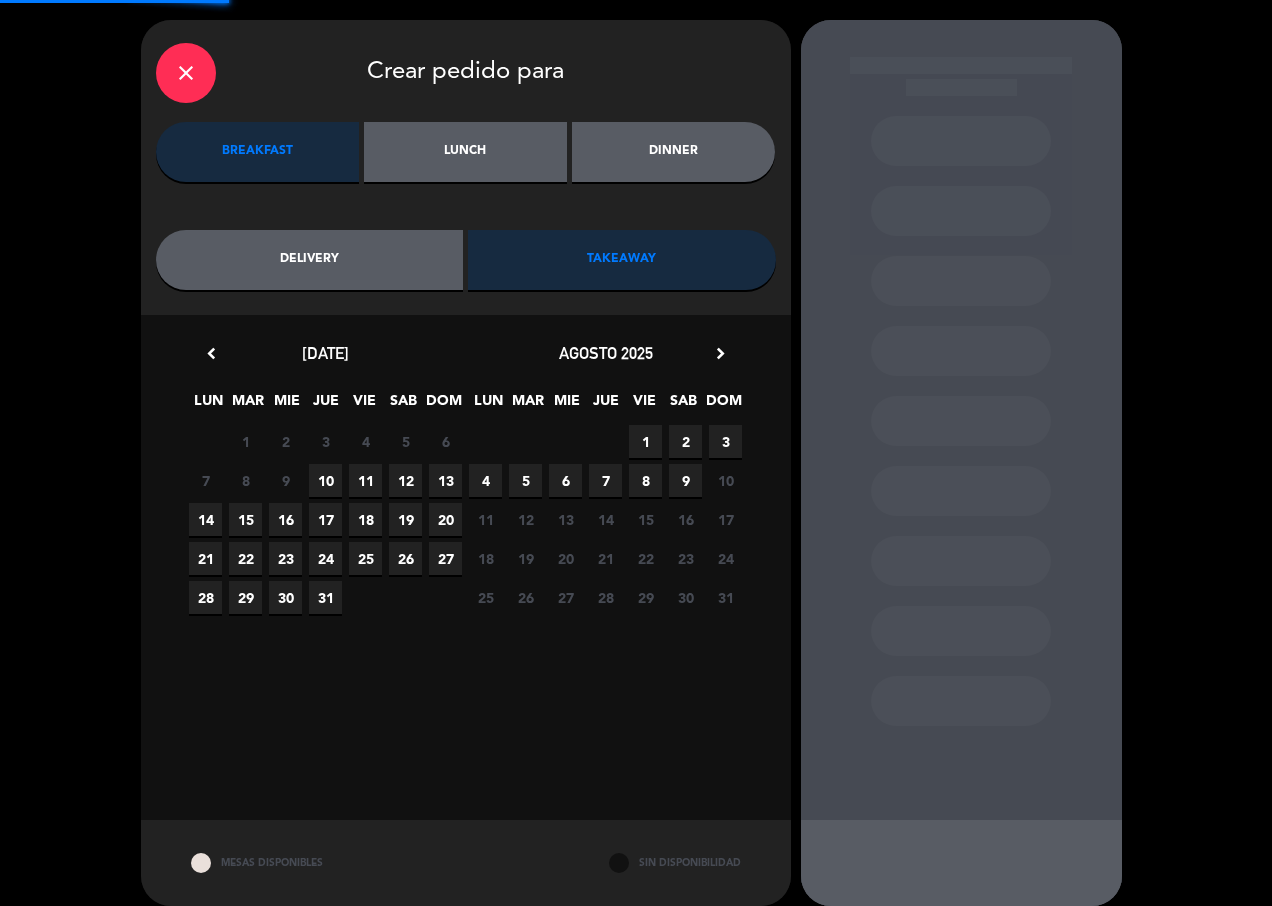 scroll, scrollTop: 20, scrollLeft: 0, axis: vertical 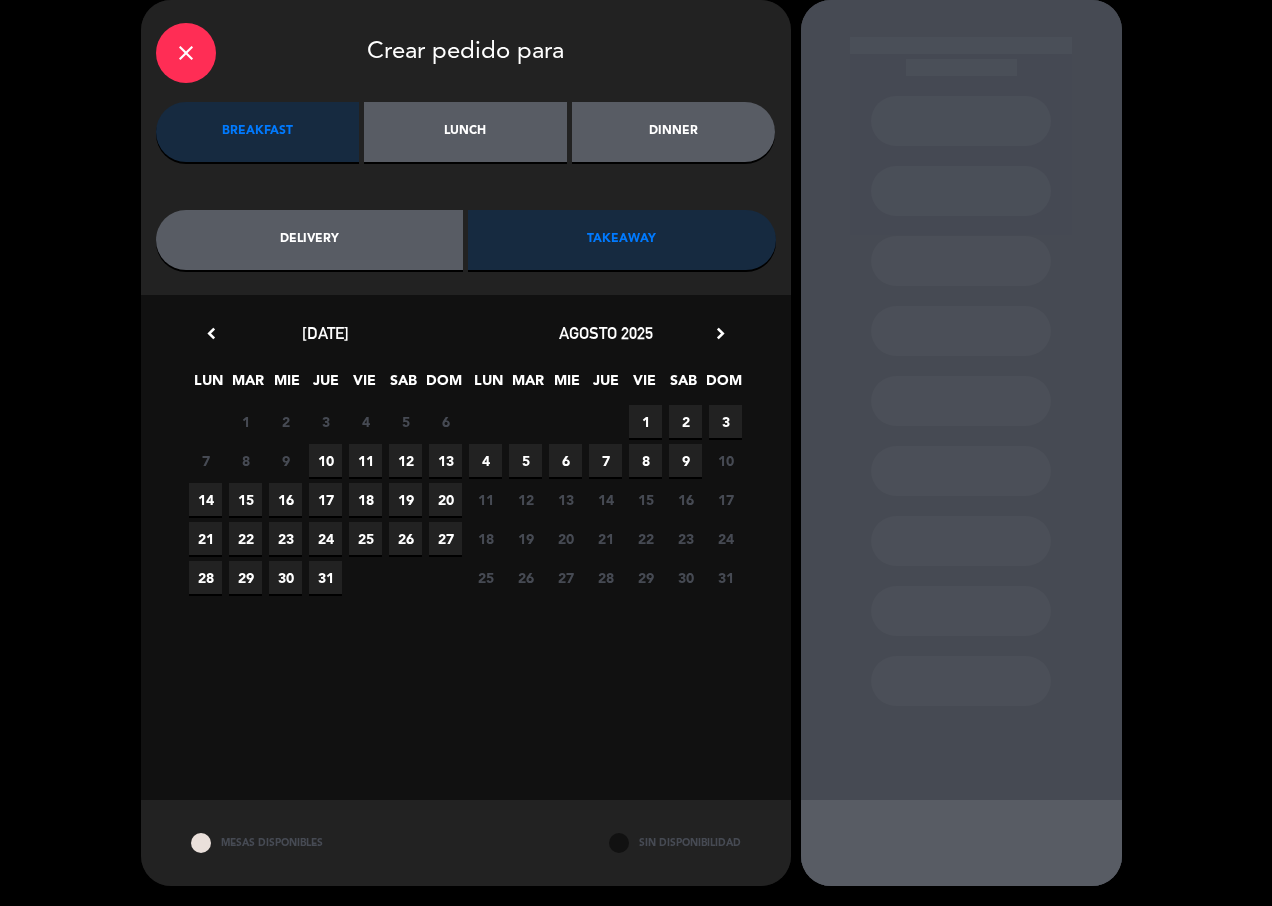 drag, startPoint x: 329, startPoint y: 463, endPoint x: 340, endPoint y: 463, distance: 11 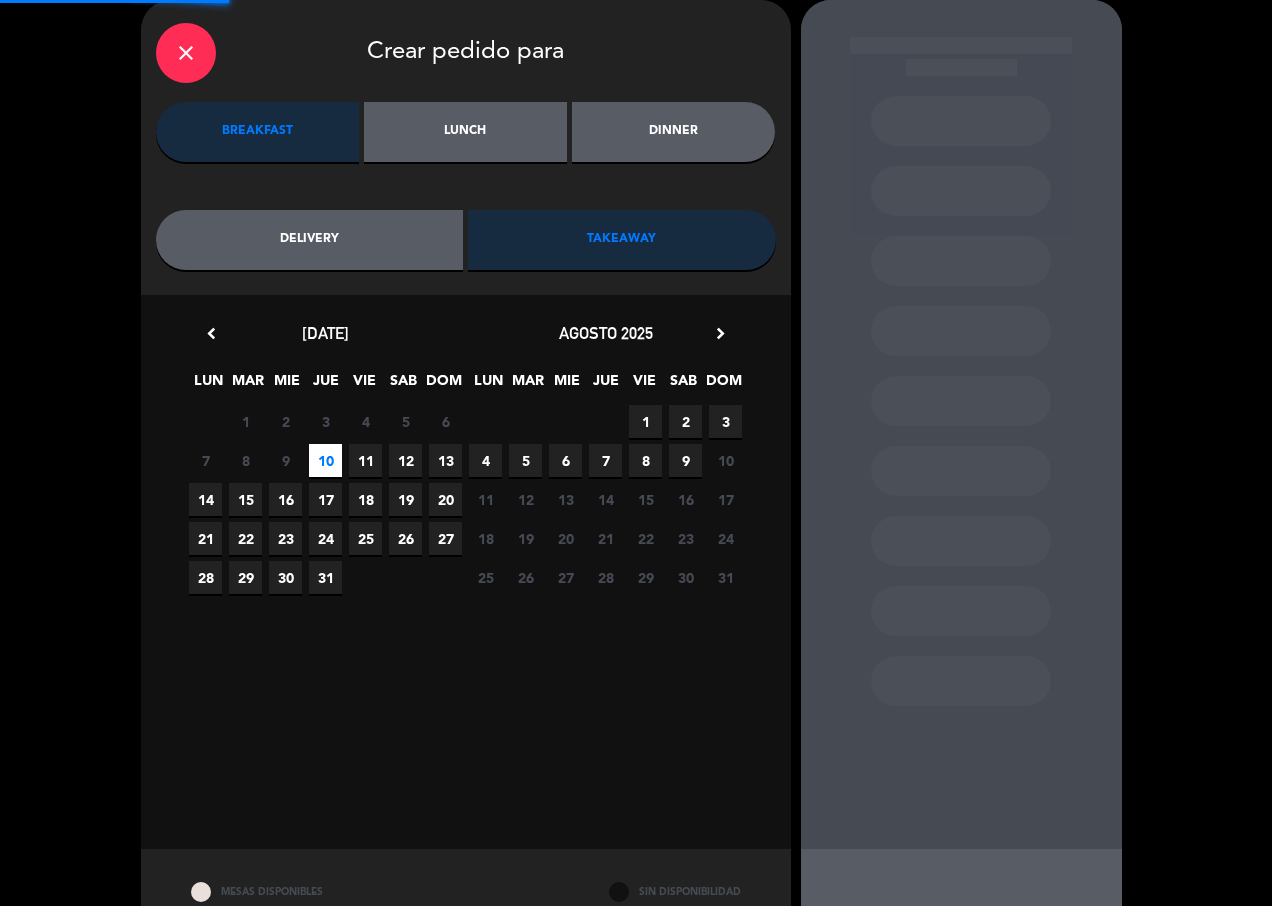 scroll, scrollTop: 0, scrollLeft: 0, axis: both 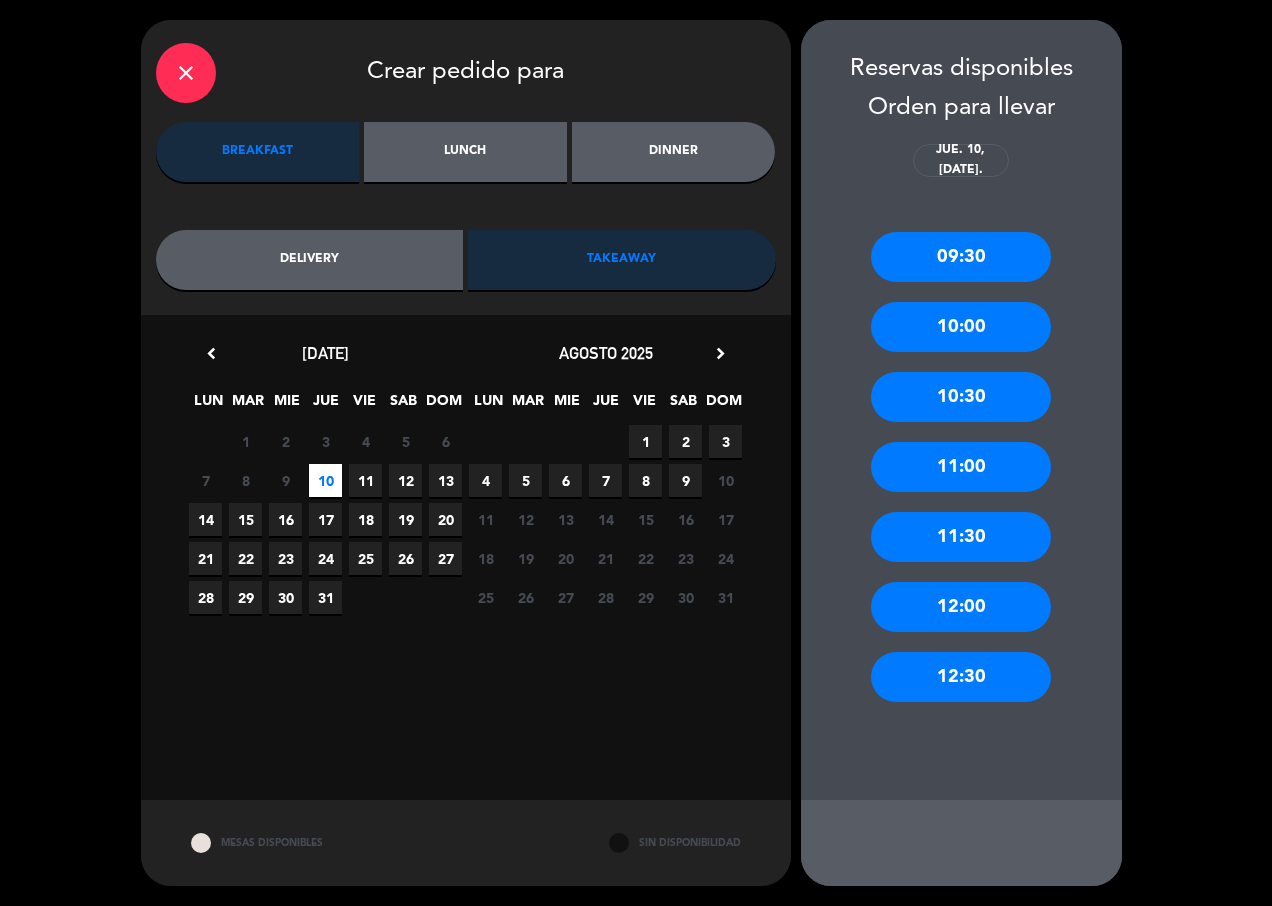 click on "09:30" at bounding box center [961, 257] 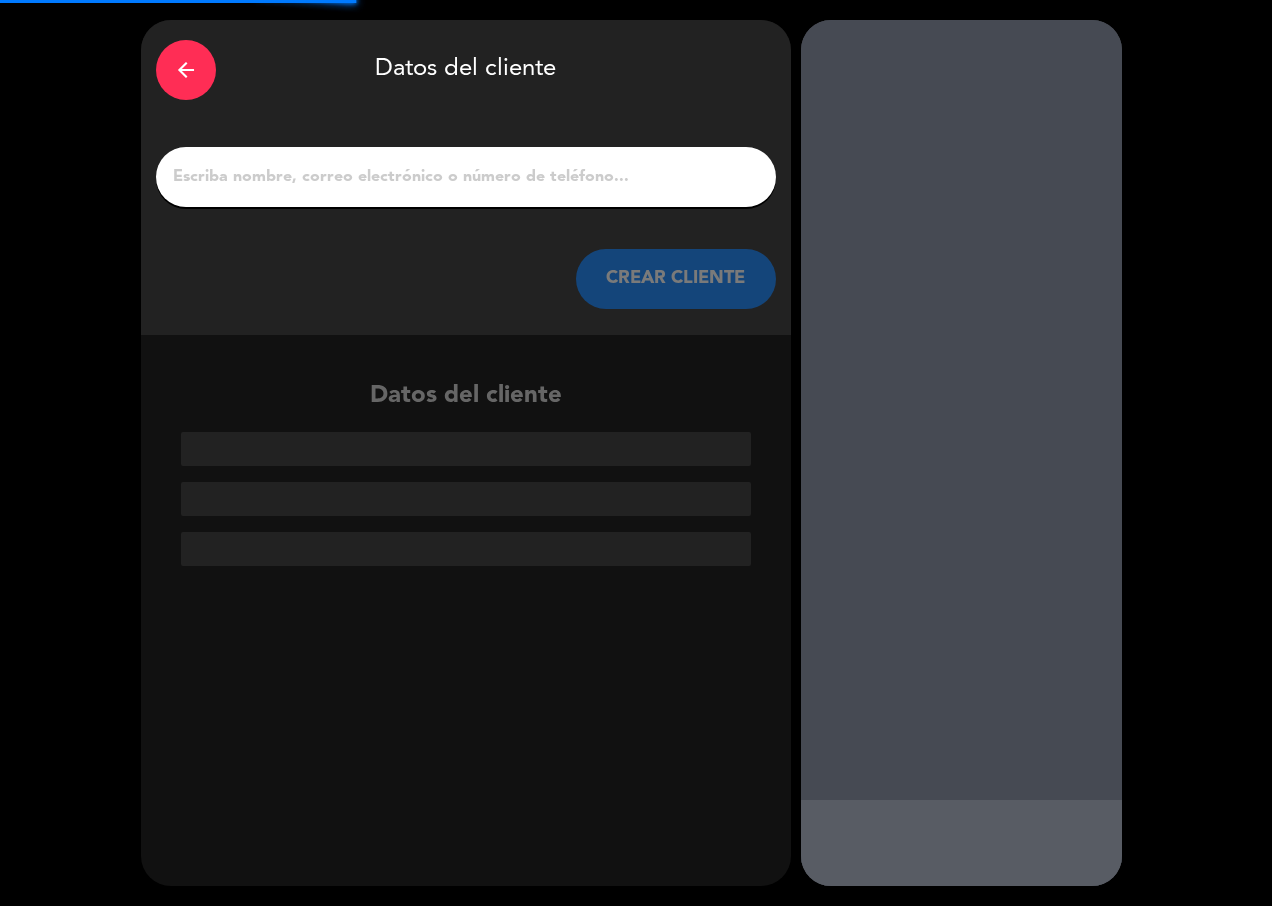 click 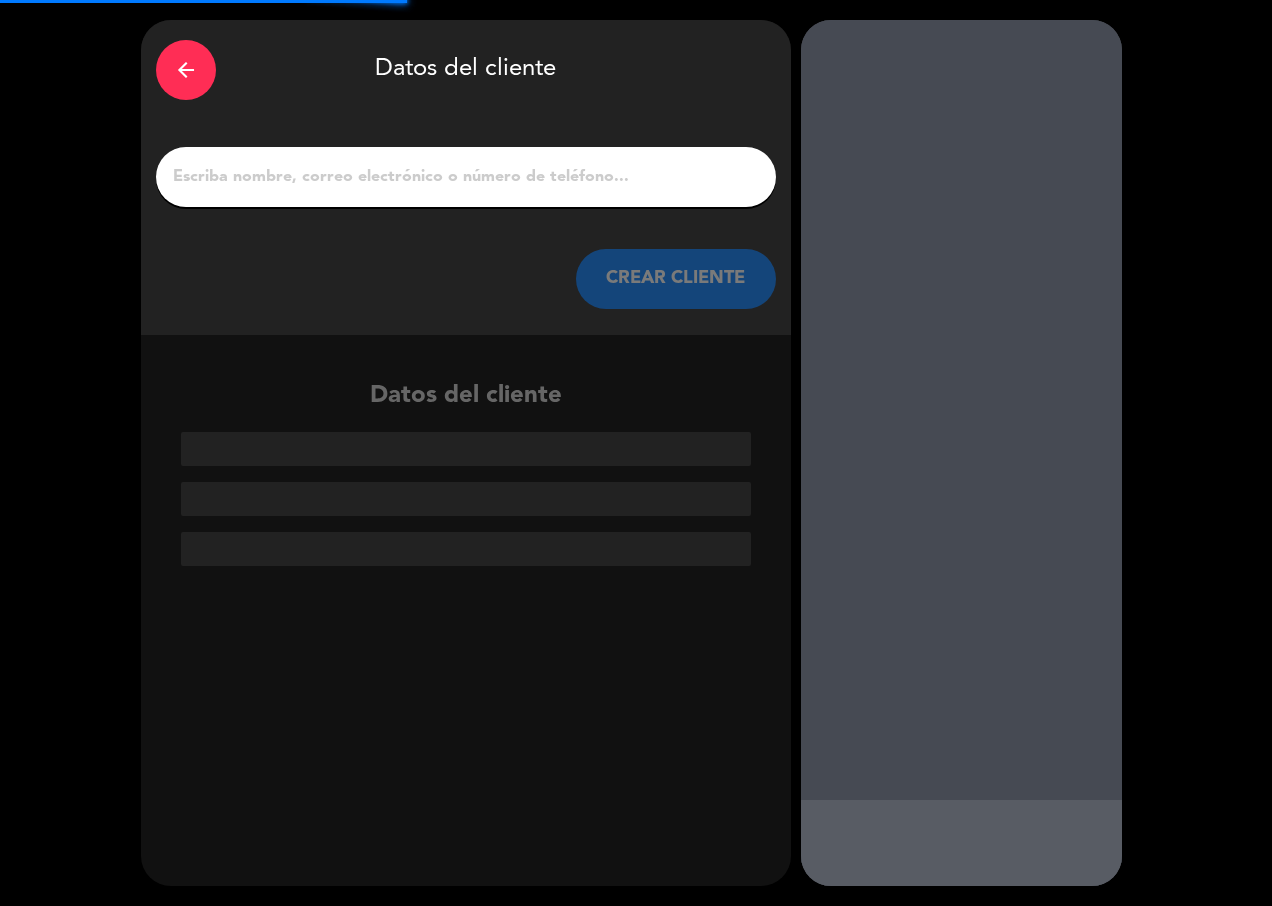click 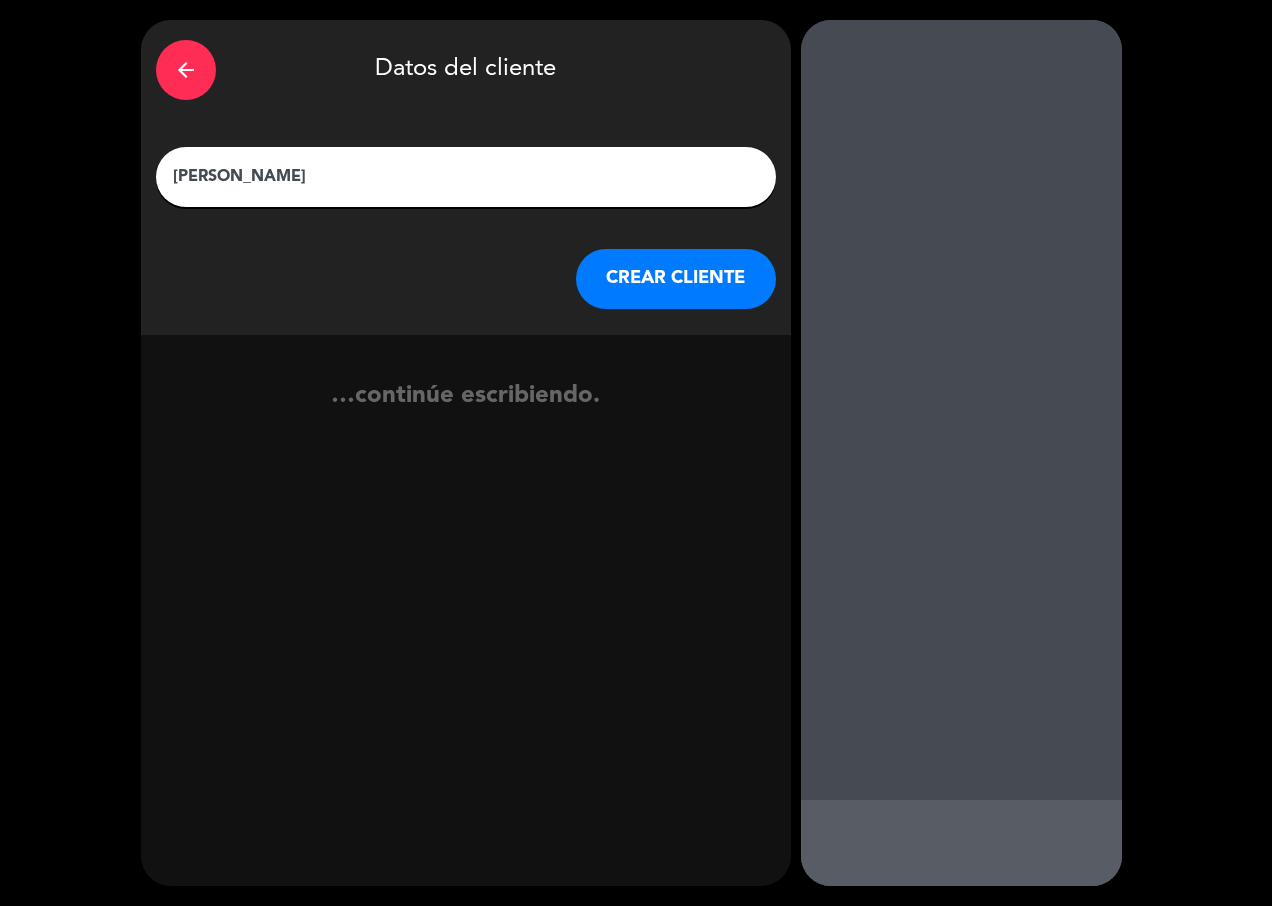 type on "[PERSON_NAME]" 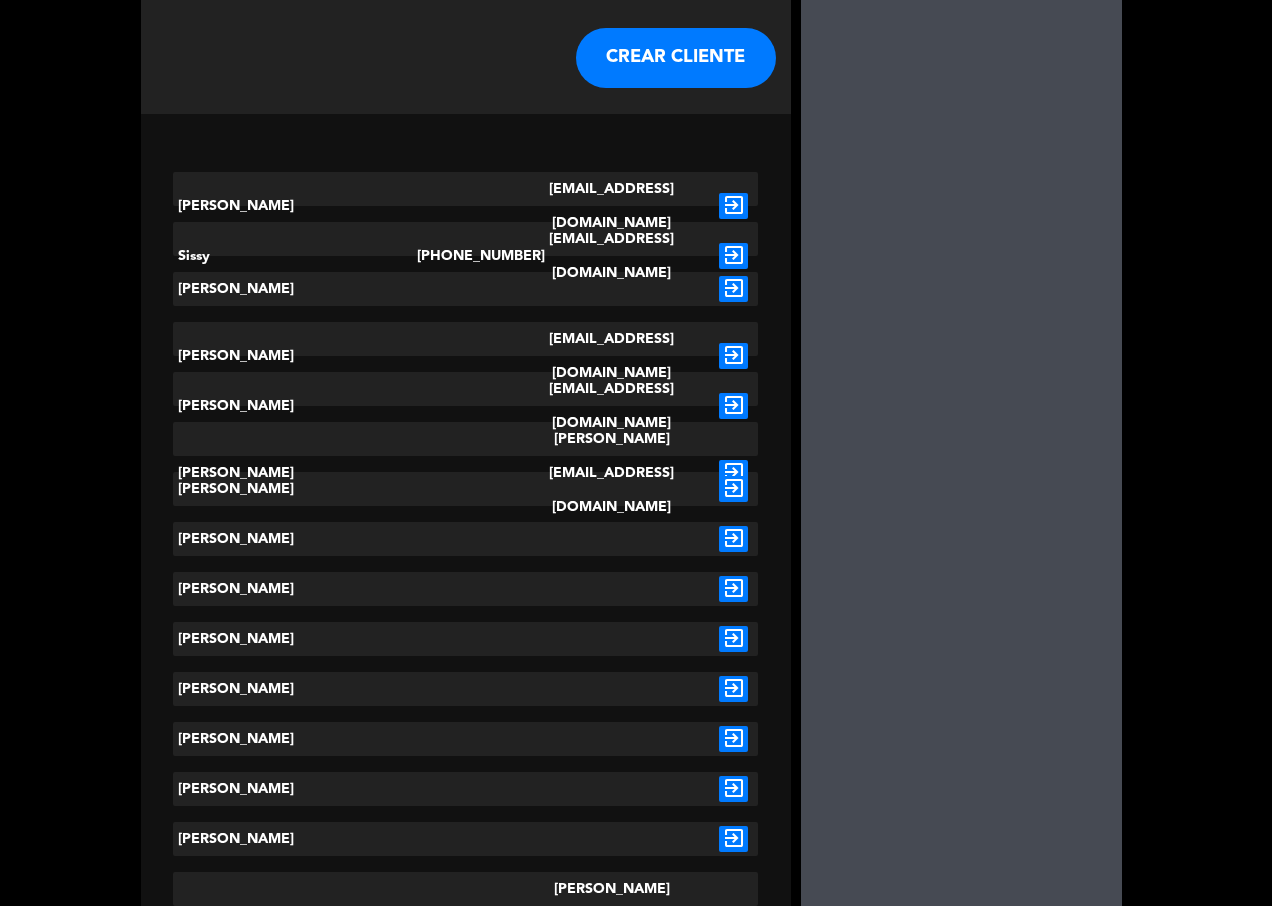 scroll, scrollTop: 0, scrollLeft: 0, axis: both 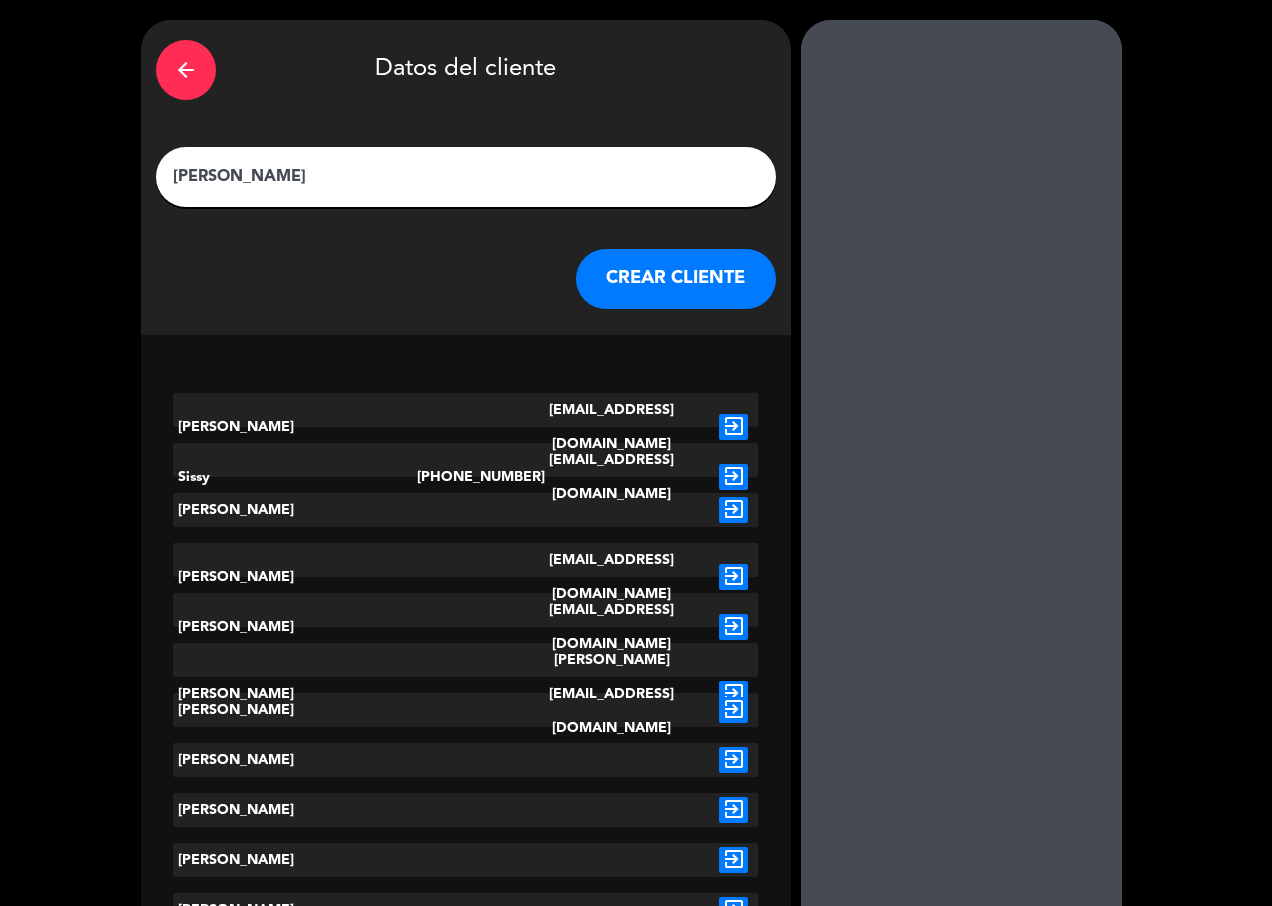 click on "CREAR CLIENTE" 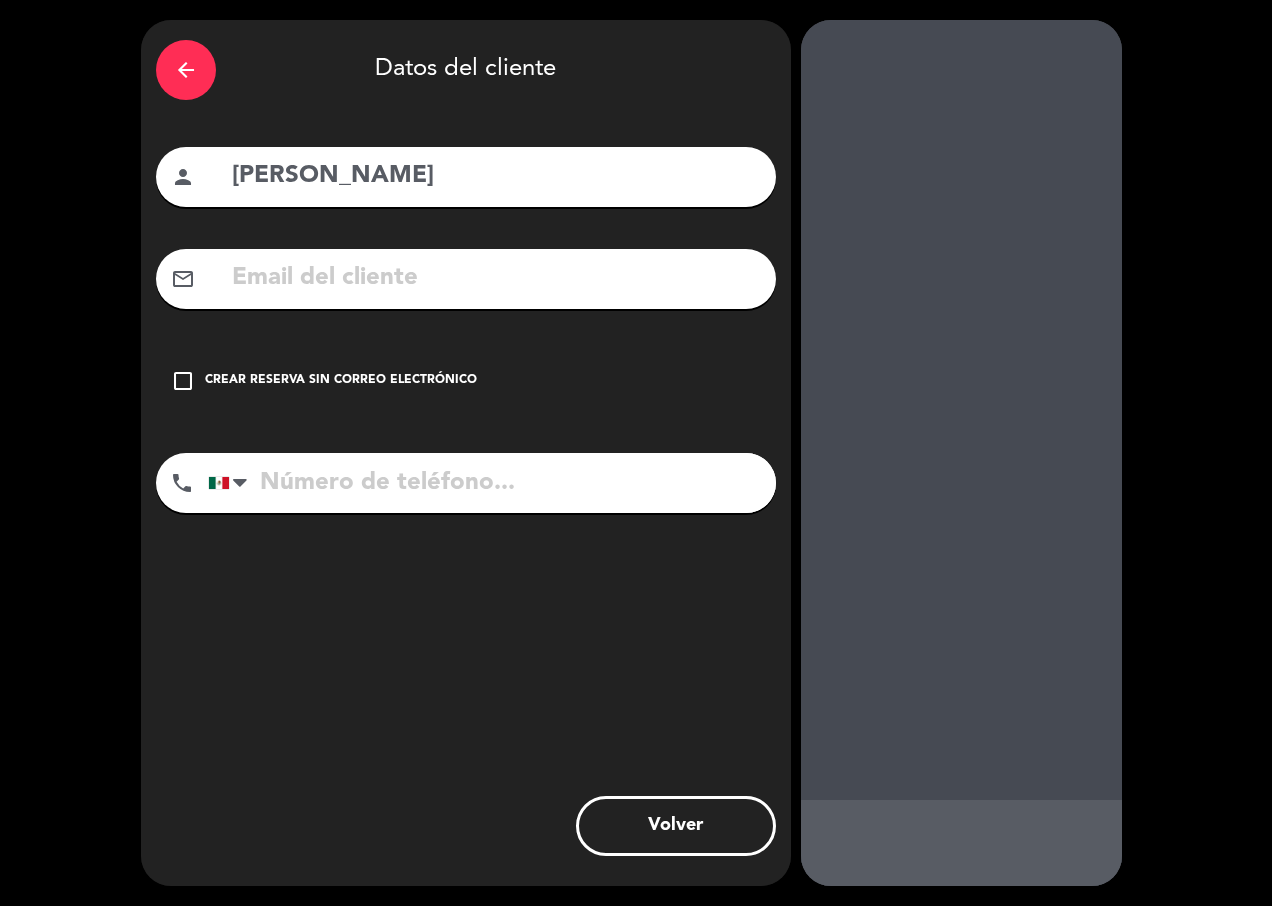 click on "check_box_outline_blank" 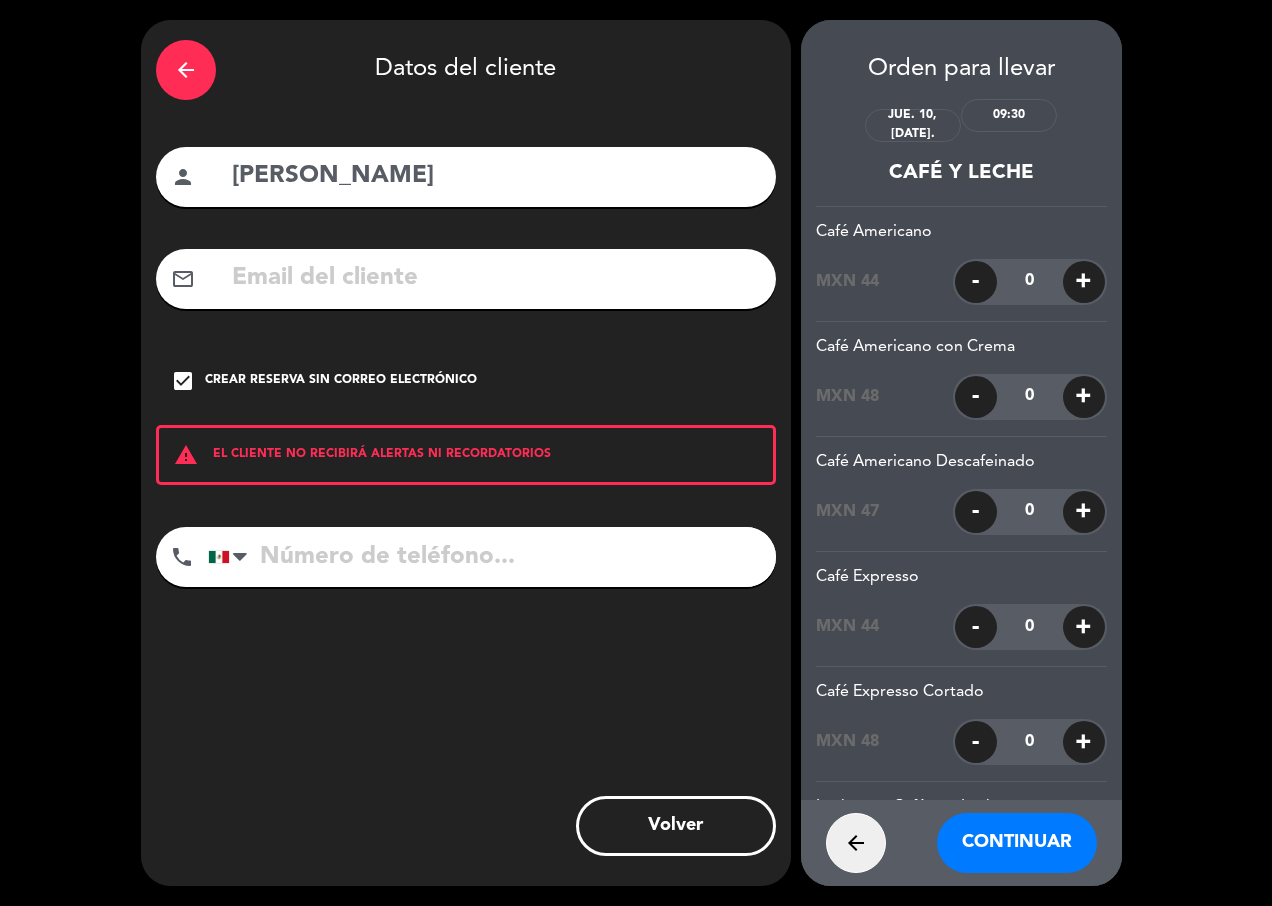 click at bounding box center (492, 557) 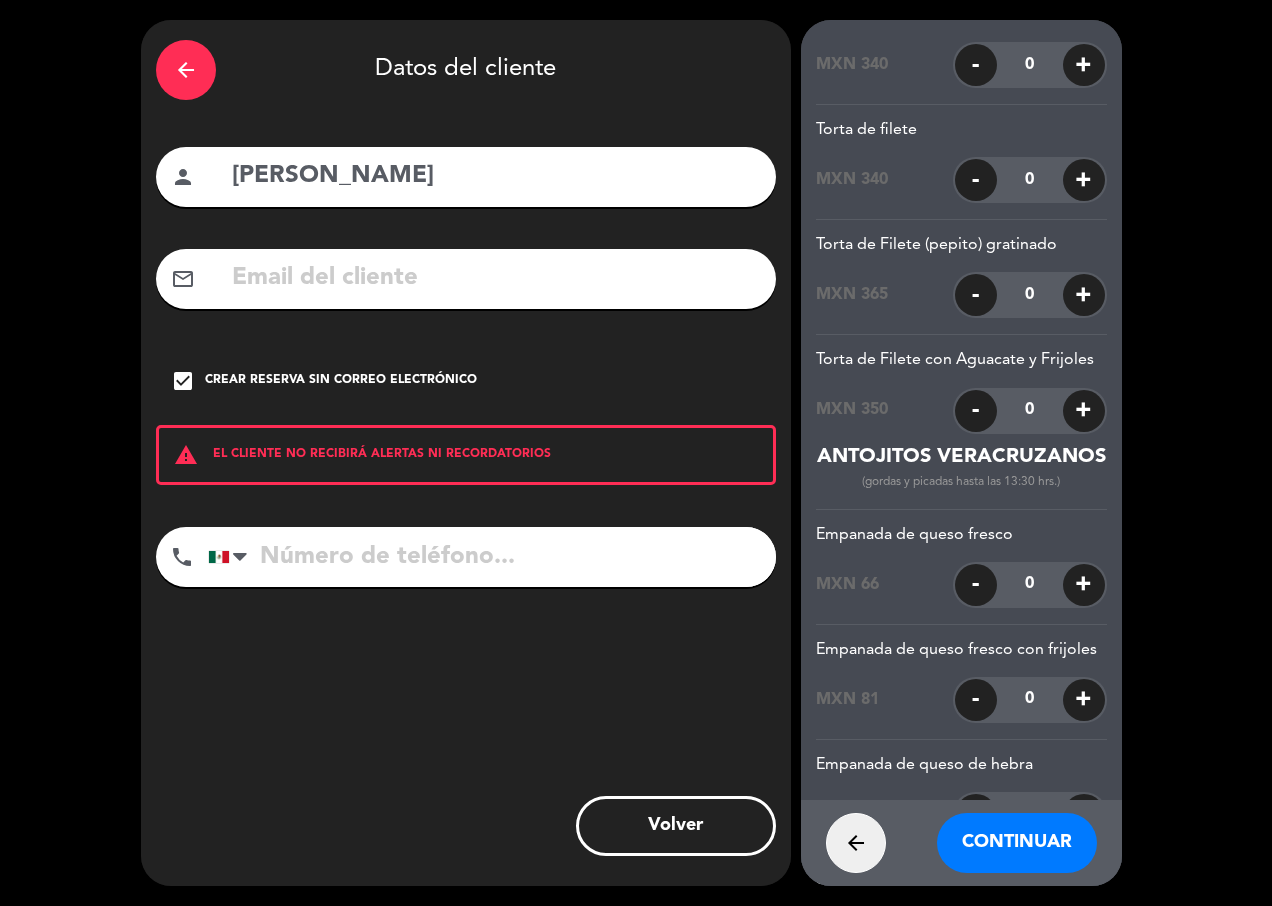 scroll, scrollTop: 21425, scrollLeft: 0, axis: vertical 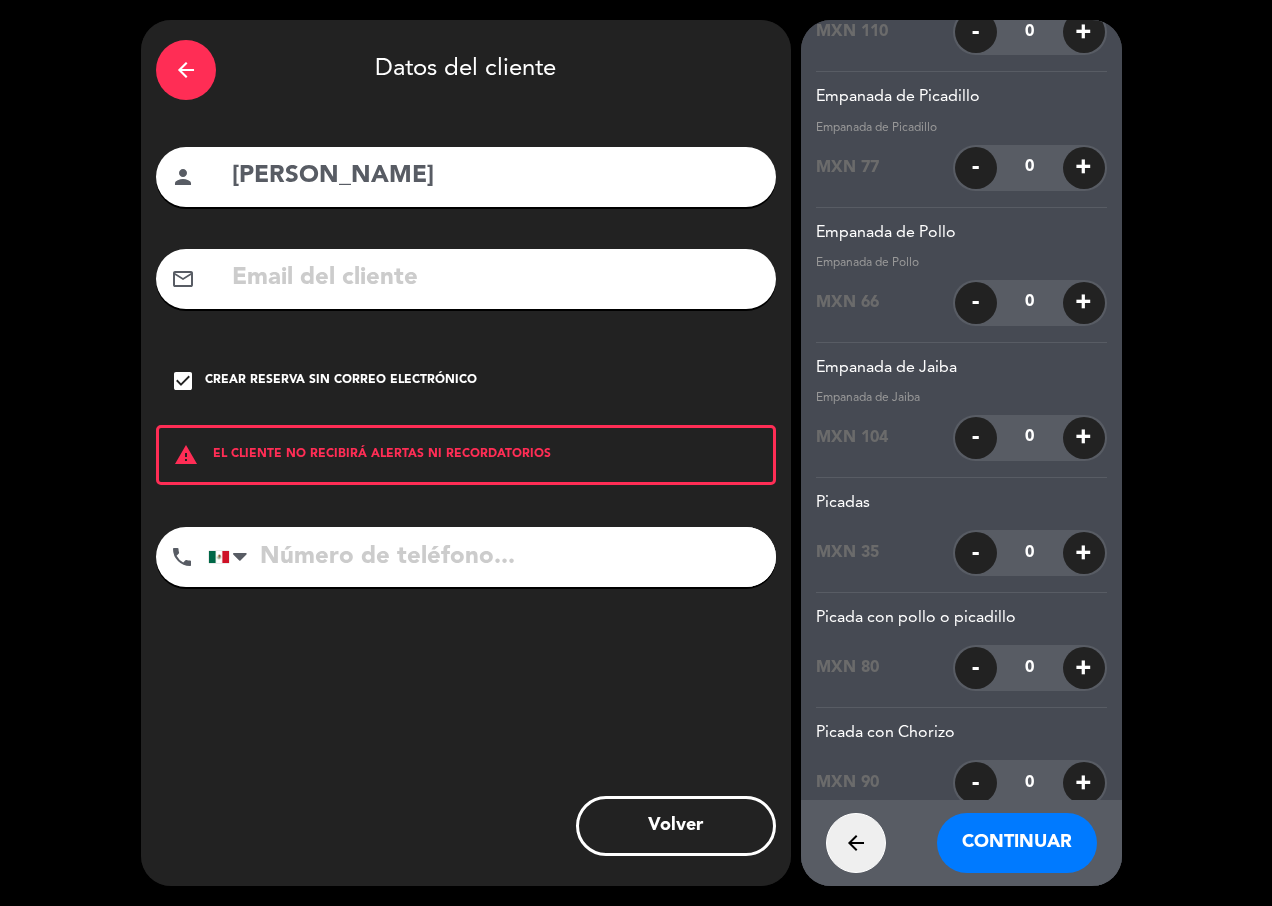 click on "+" 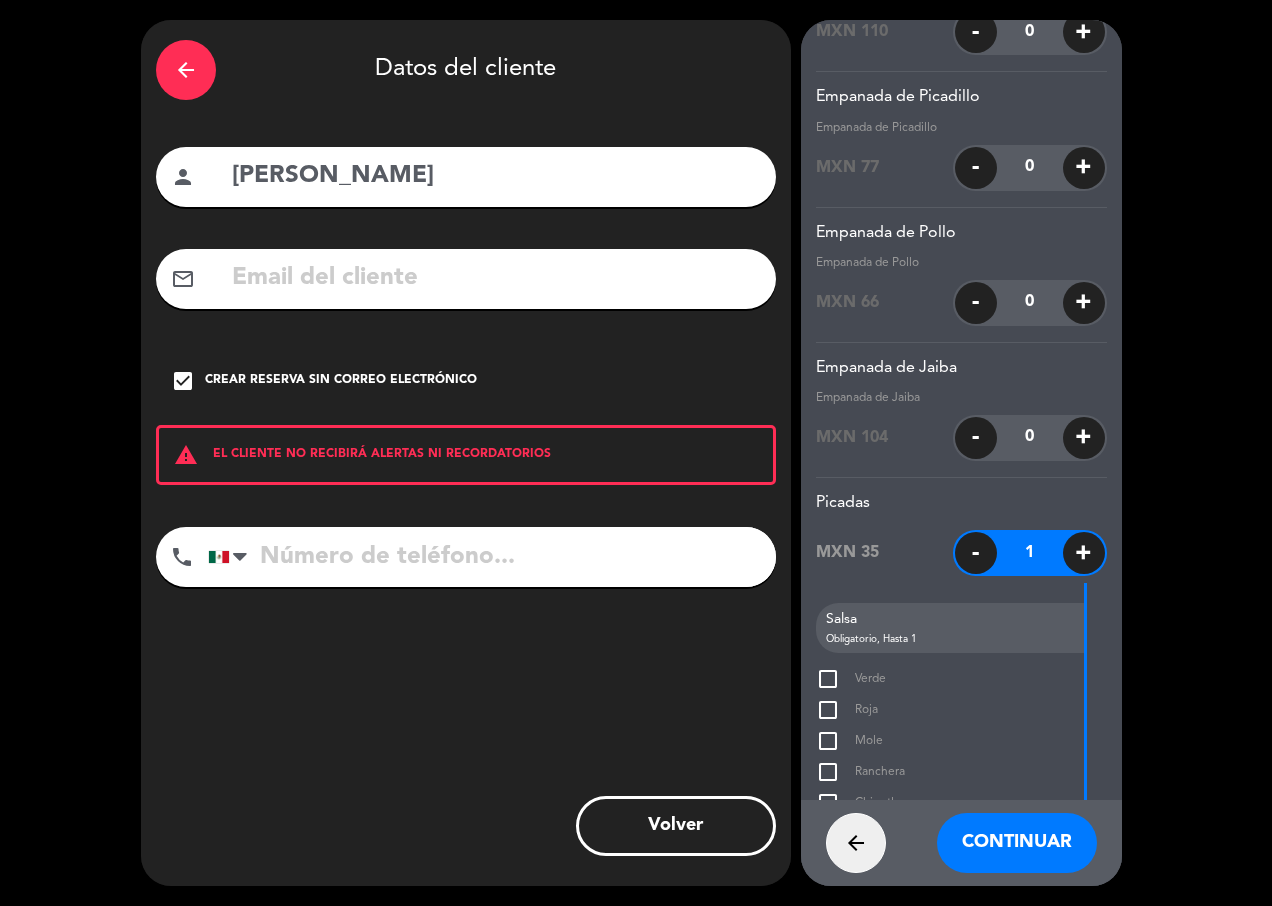 scroll, scrollTop: 21625, scrollLeft: 0, axis: vertical 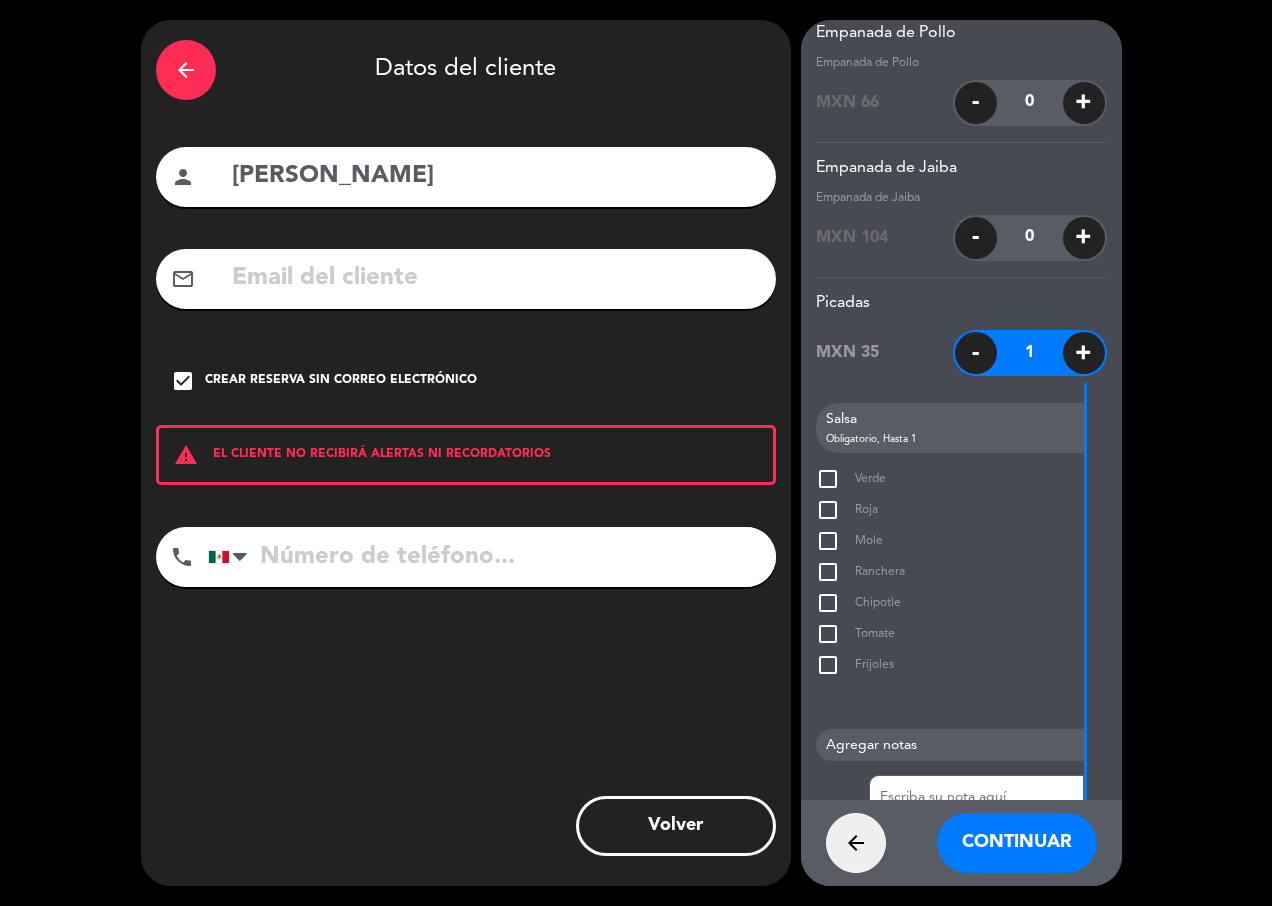 click on "+" 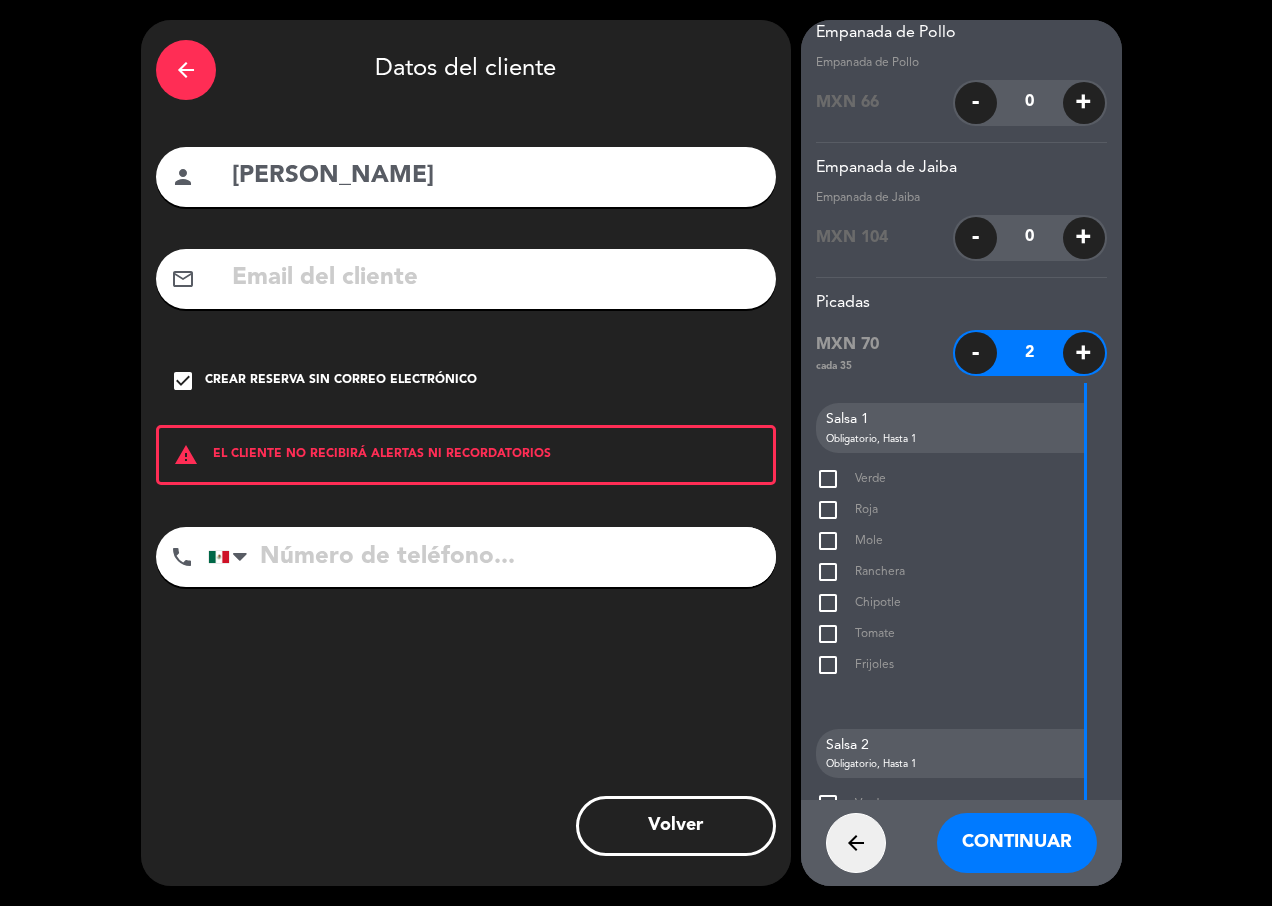 click on "check_box_outline_blank" 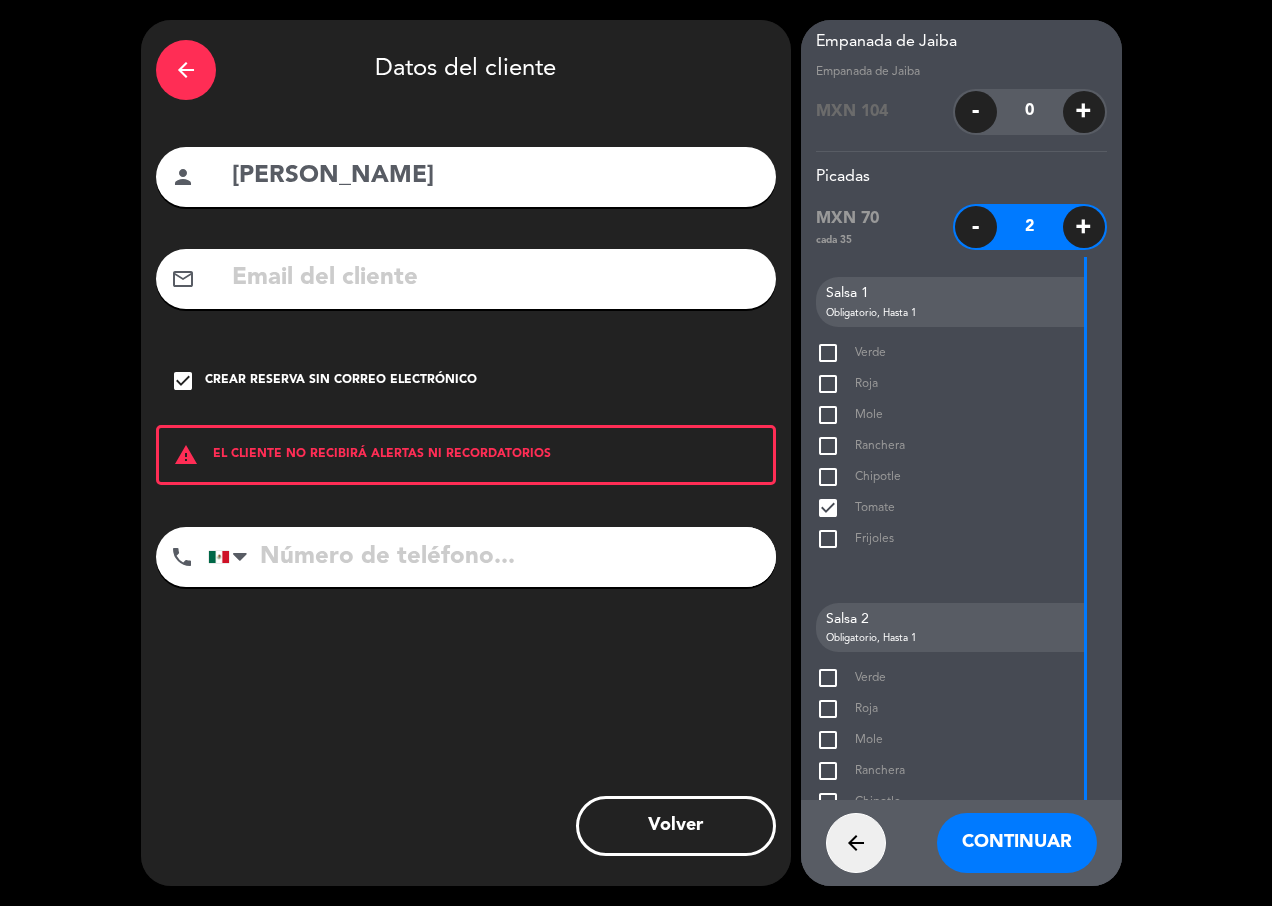 scroll, scrollTop: 21825, scrollLeft: 0, axis: vertical 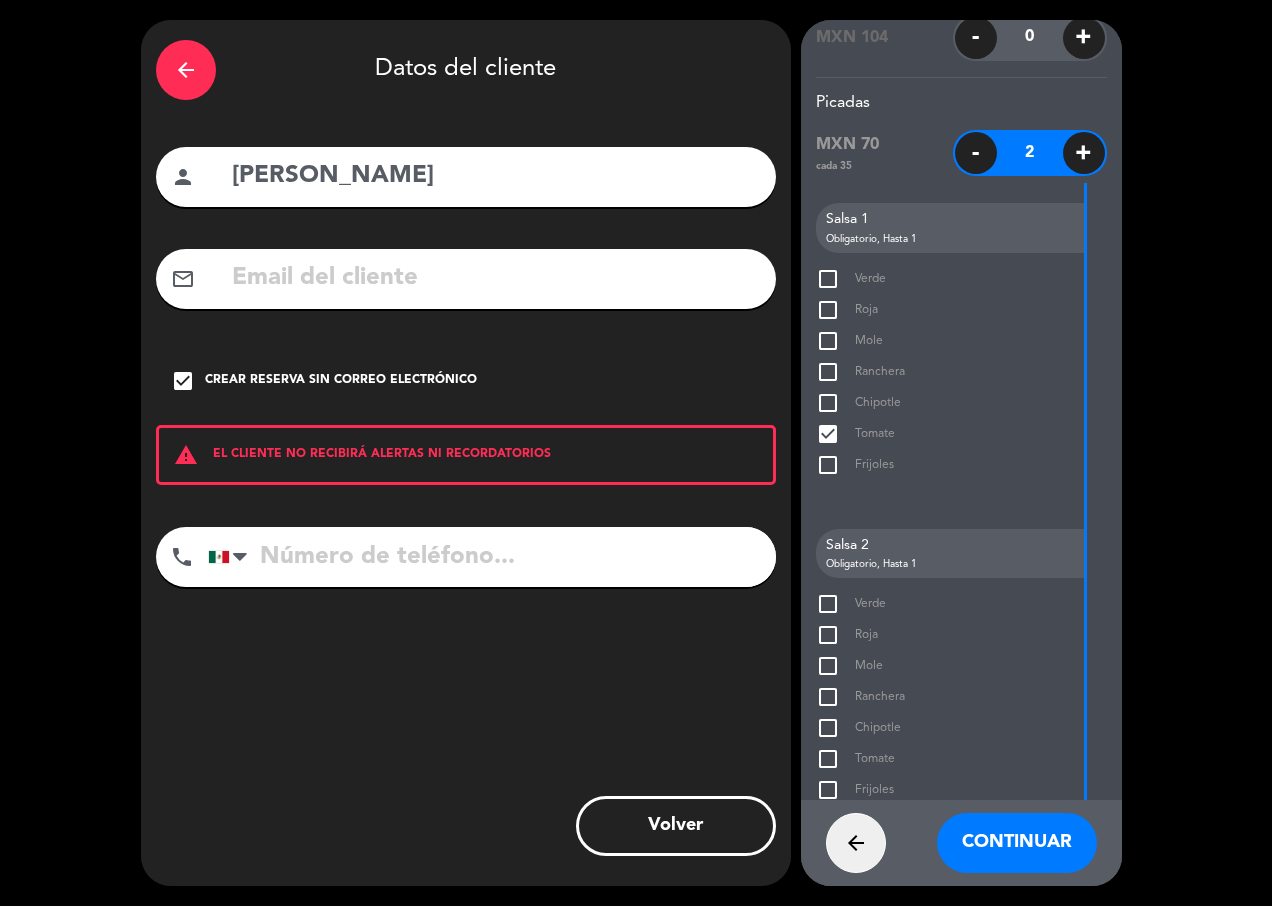 click on "check_box_outline_blank" 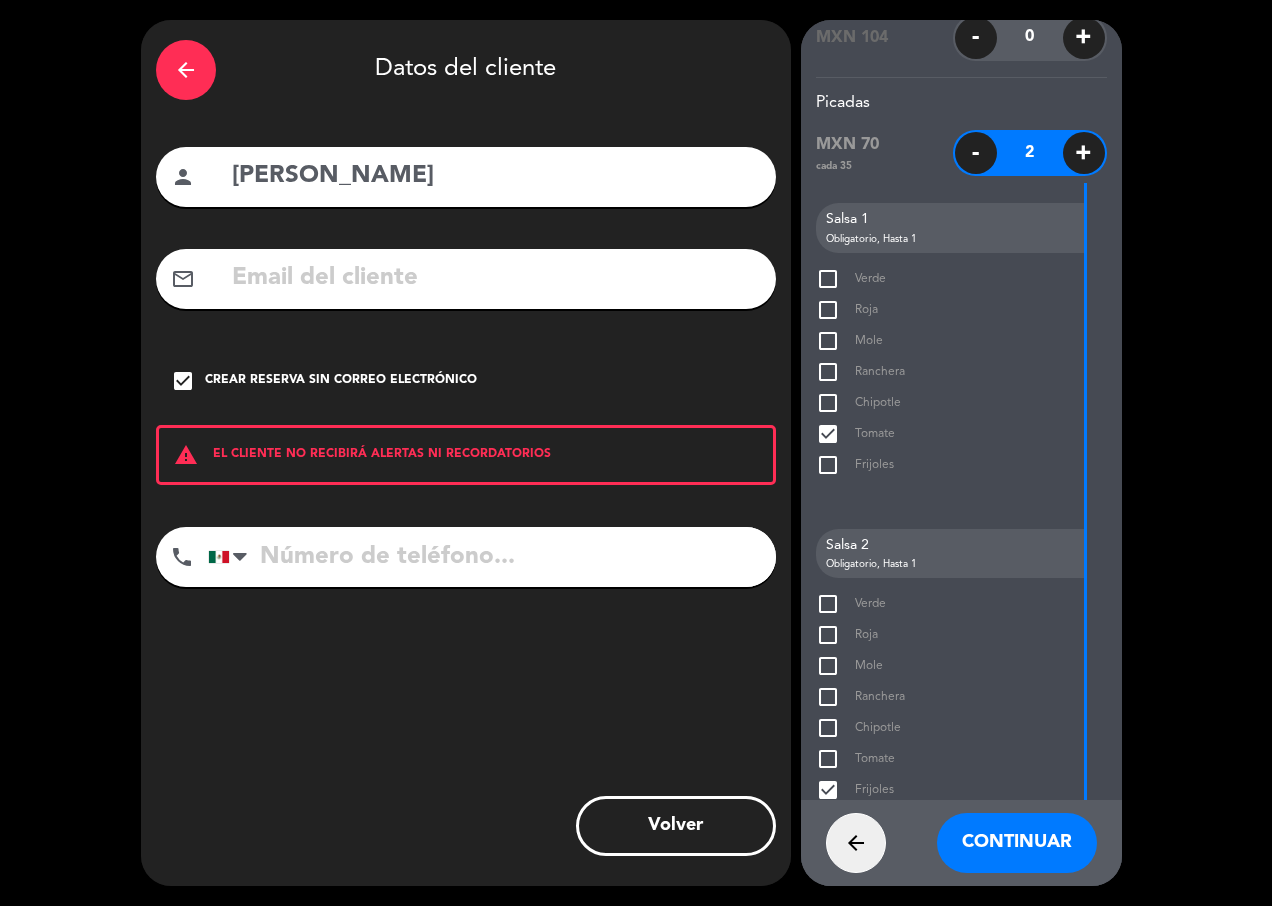 click on "Continuar" at bounding box center (1017, 843) 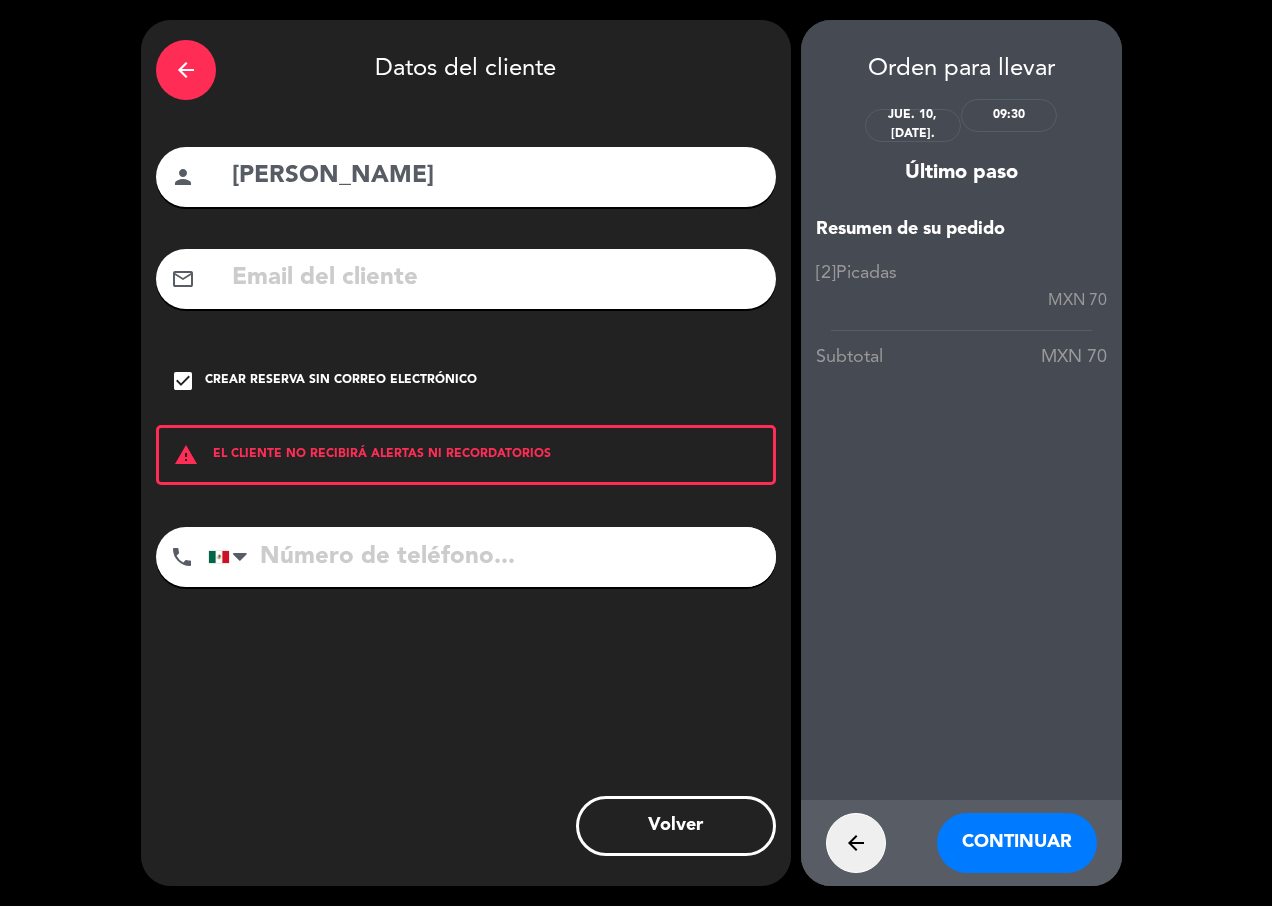 scroll, scrollTop: 0, scrollLeft: 0, axis: both 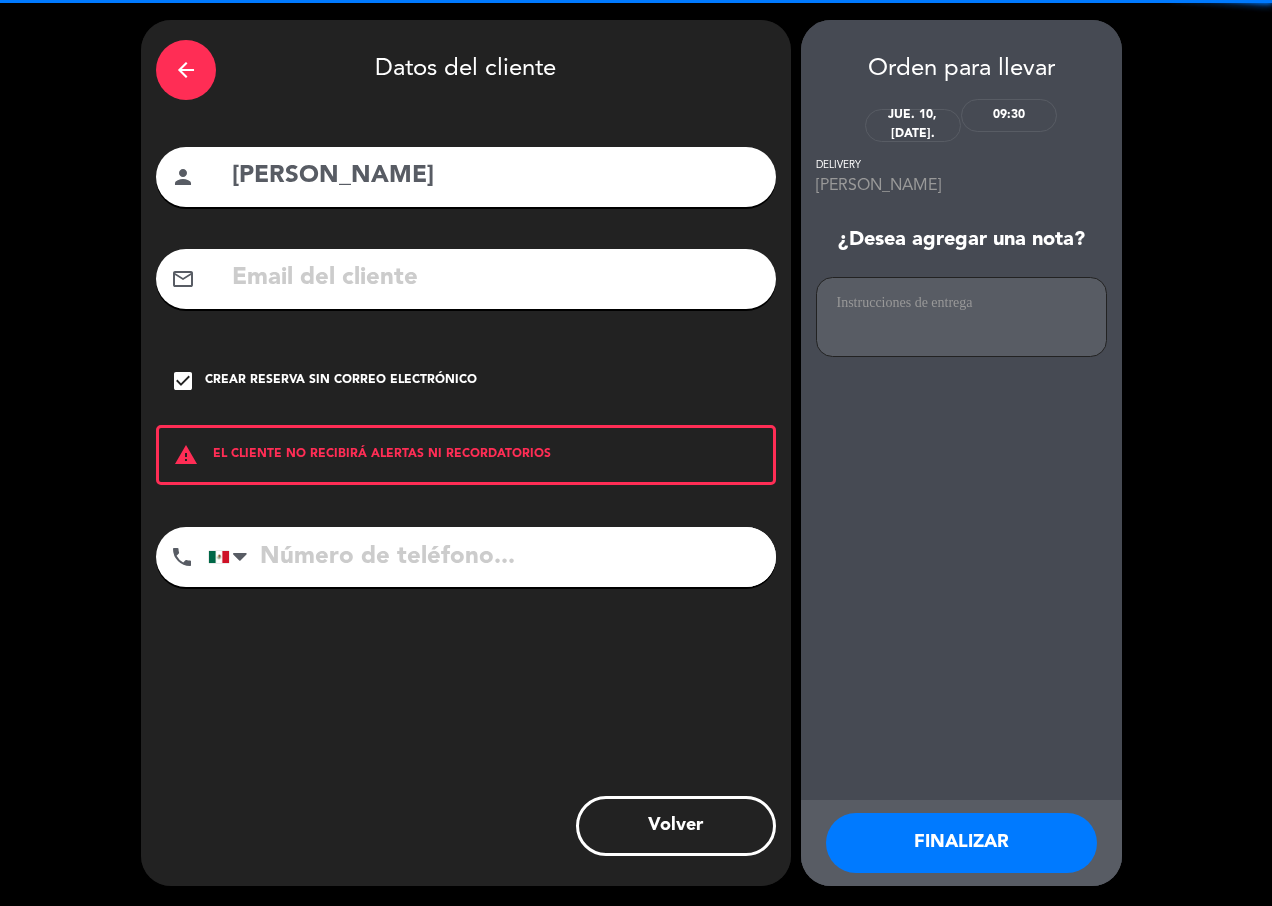 drag, startPoint x: 982, startPoint y: 850, endPoint x: 924, endPoint y: 490, distance: 364.6423 